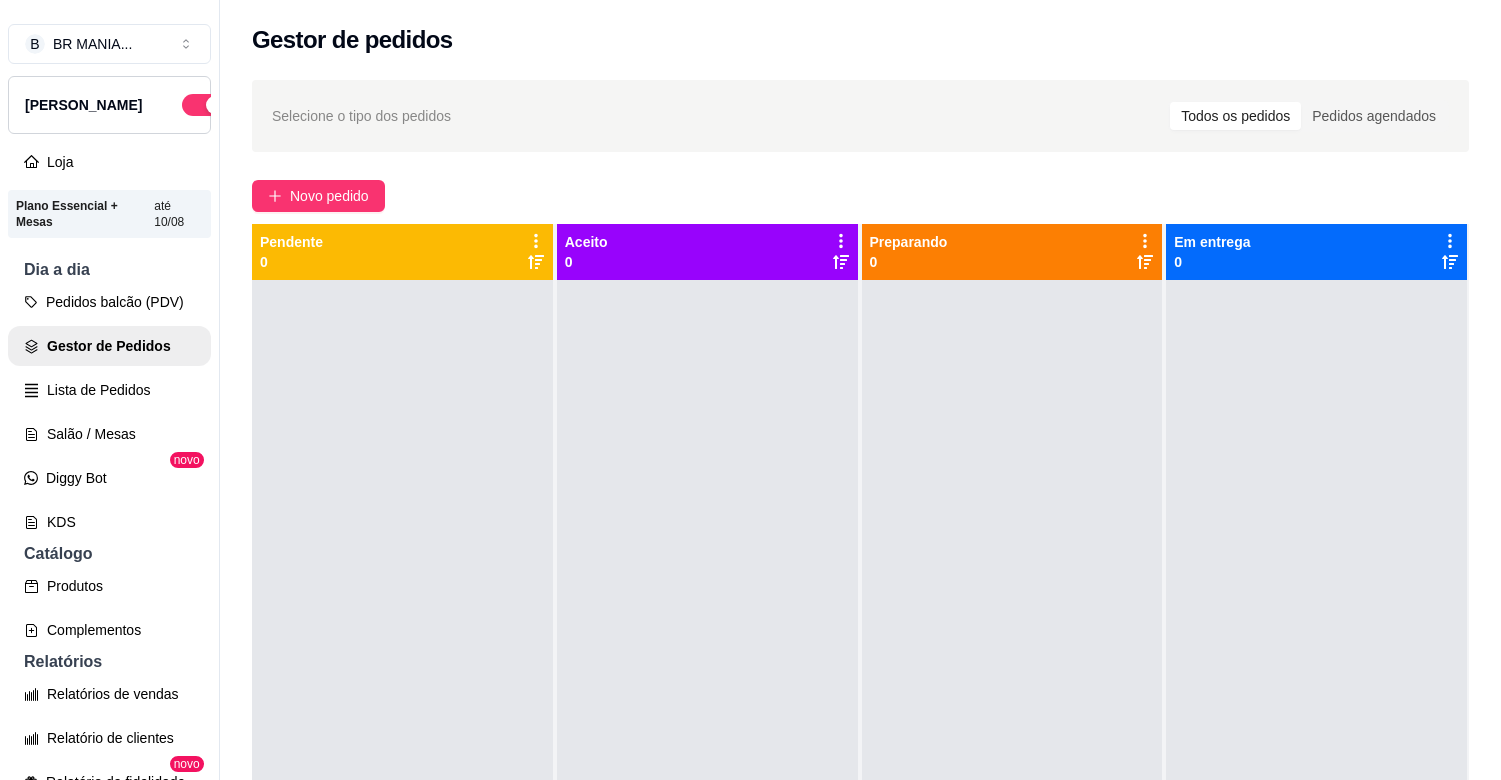 scroll, scrollTop: 0, scrollLeft: 0, axis: both 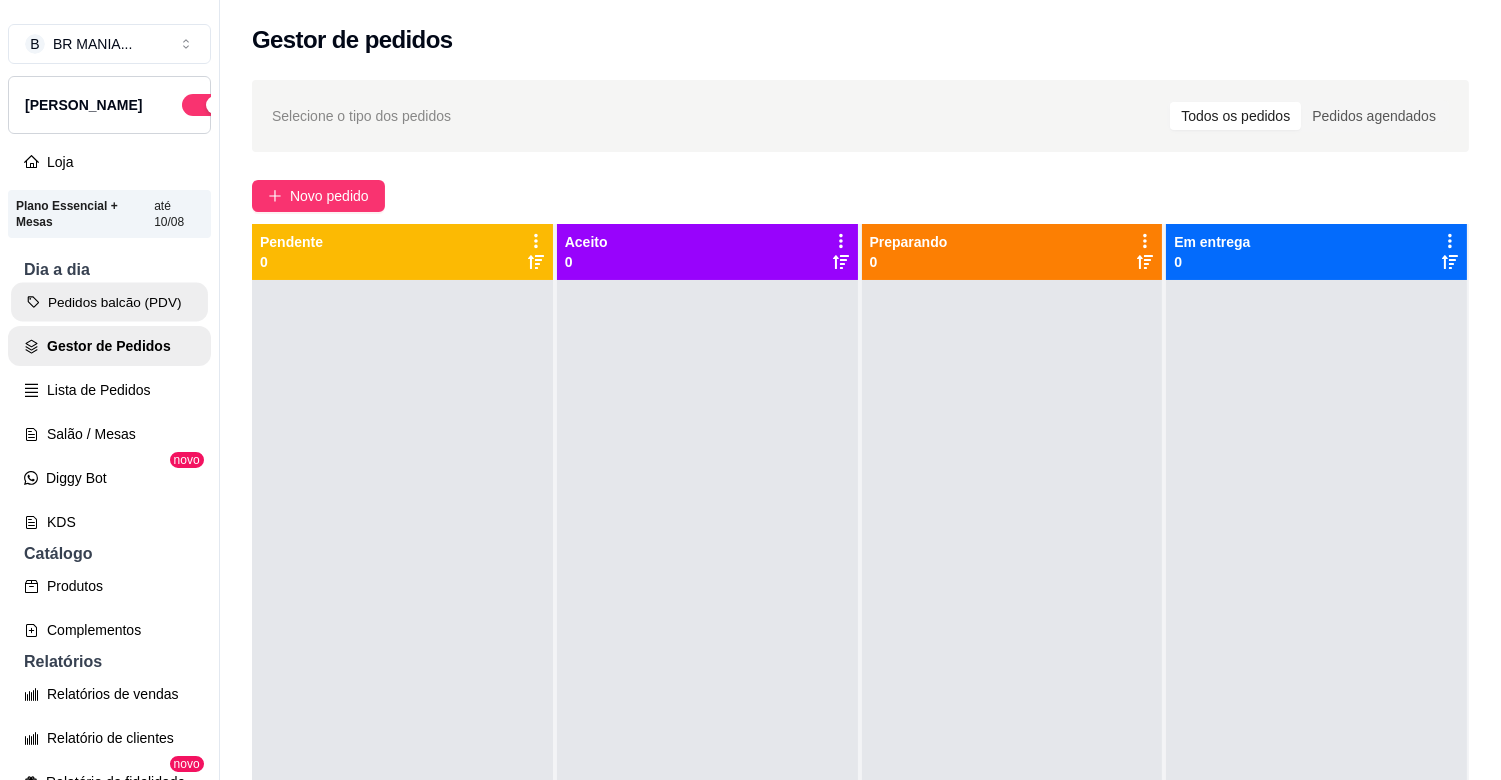 click on "Pedidos balcão (PDV)" at bounding box center [109, 302] 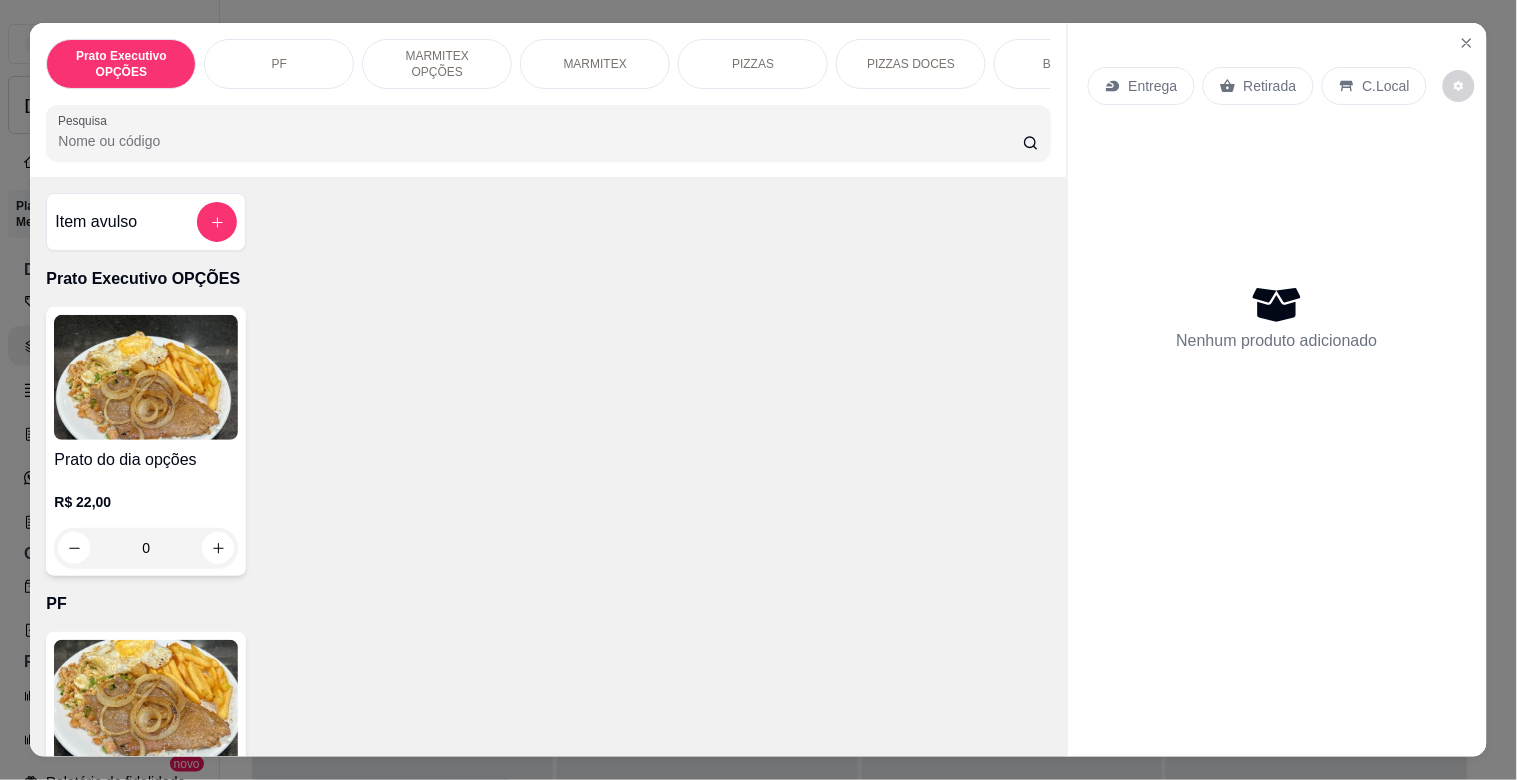 click on "Pesquisa" at bounding box center (540, 141) 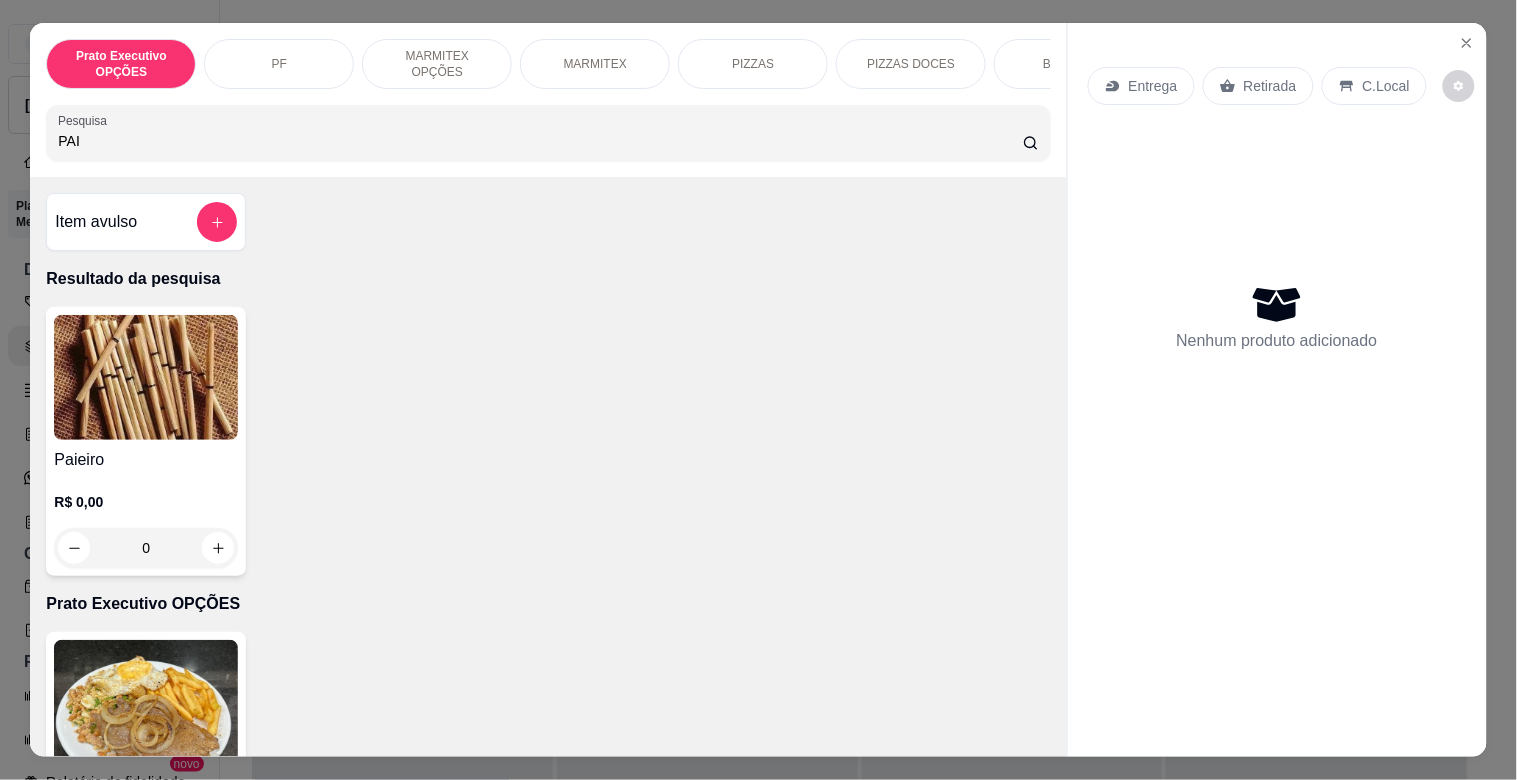 type on "PAI" 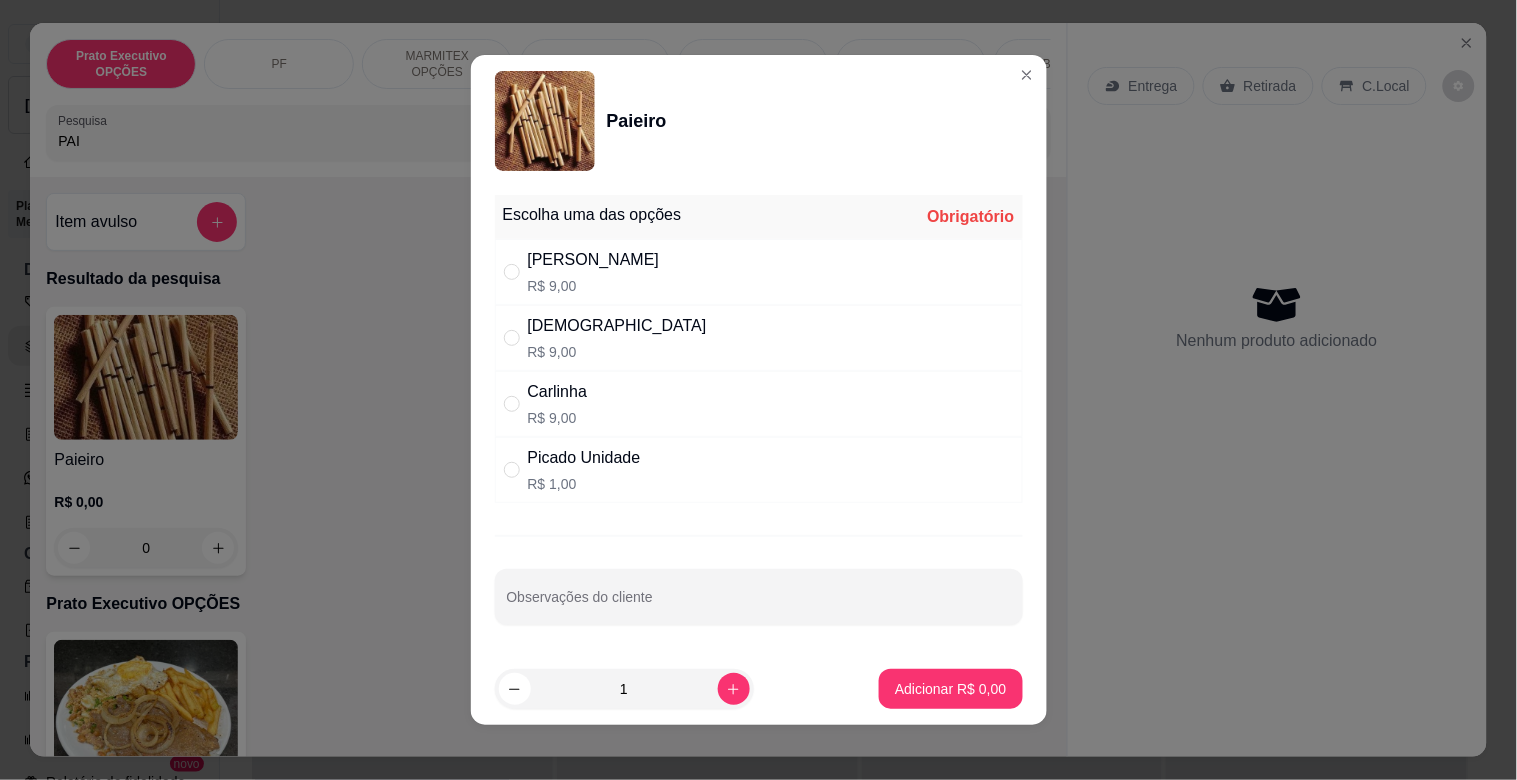 click on "Picado Unidade  R$ 1,00" at bounding box center (759, 470) 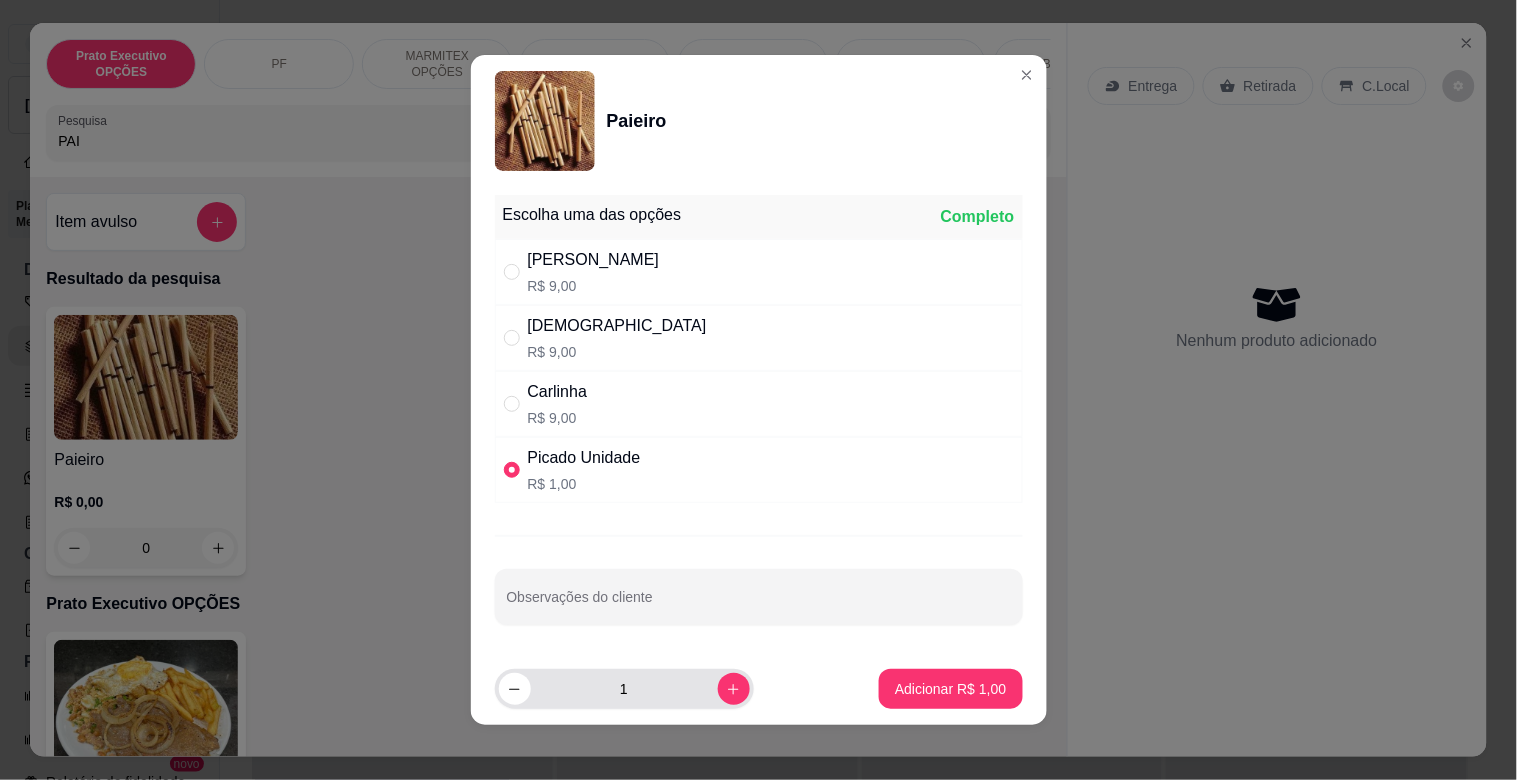 click on "1" at bounding box center [624, 689] 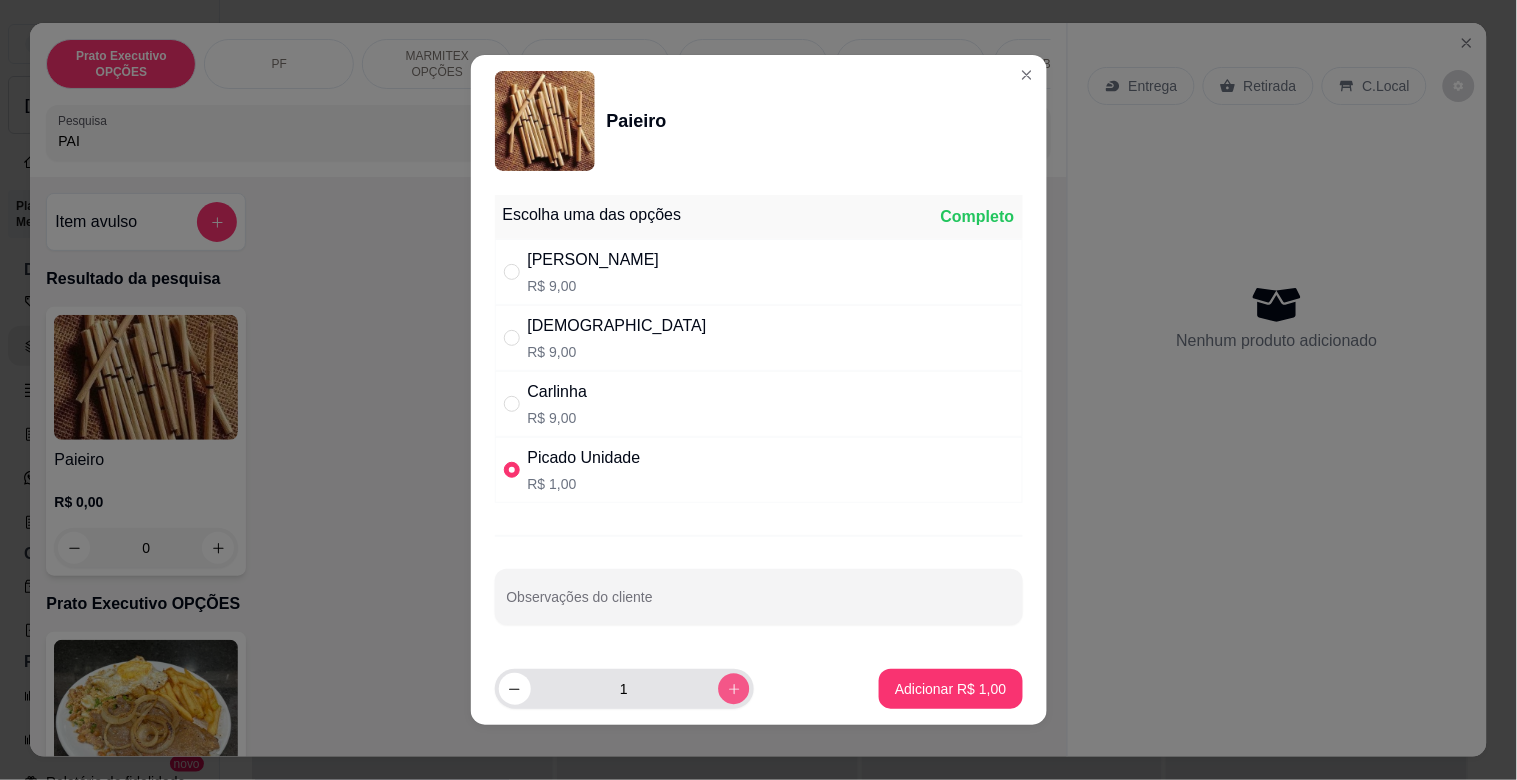 click at bounding box center (733, 688) 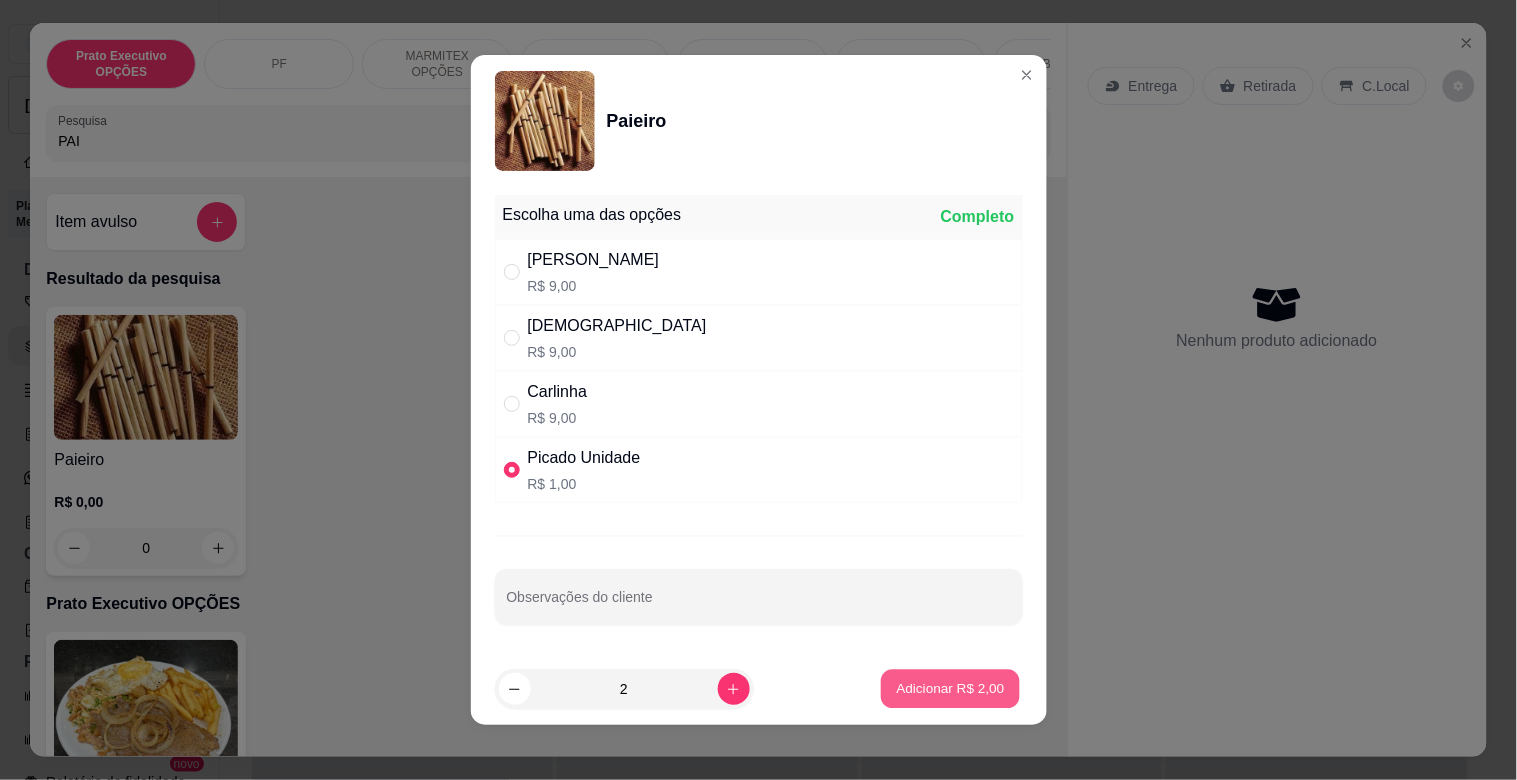 click on "Adicionar   R$ 2,00" at bounding box center [951, 688] 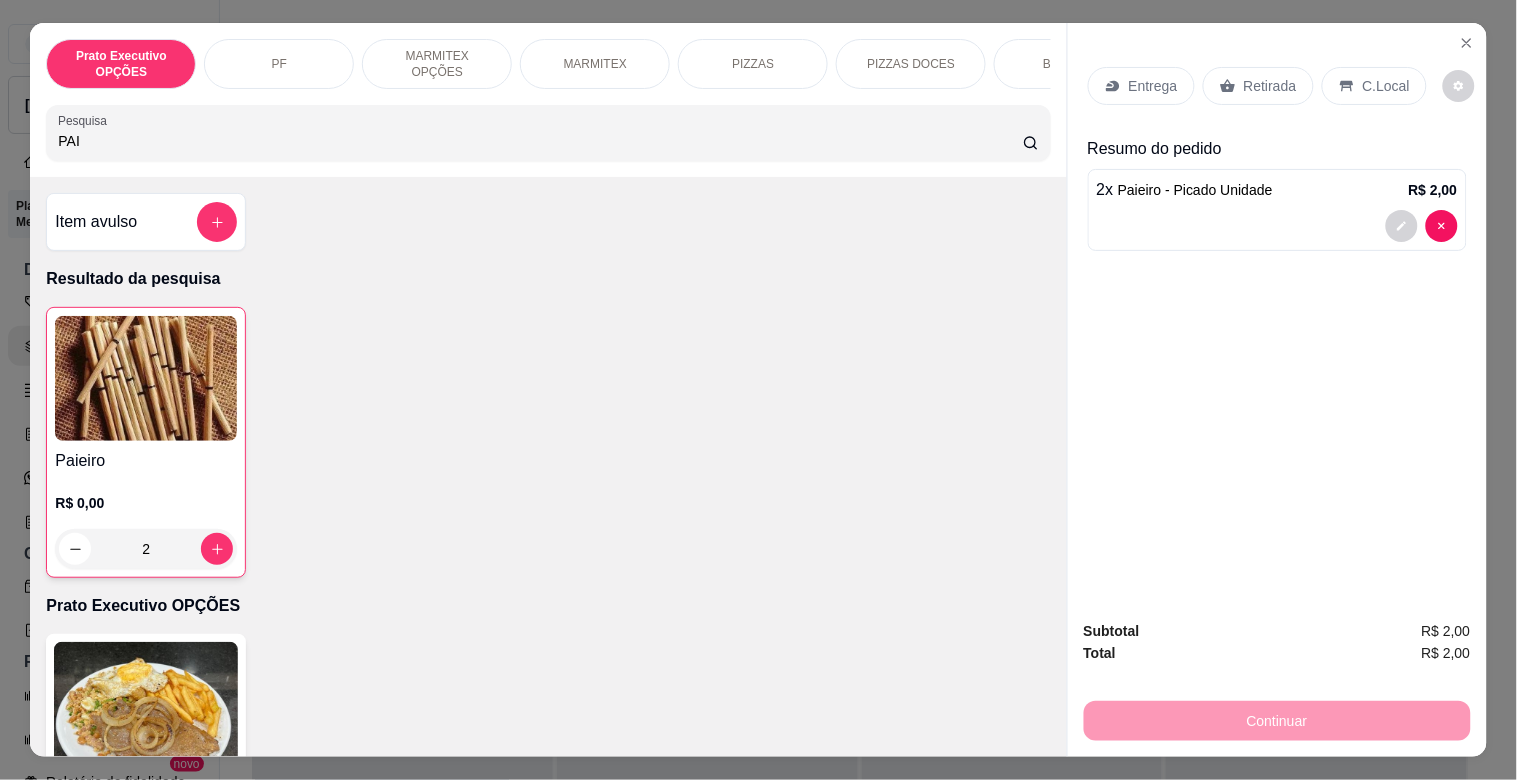 click on "Retirada" at bounding box center [1270, 86] 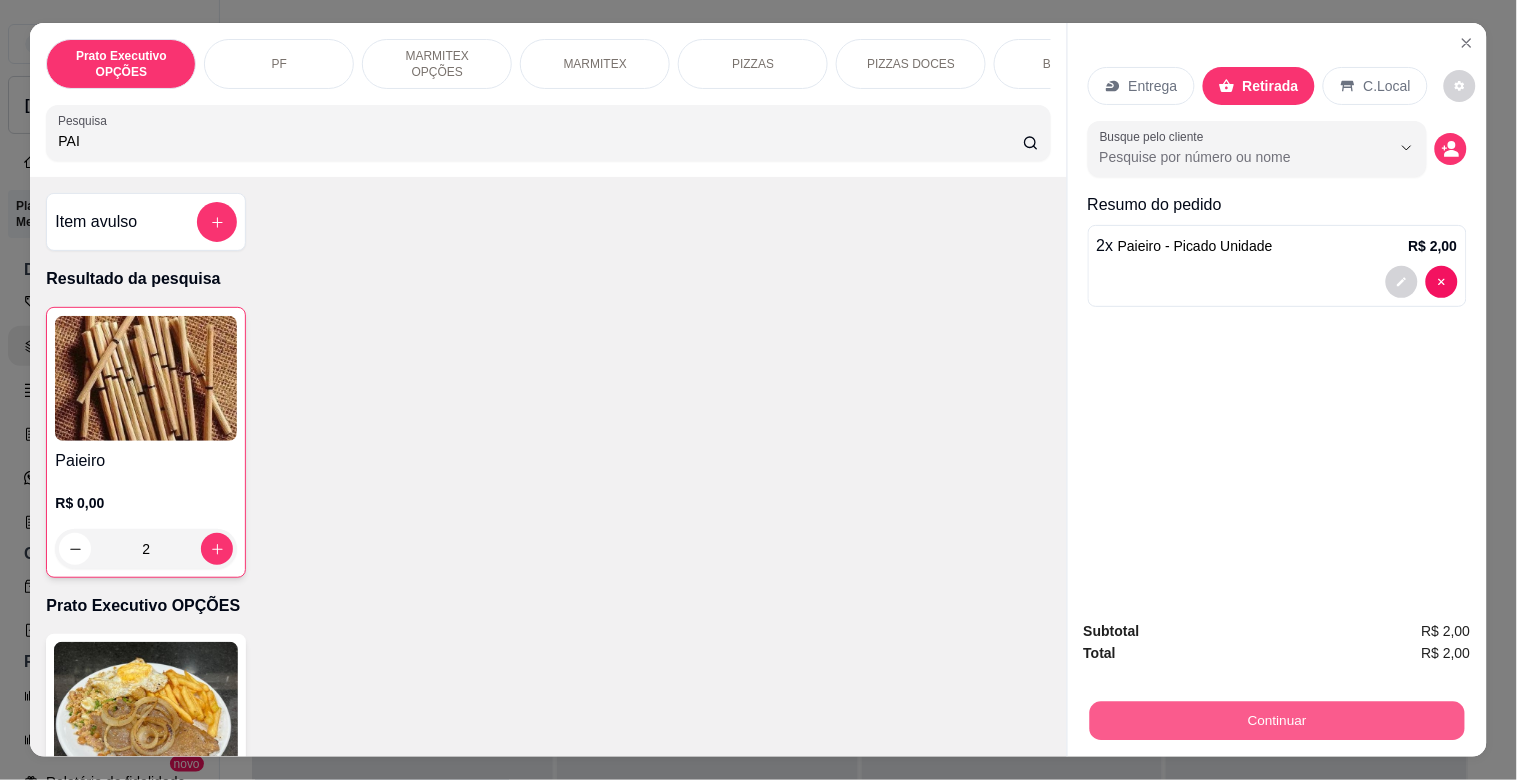 click on "Continuar" at bounding box center [1276, 720] 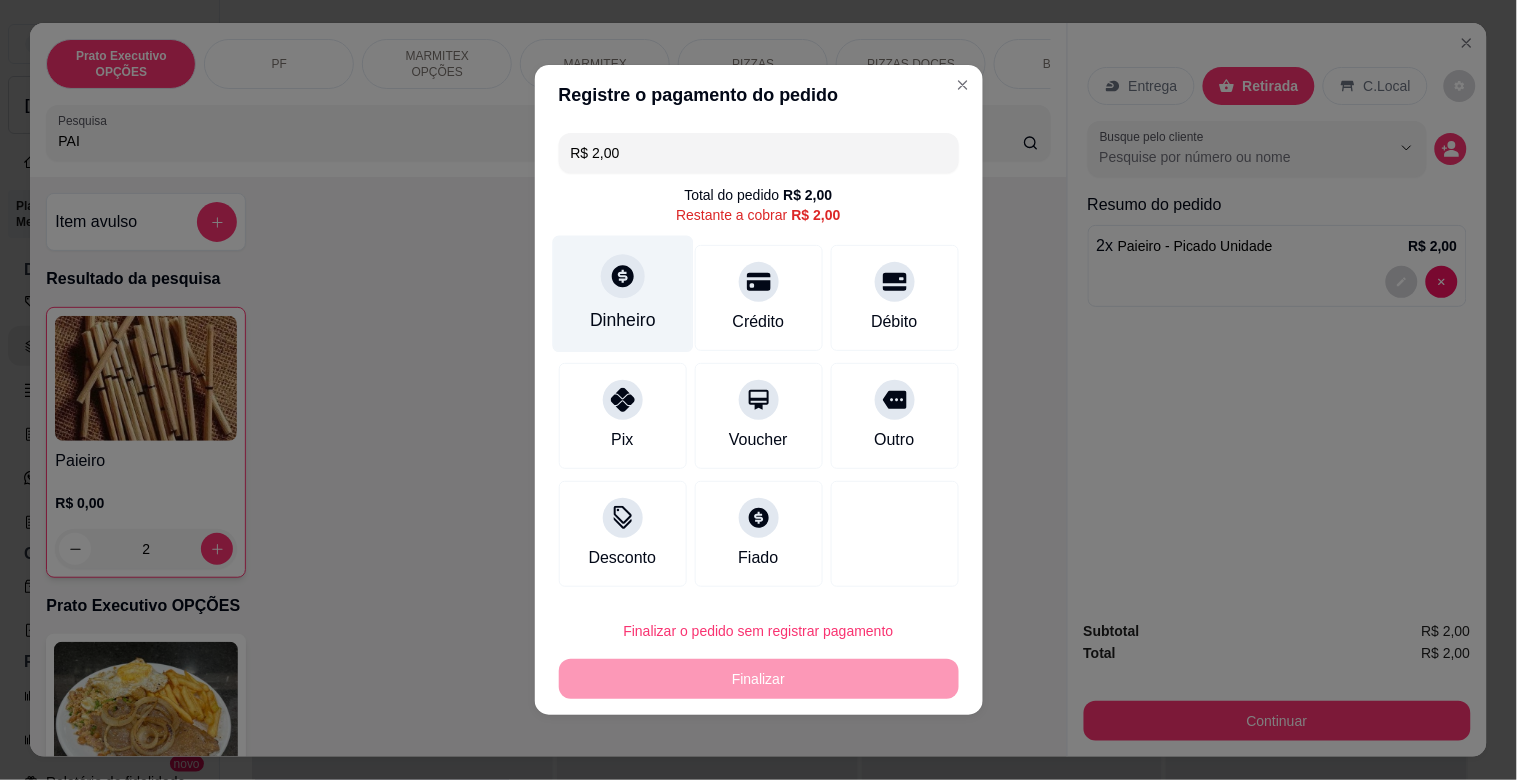 click on "Dinheiro" at bounding box center [622, 294] 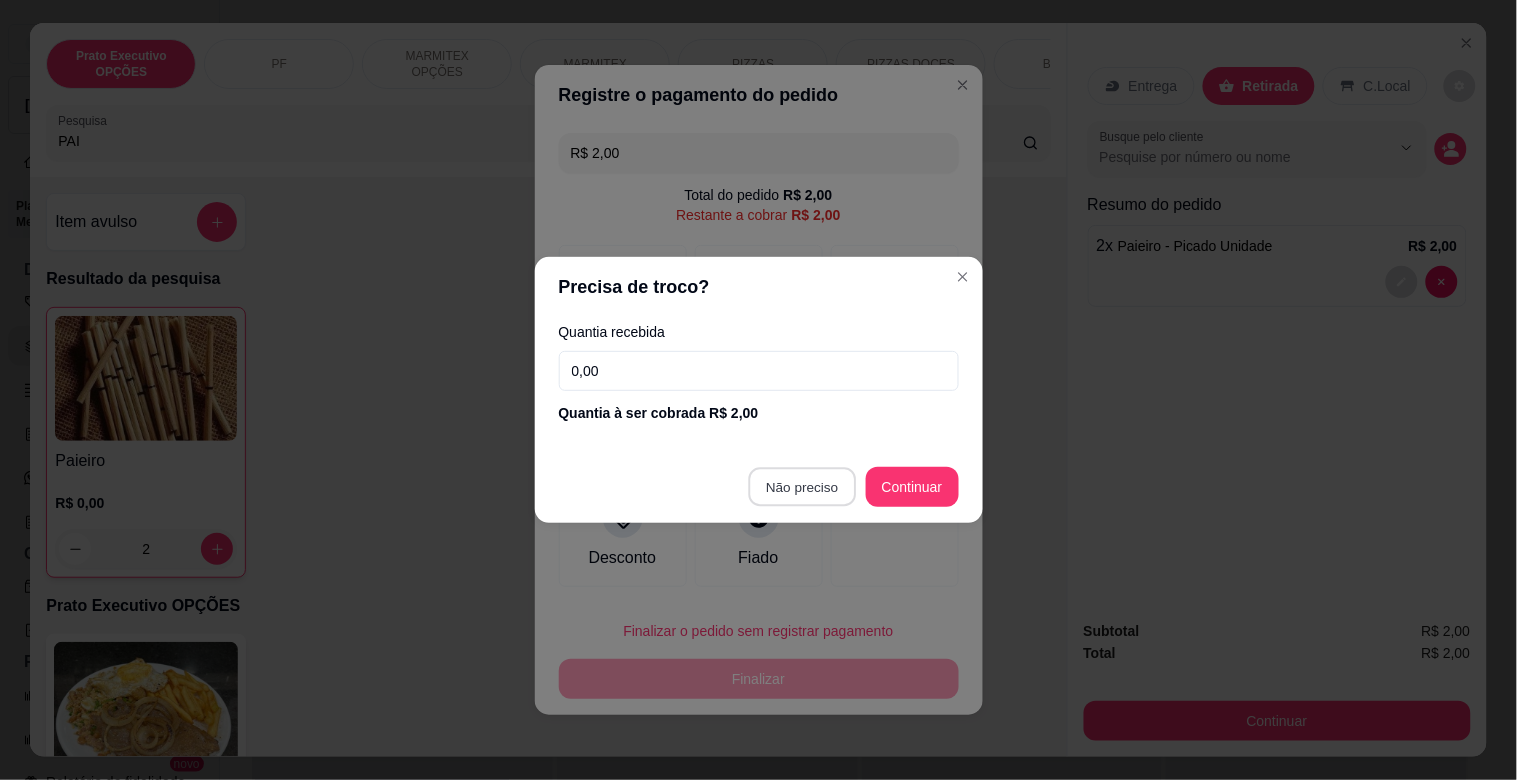 type on "R$ 0,00" 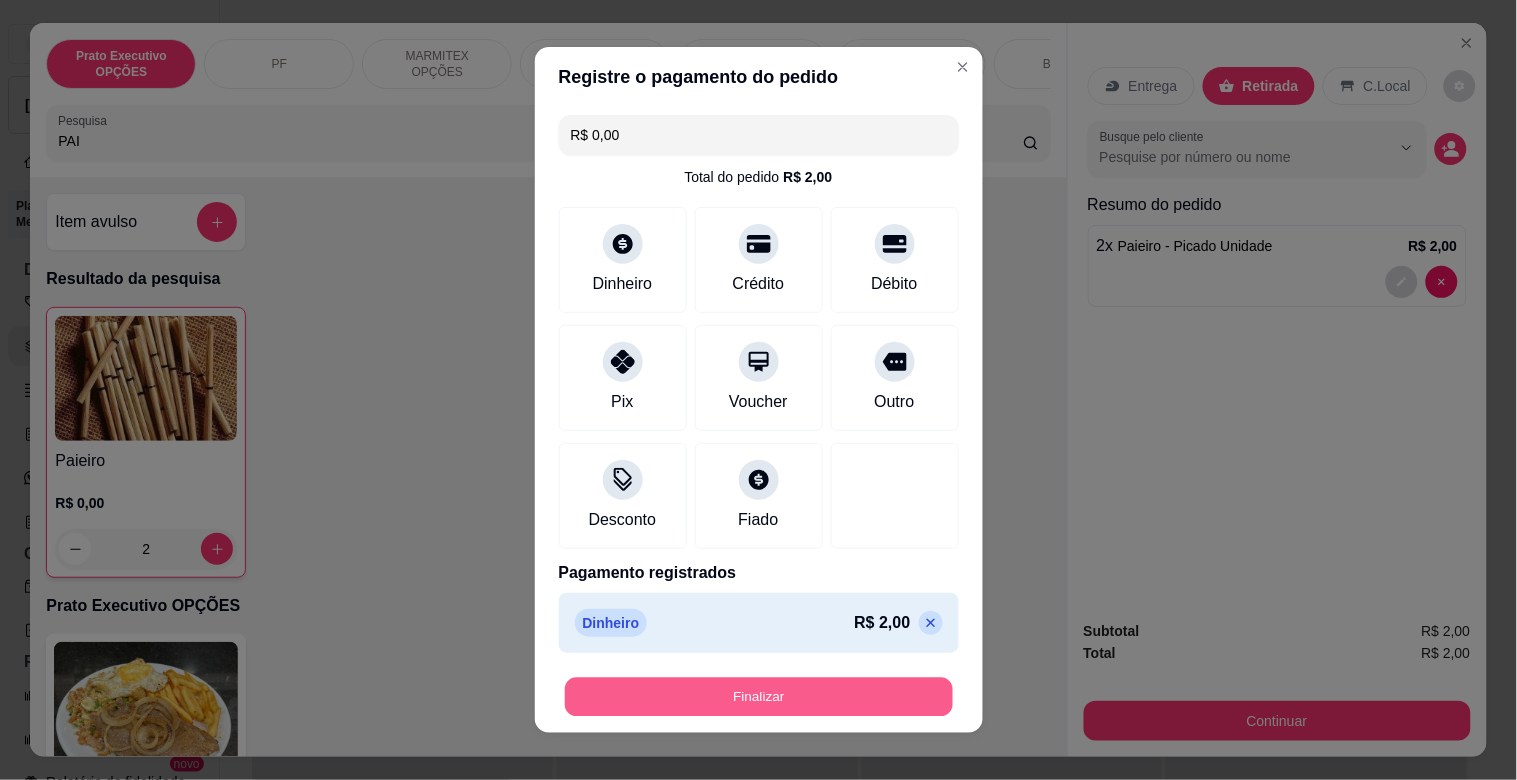 click on "Finalizar" at bounding box center (759, 697) 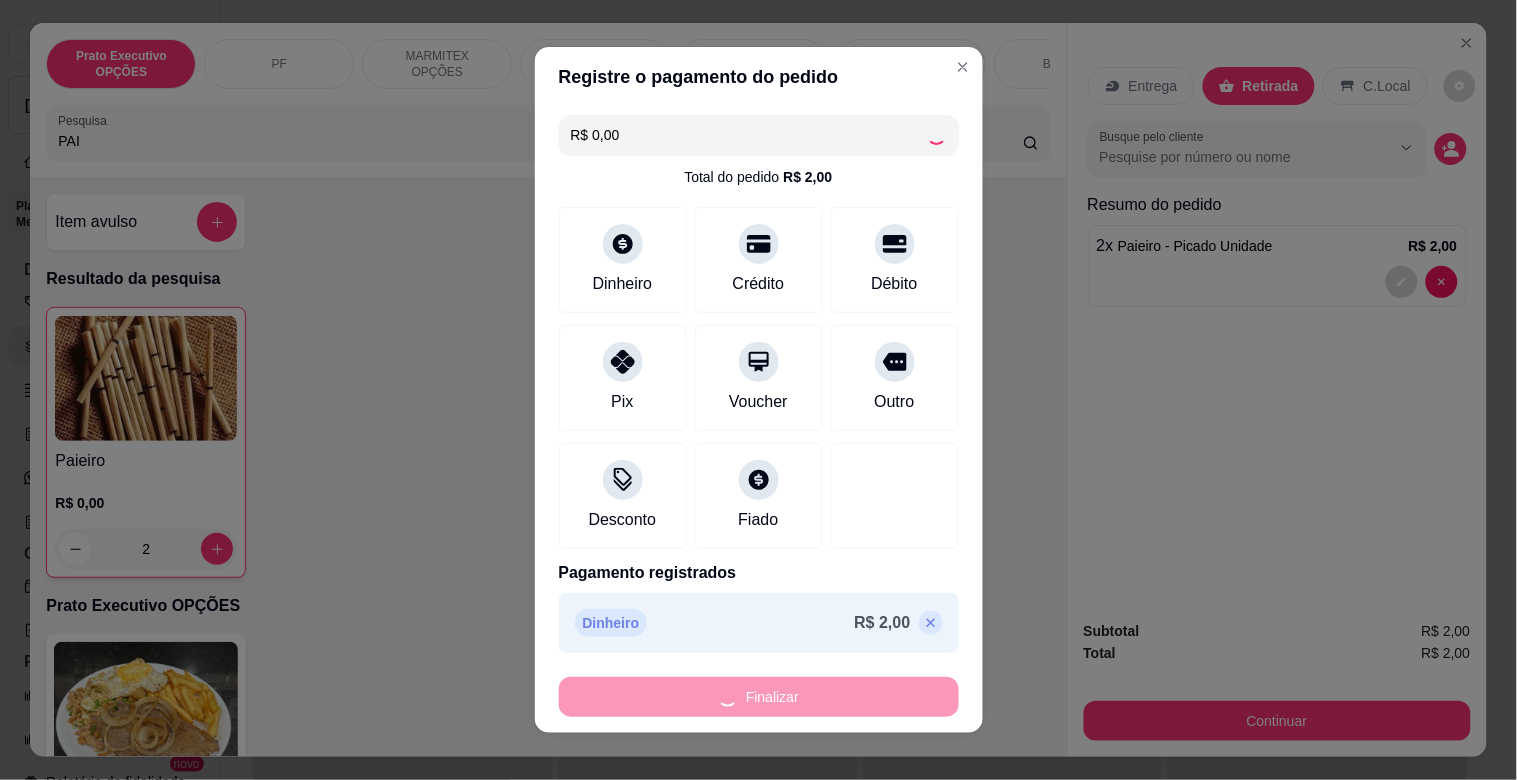 type on "0" 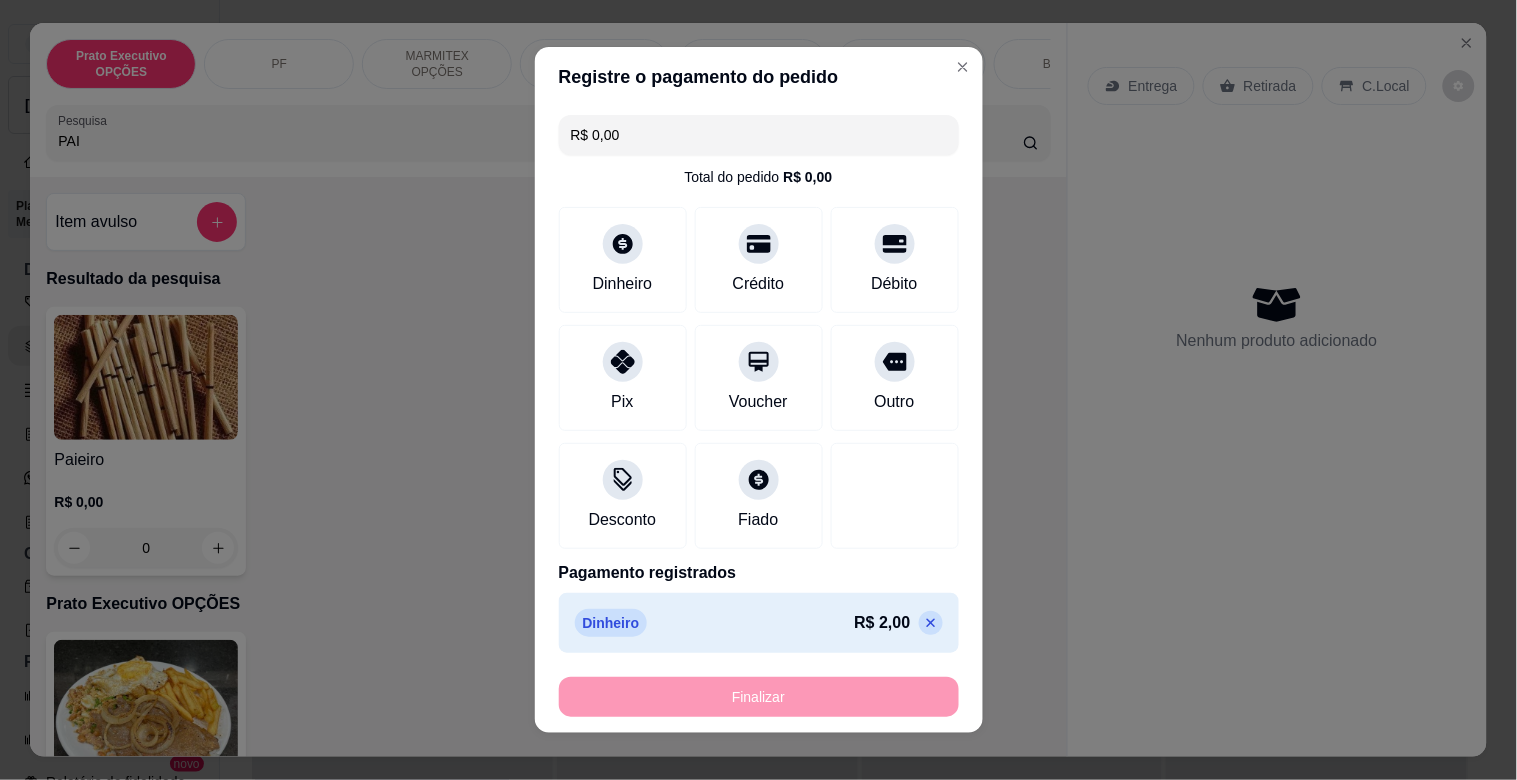 type on "-R$ 2,00" 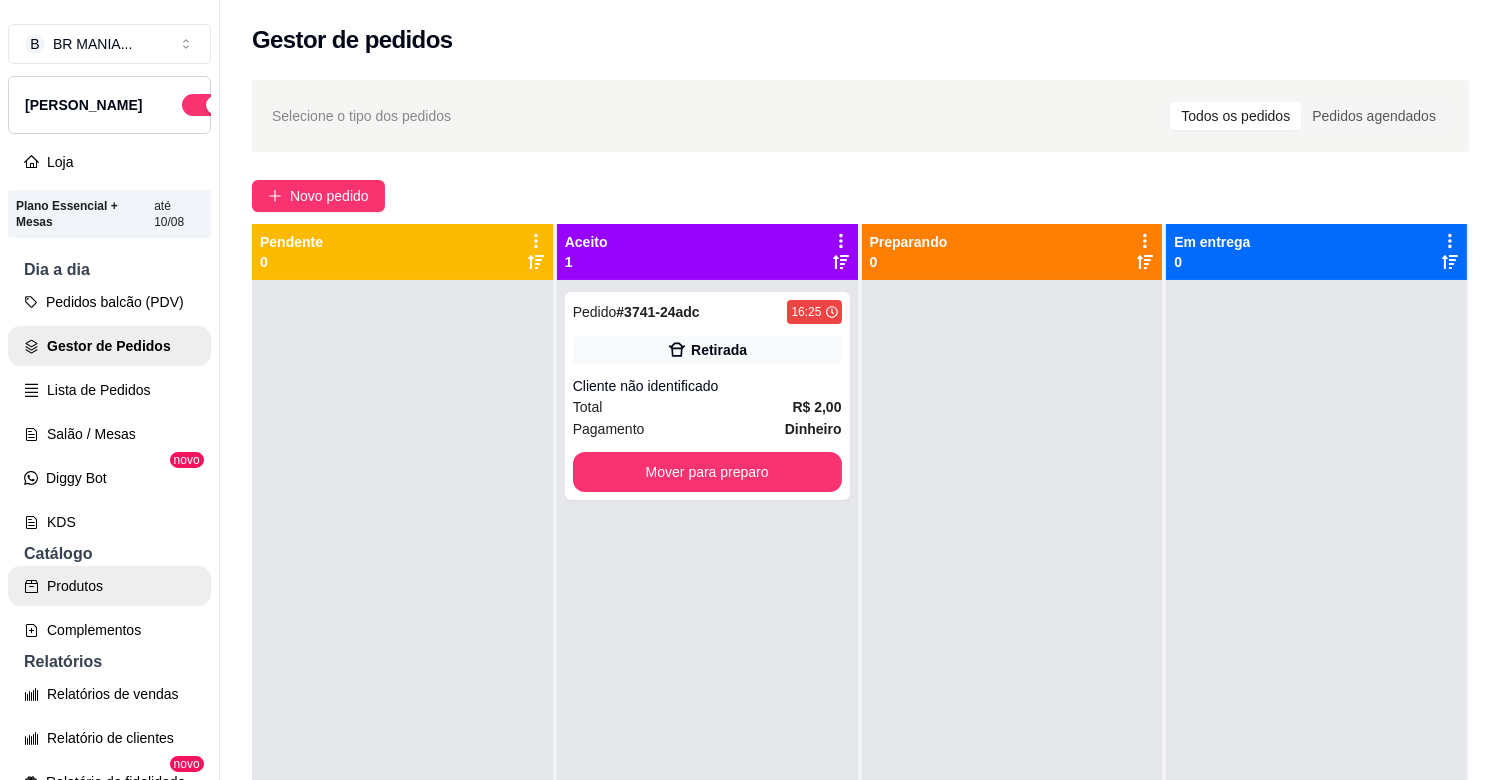 click on "Produtos" at bounding box center (109, 586) 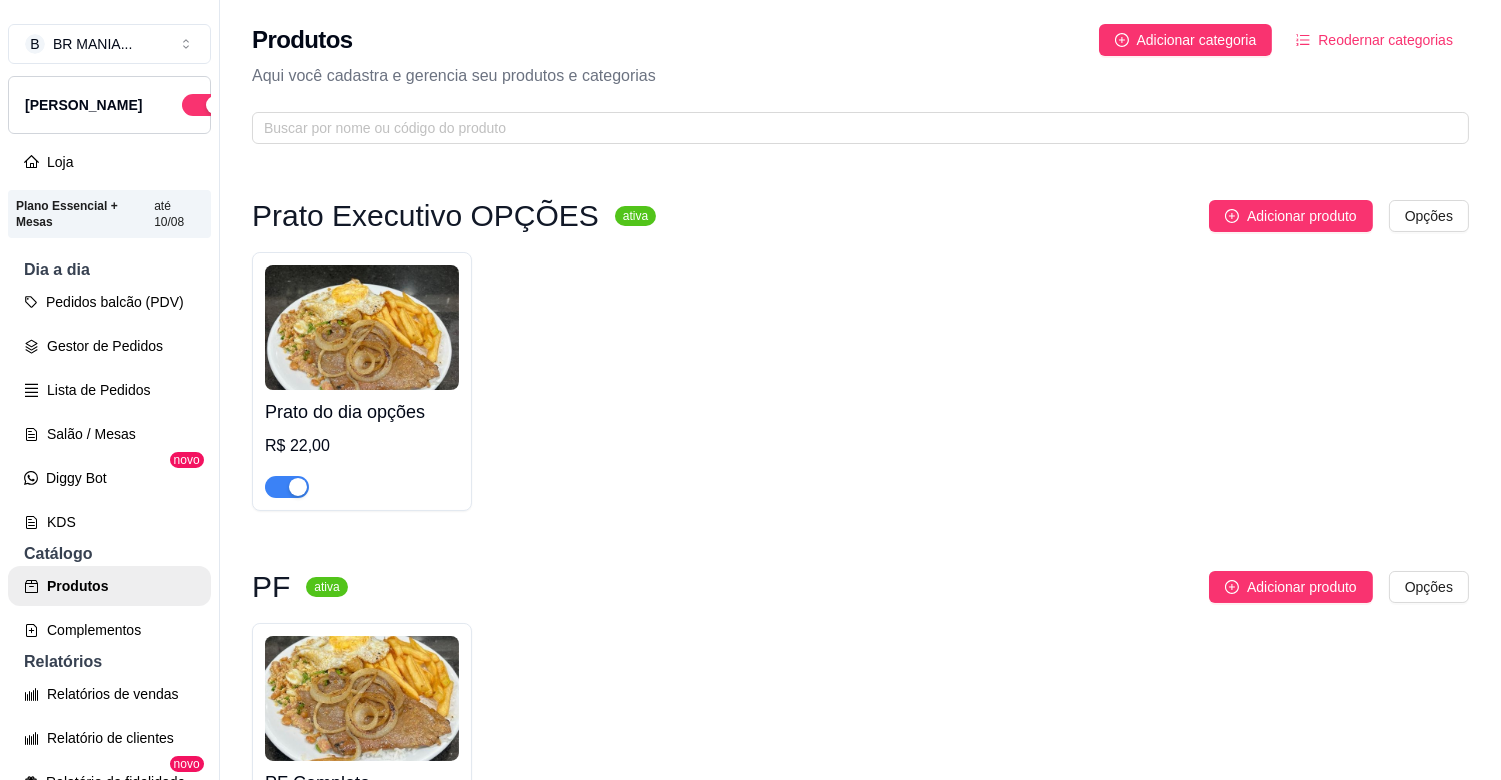 click at bounding box center (298, 487) 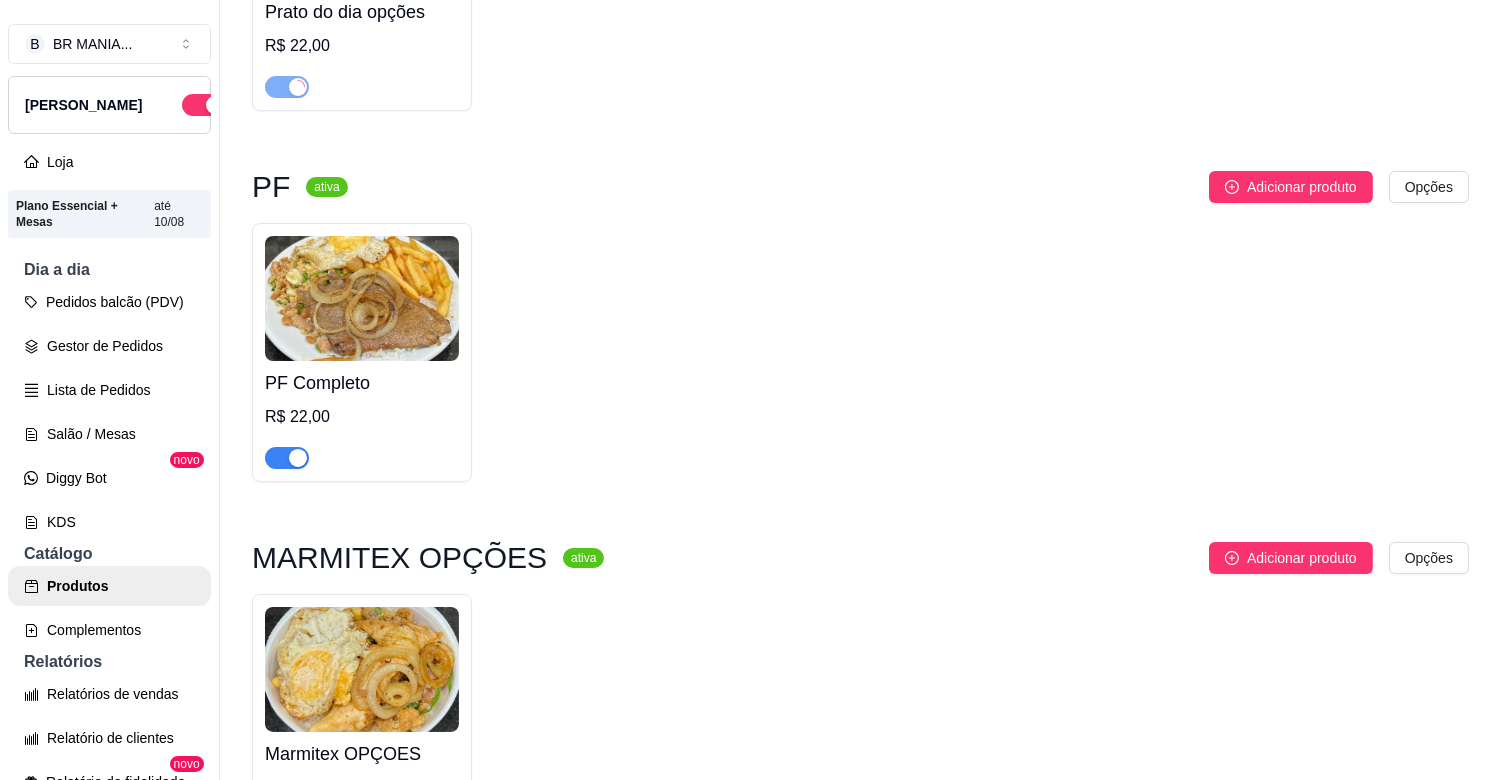 click at bounding box center (298, 458) 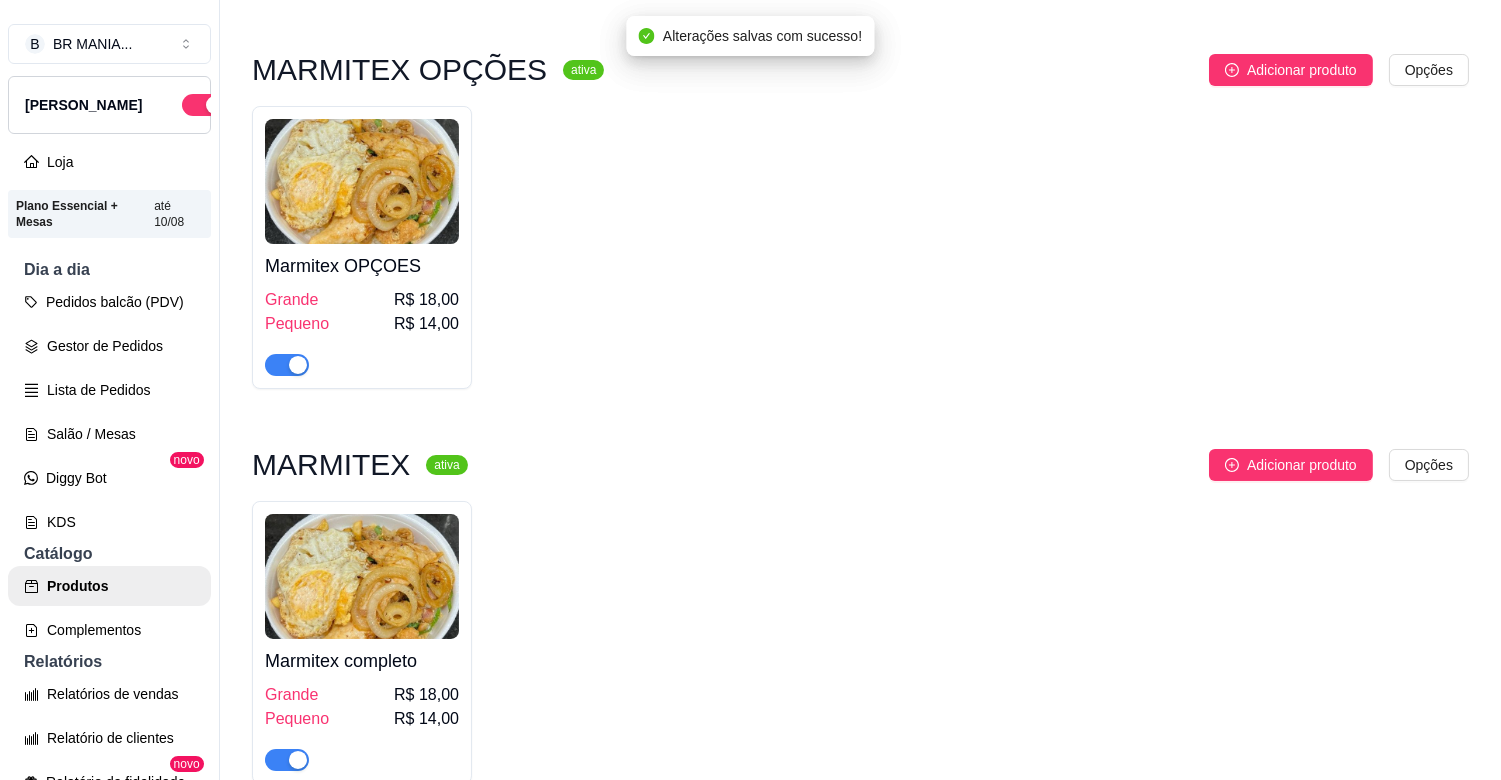 click at bounding box center (298, 365) 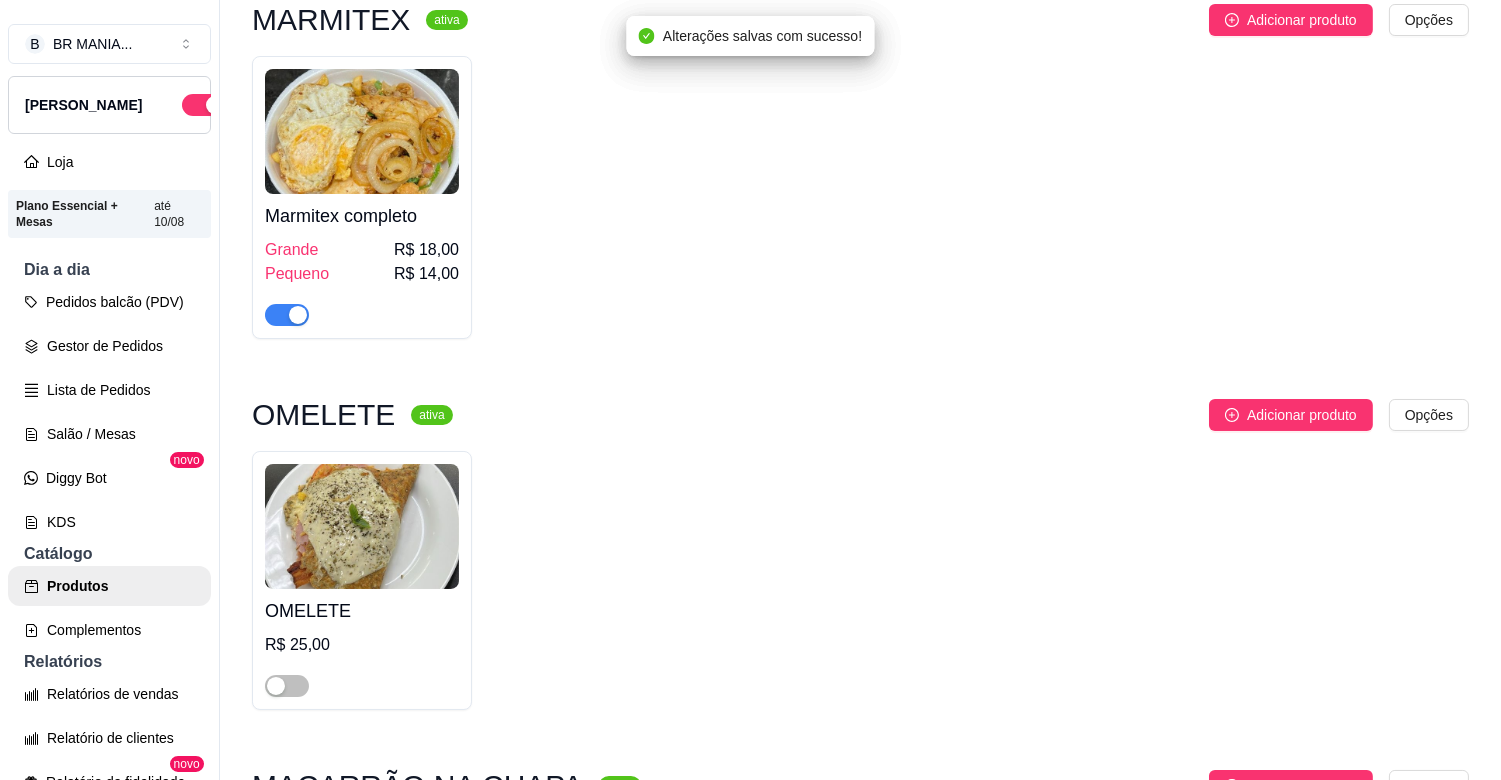 drag, startPoint x: 297, startPoint y: 316, endPoint x: 310, endPoint y: 333, distance: 21.400934 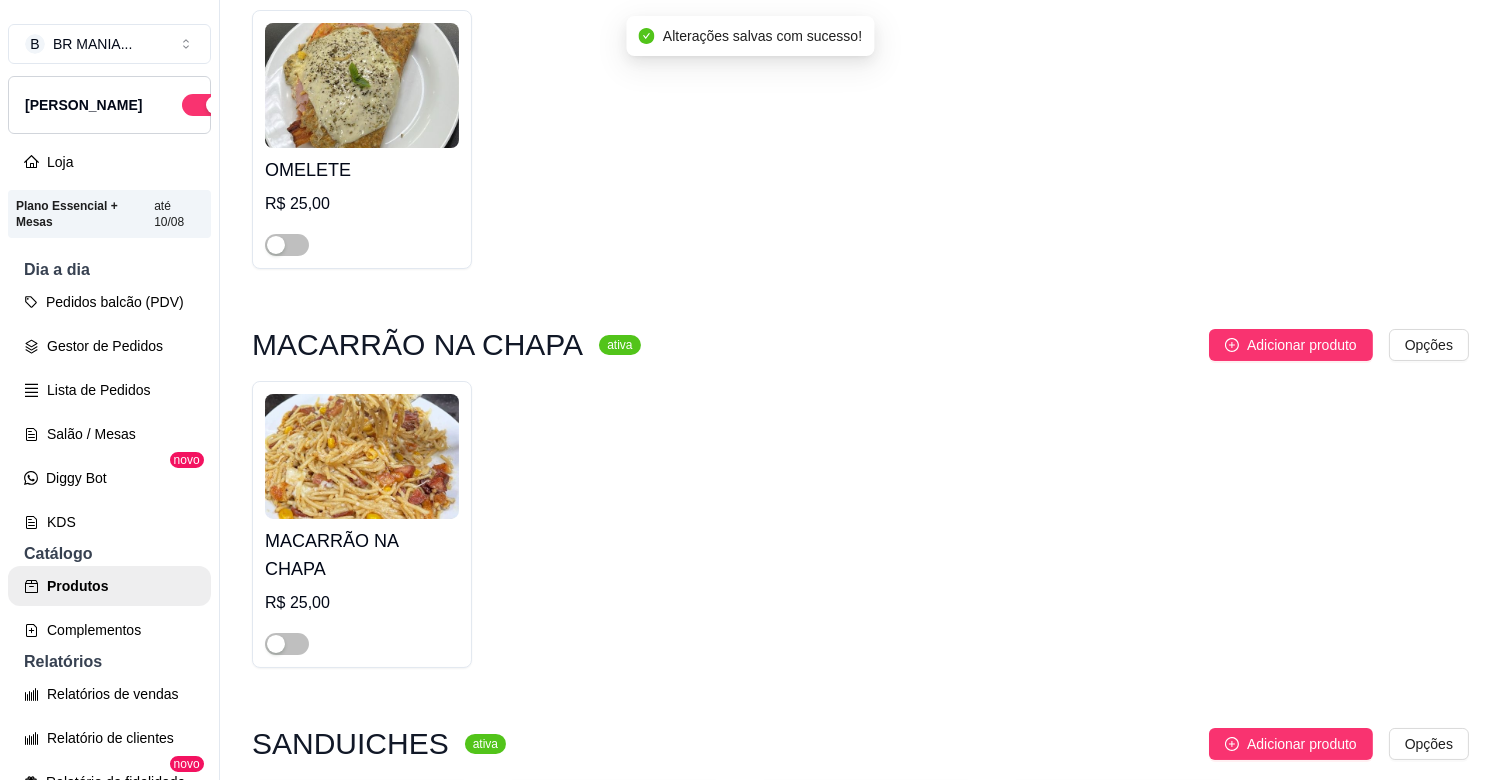 scroll, scrollTop: 1777, scrollLeft: 0, axis: vertical 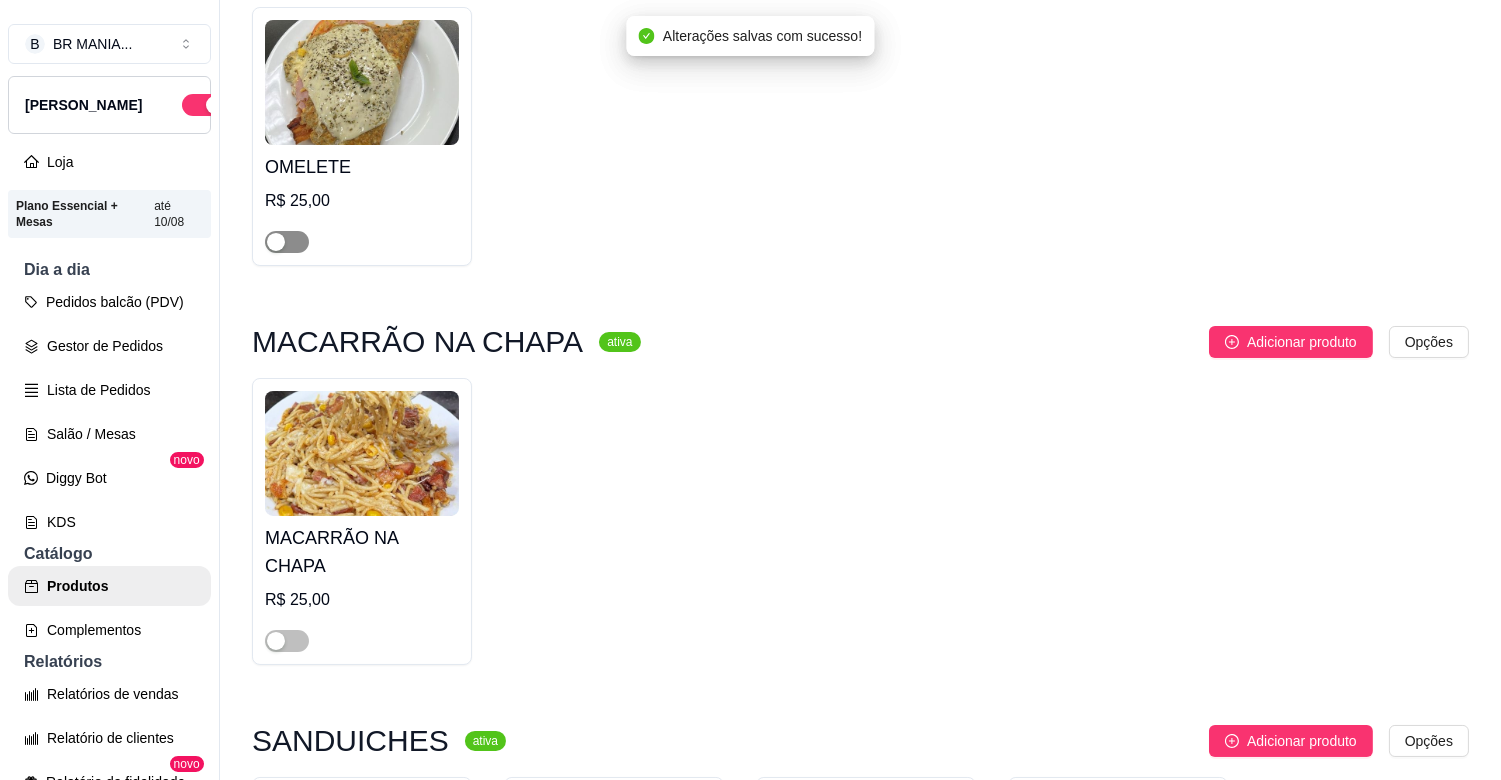 click at bounding box center (287, 242) 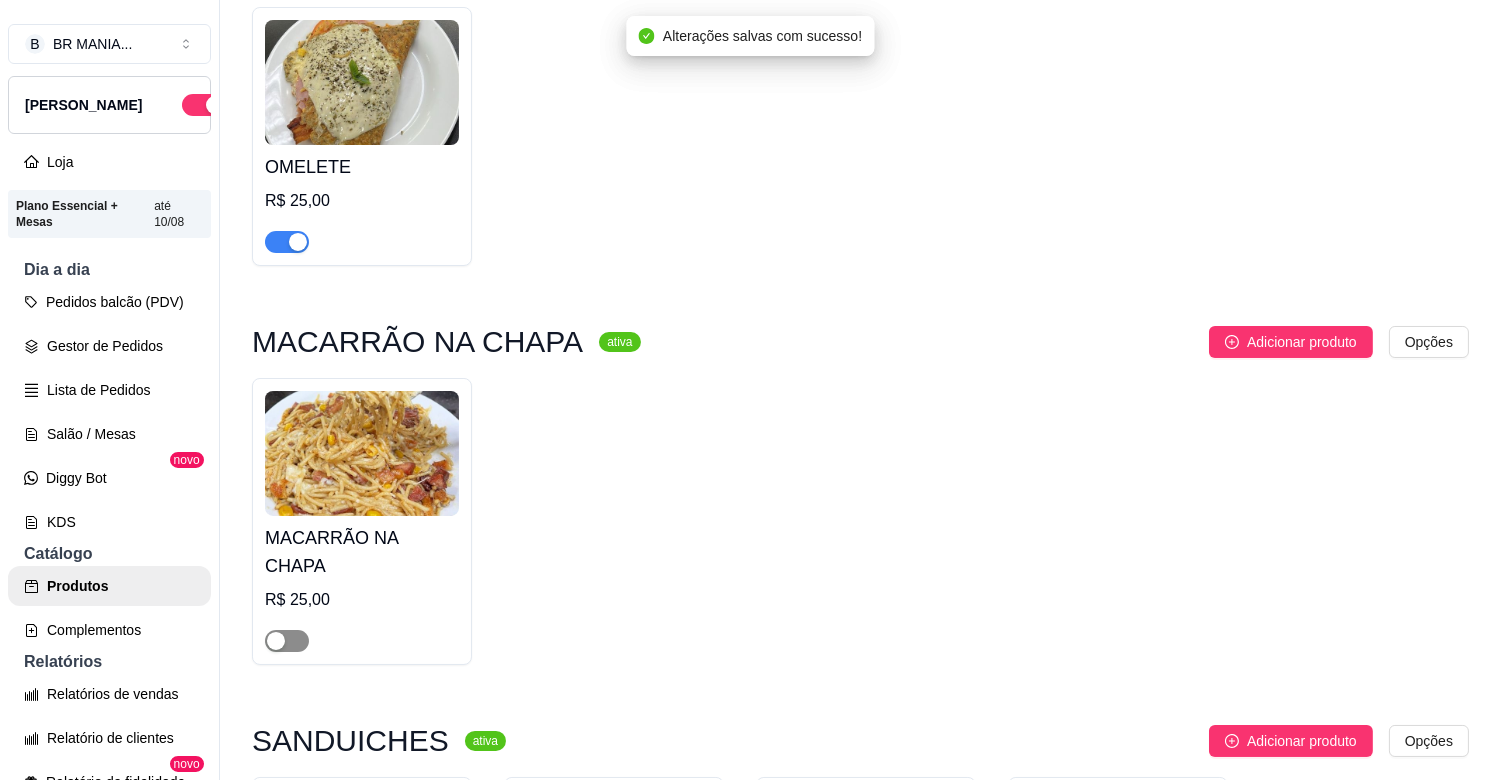 click at bounding box center (276, 641) 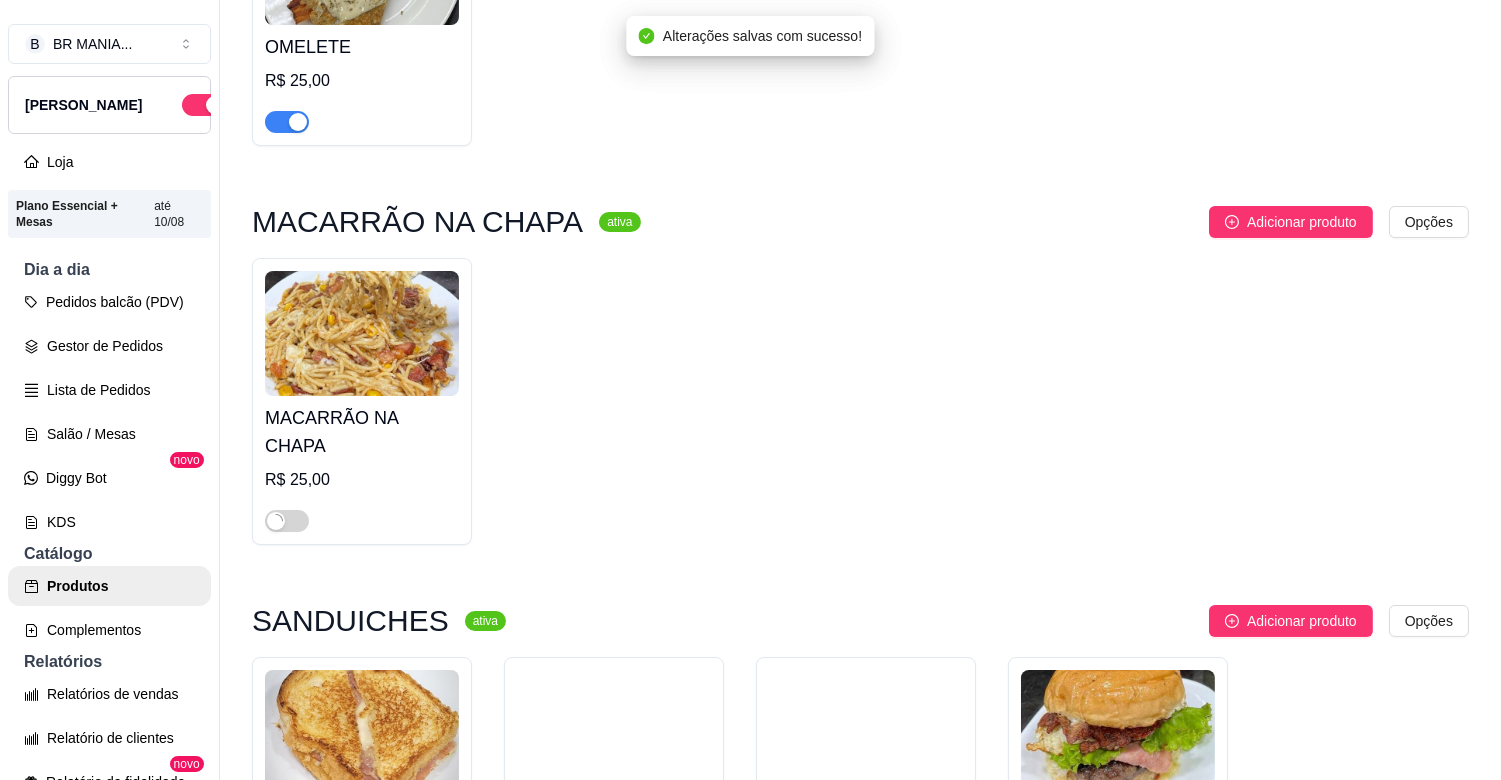 scroll, scrollTop: 2222, scrollLeft: 0, axis: vertical 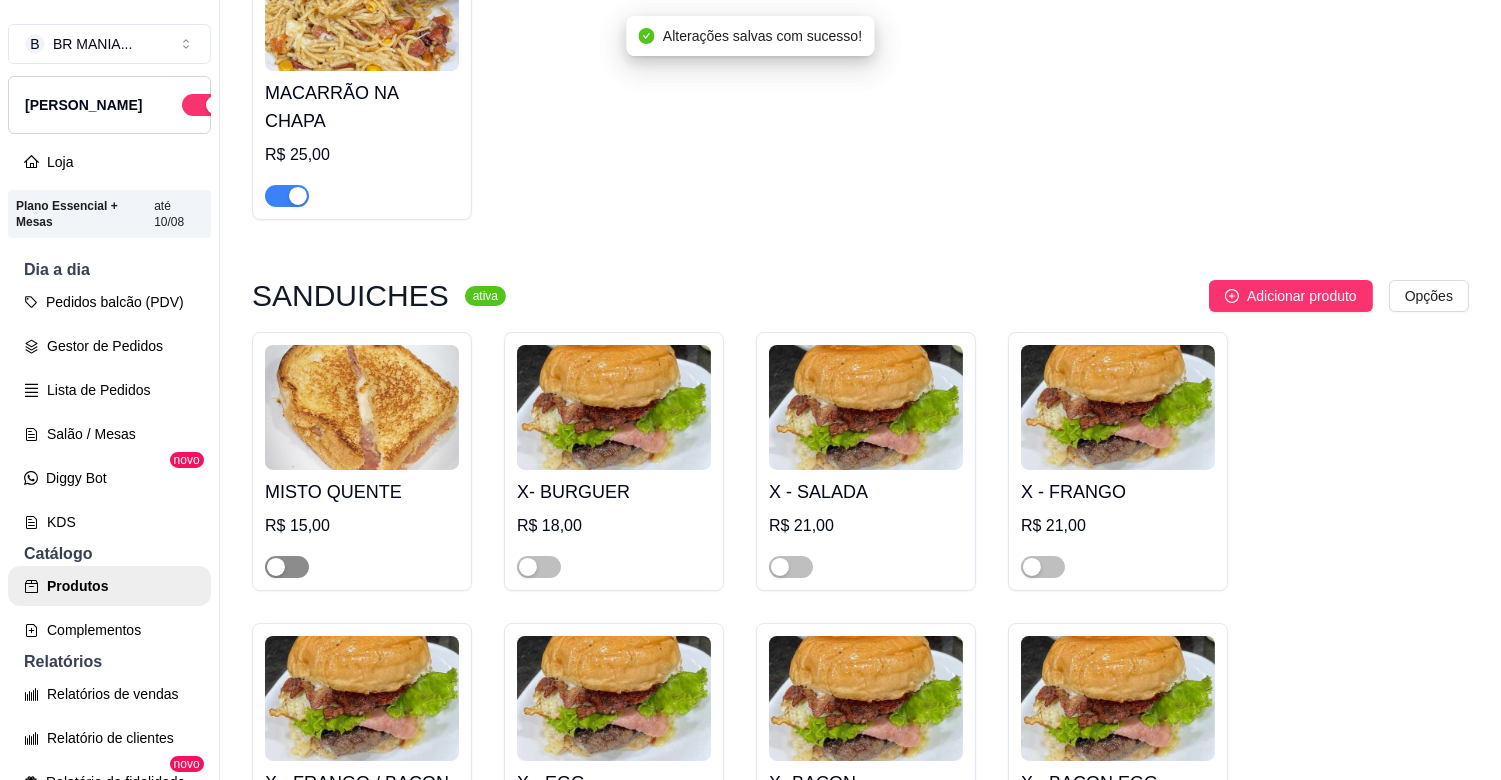 click at bounding box center [276, 567] 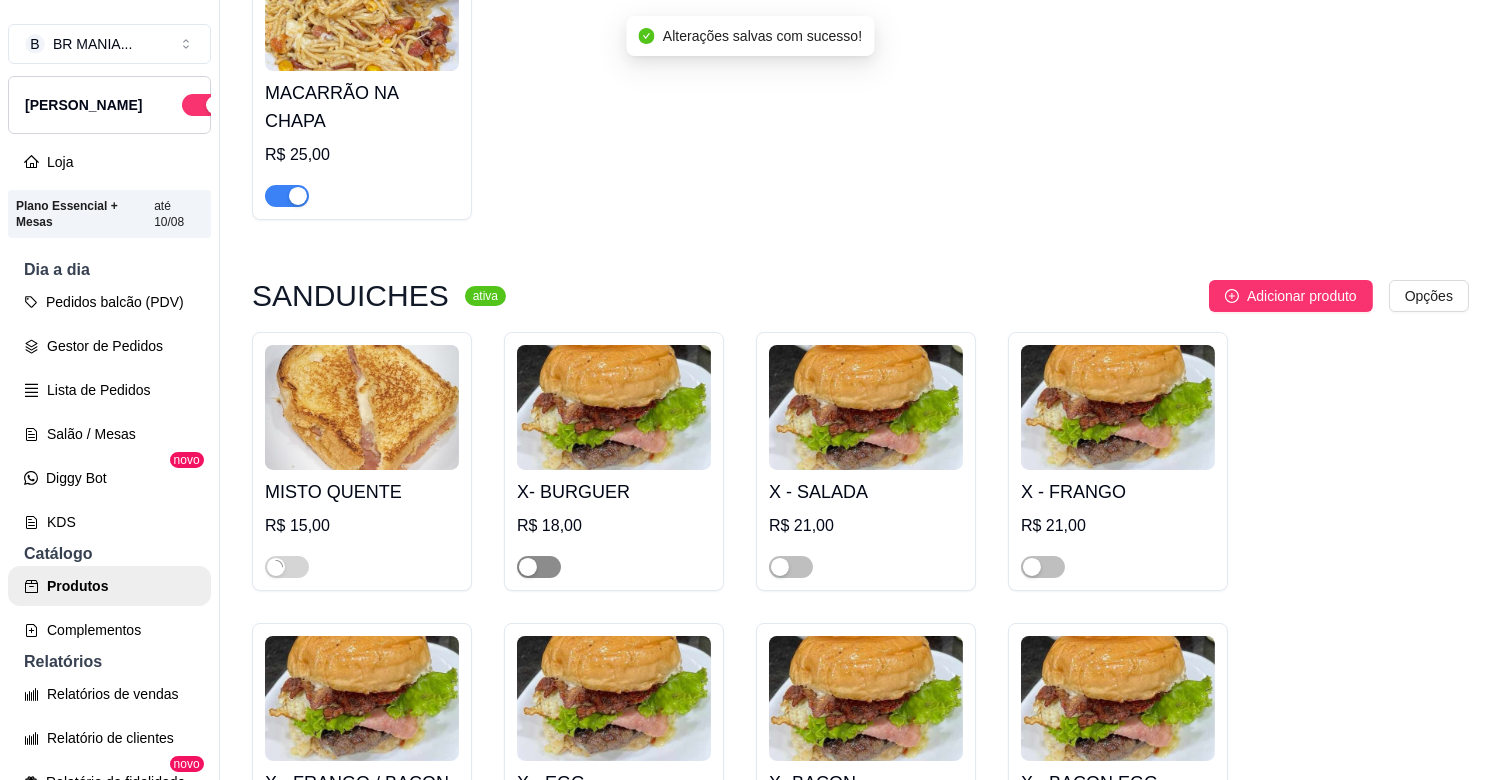 click at bounding box center [539, 567] 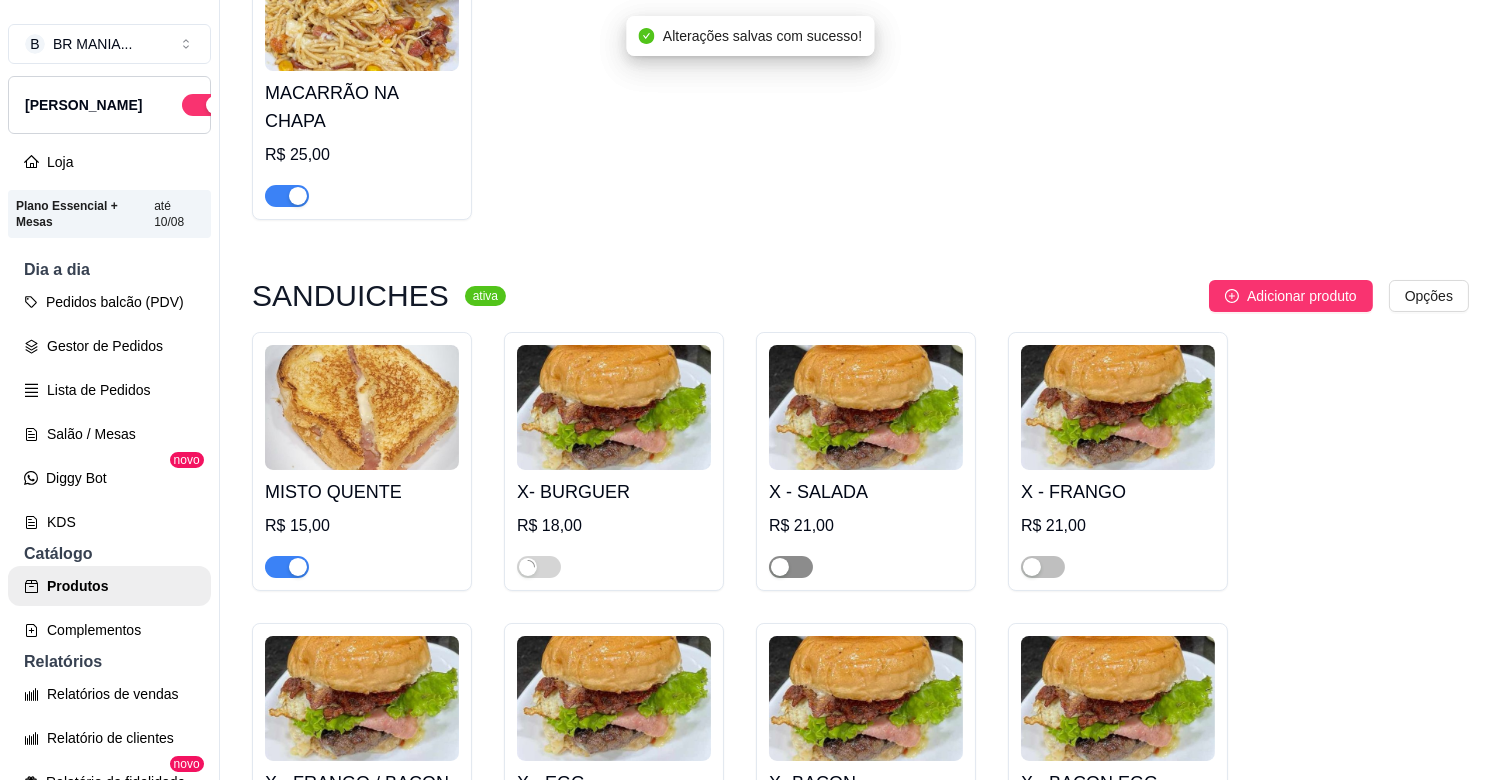 click at bounding box center [780, 567] 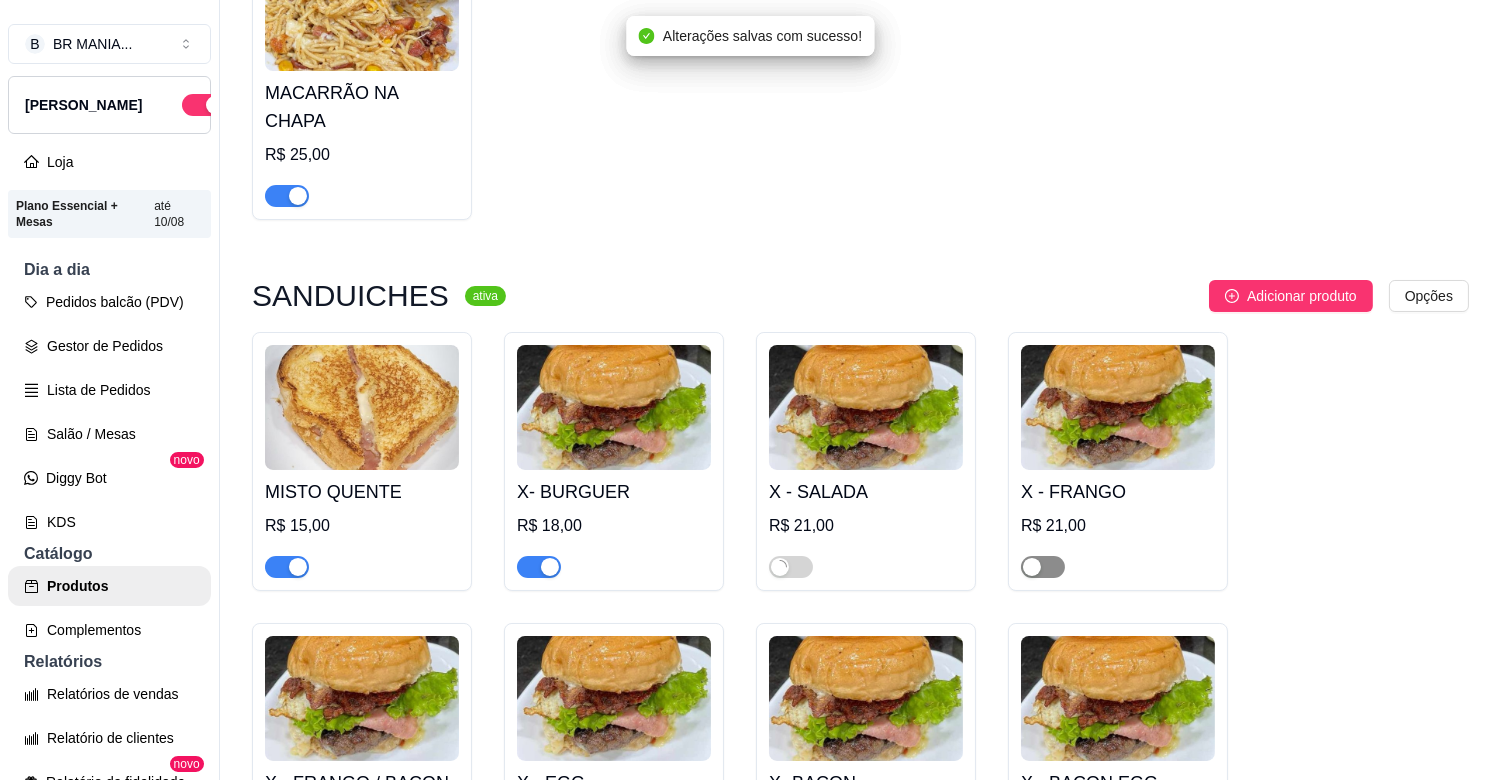 click at bounding box center (1032, 567) 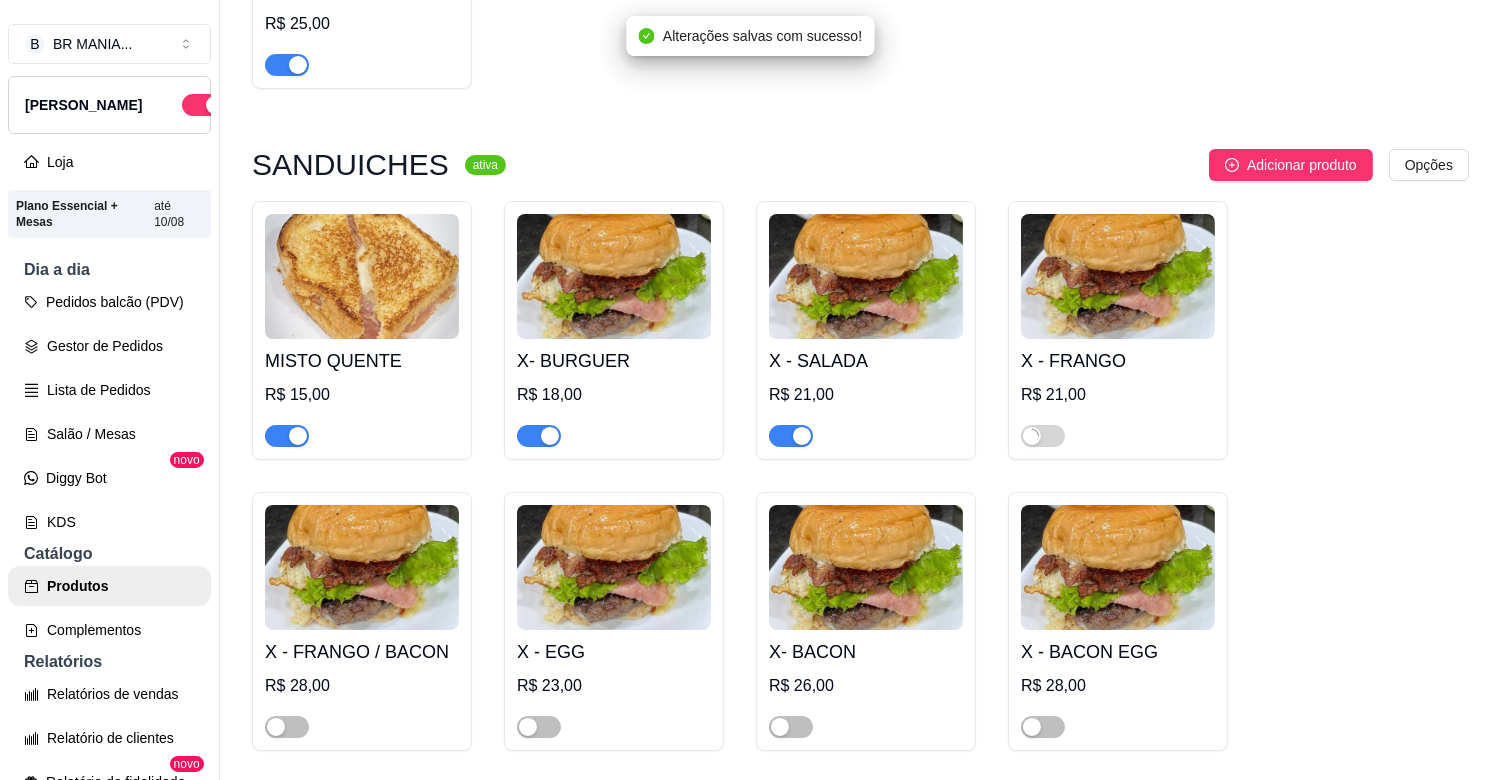 scroll, scrollTop: 2400, scrollLeft: 0, axis: vertical 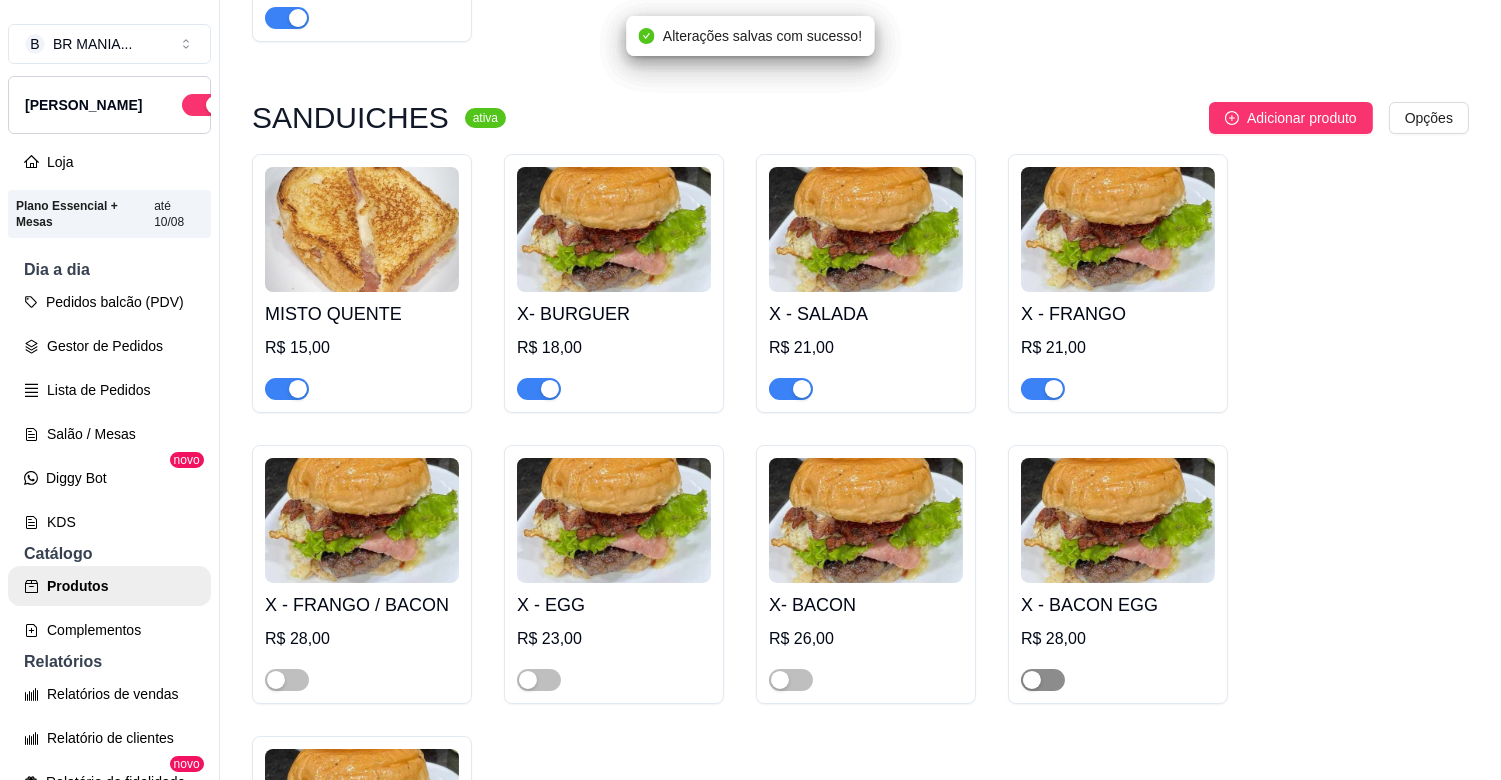 click at bounding box center (1043, 680) 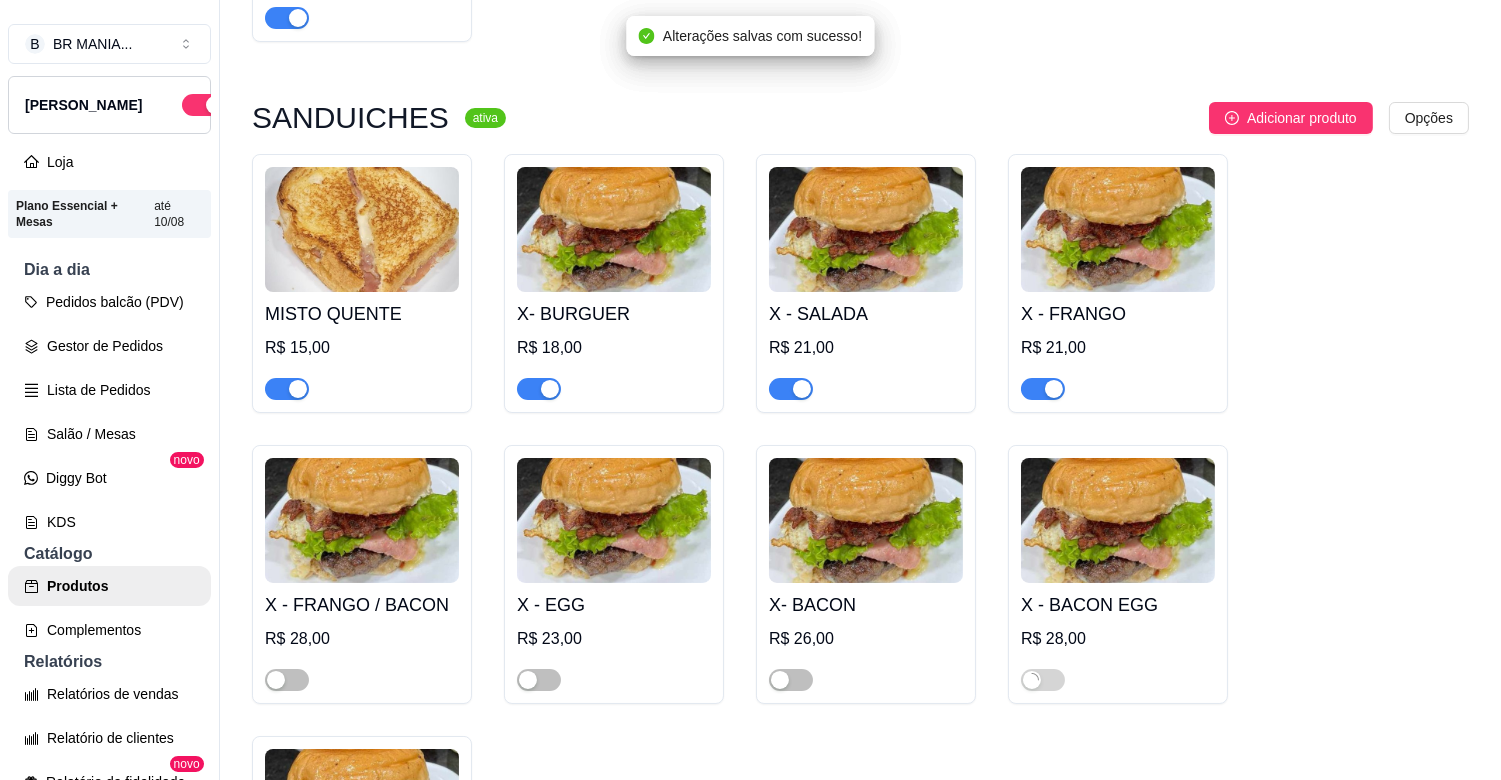 drag, startPoint x: 786, startPoint y: 661, endPoint x: 757, endPoint y: 660, distance: 29.017237 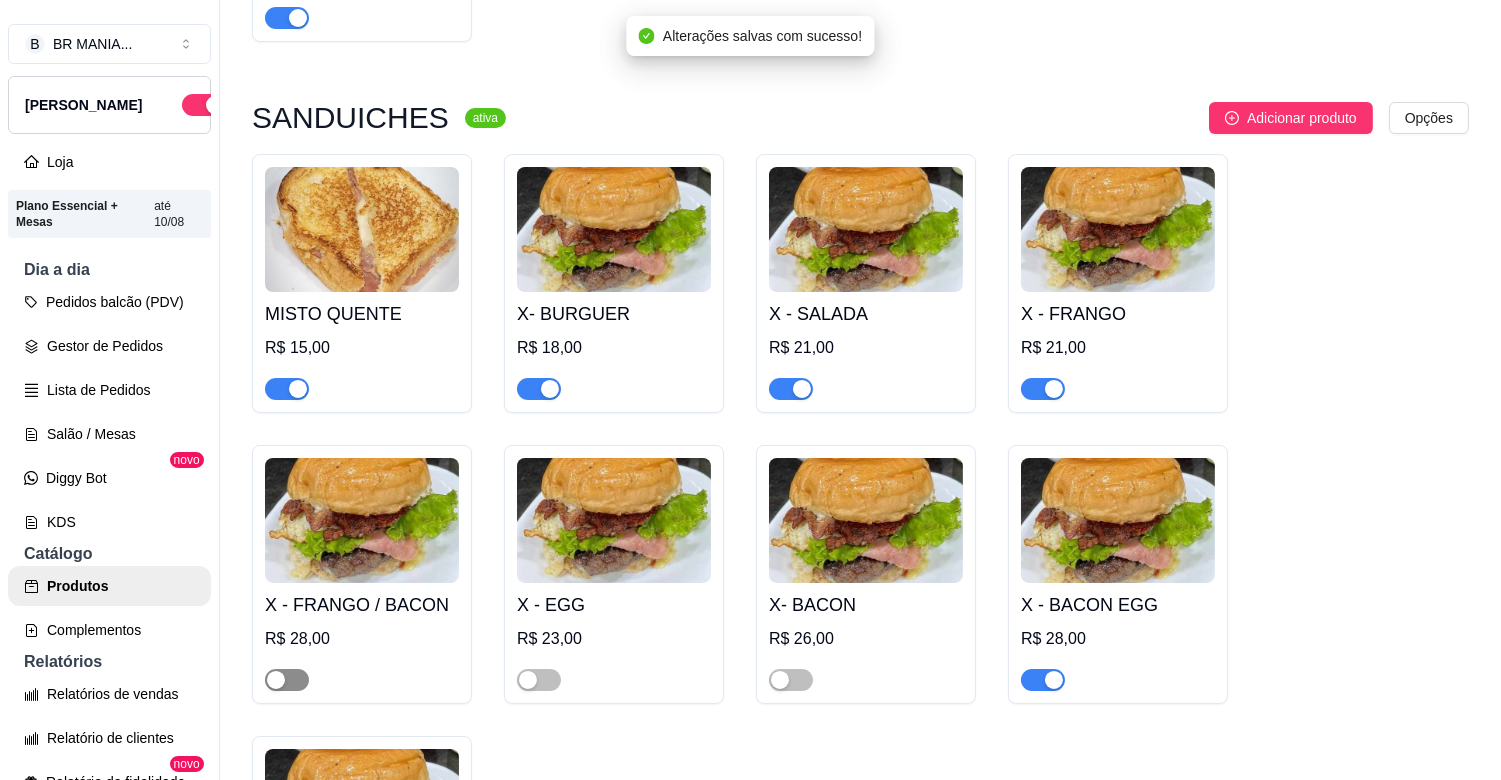 drag, startPoint x: 274, startPoint y: 656, endPoint x: 555, endPoint y: 650, distance: 281.06406 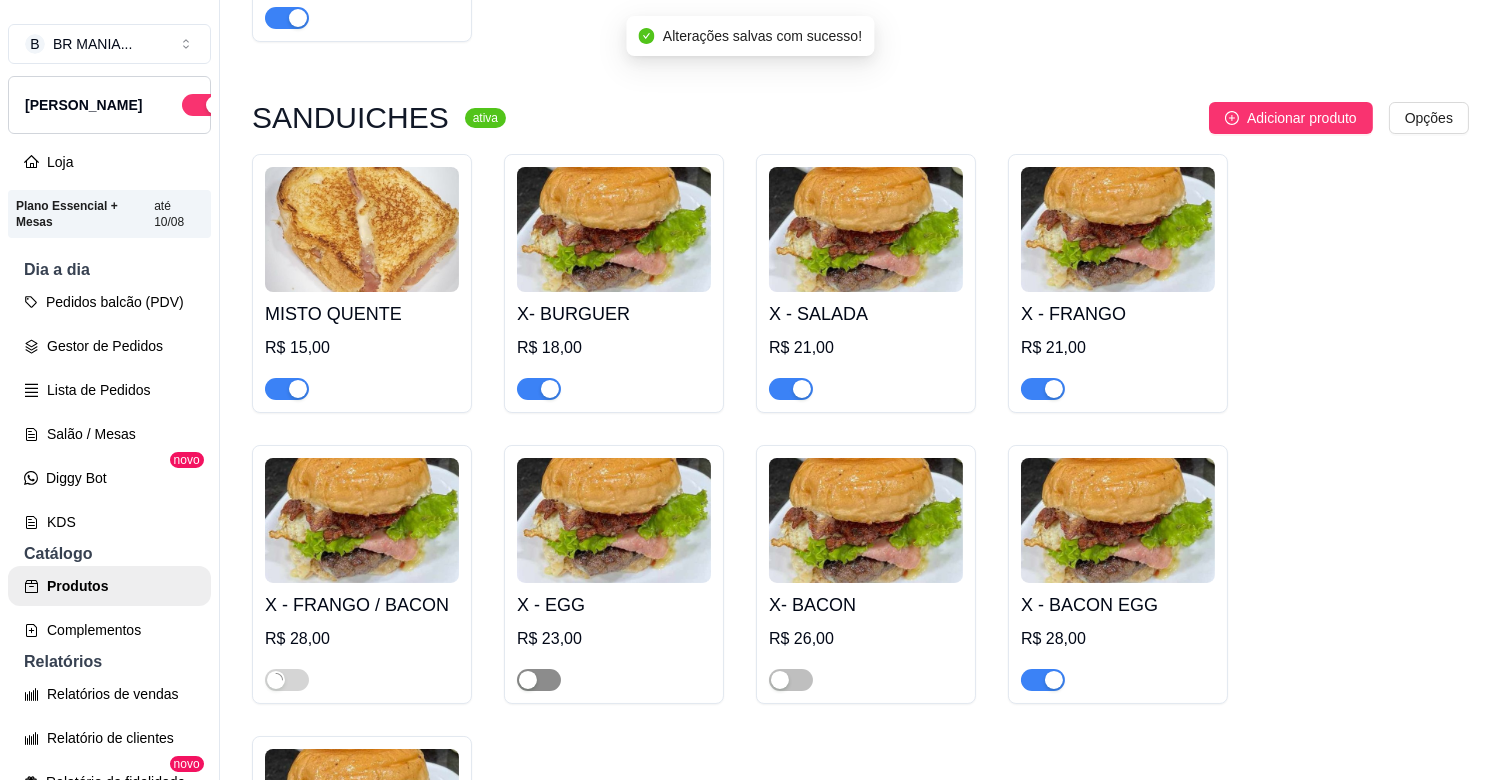 click at bounding box center (528, 680) 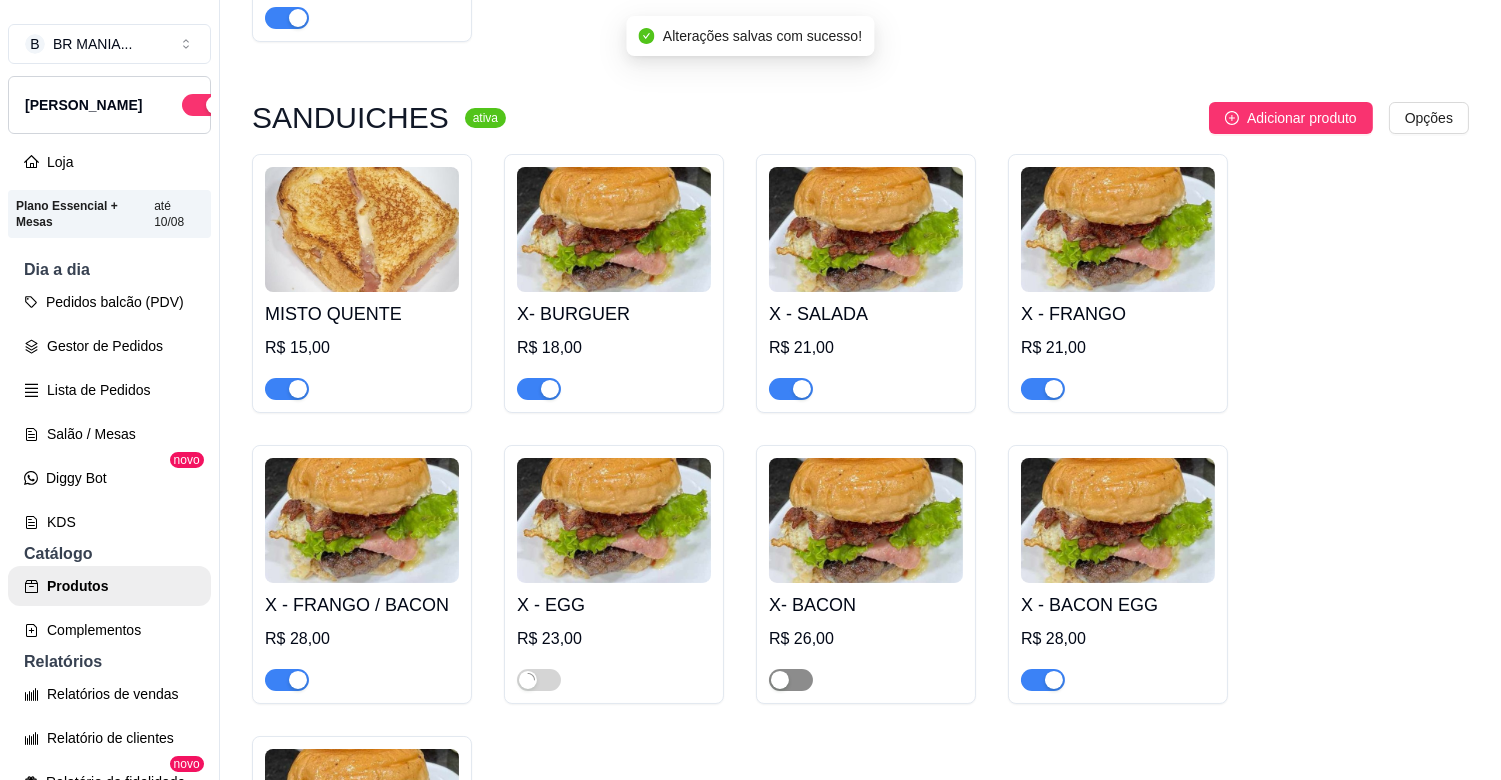click at bounding box center (791, 680) 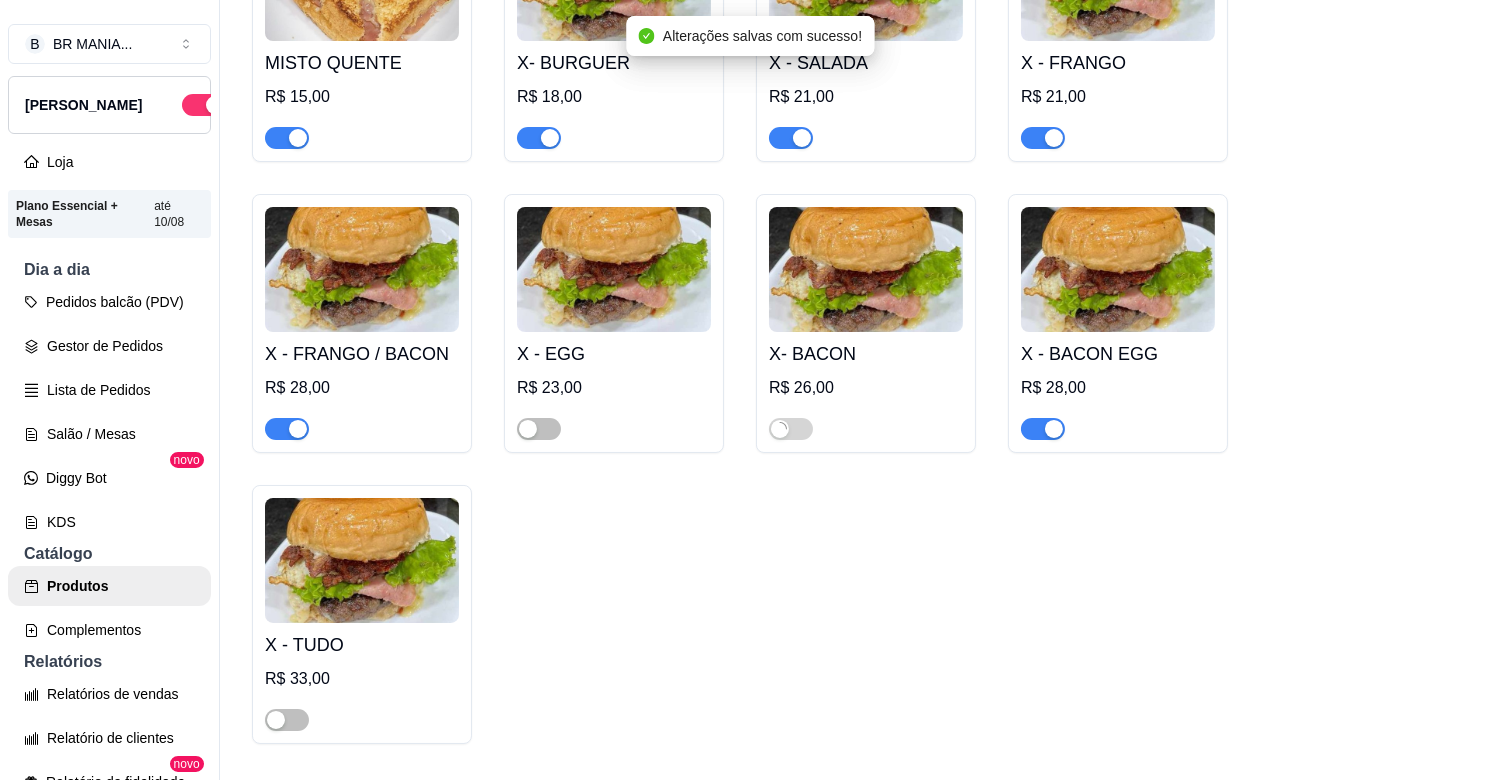 scroll, scrollTop: 2711, scrollLeft: 0, axis: vertical 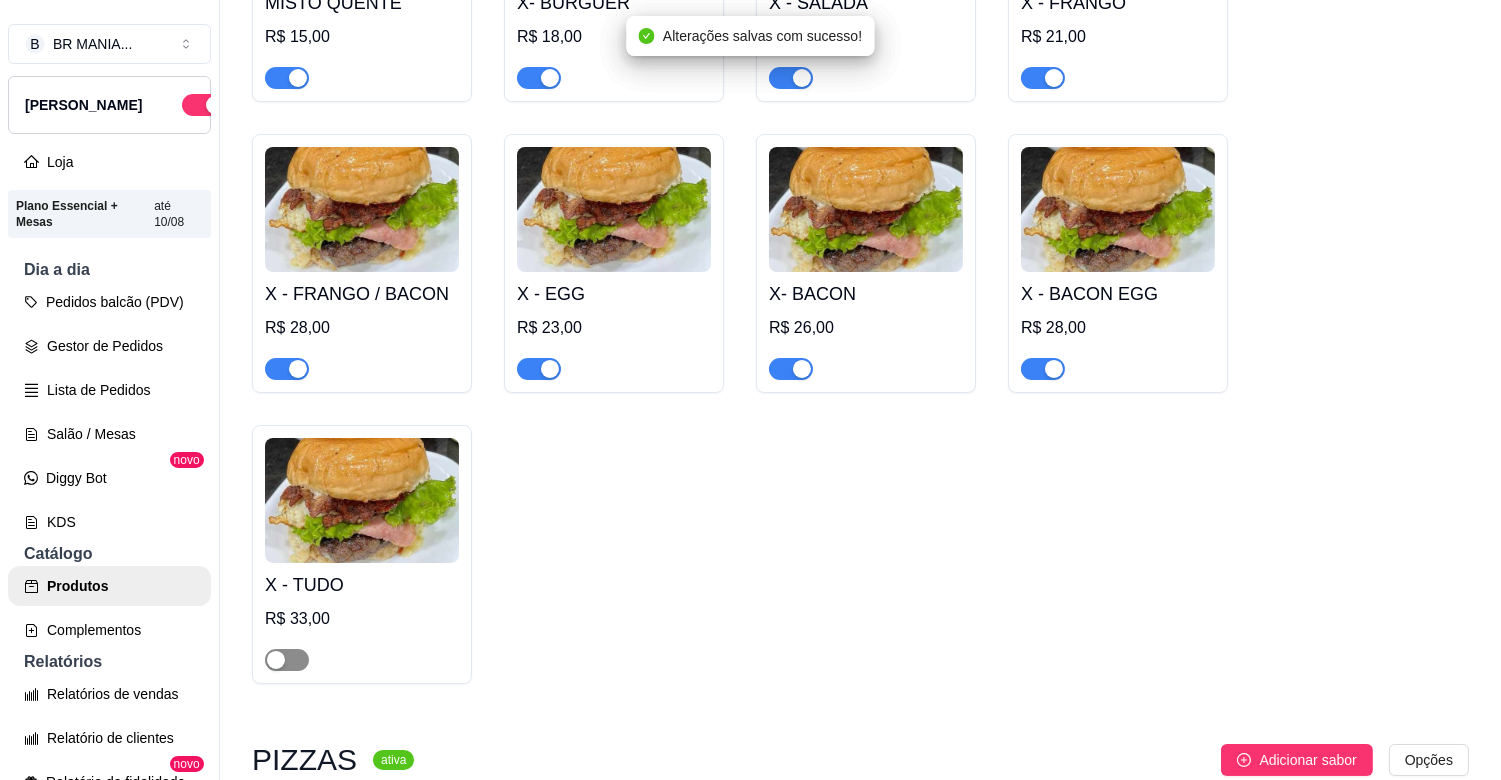 click at bounding box center [276, 660] 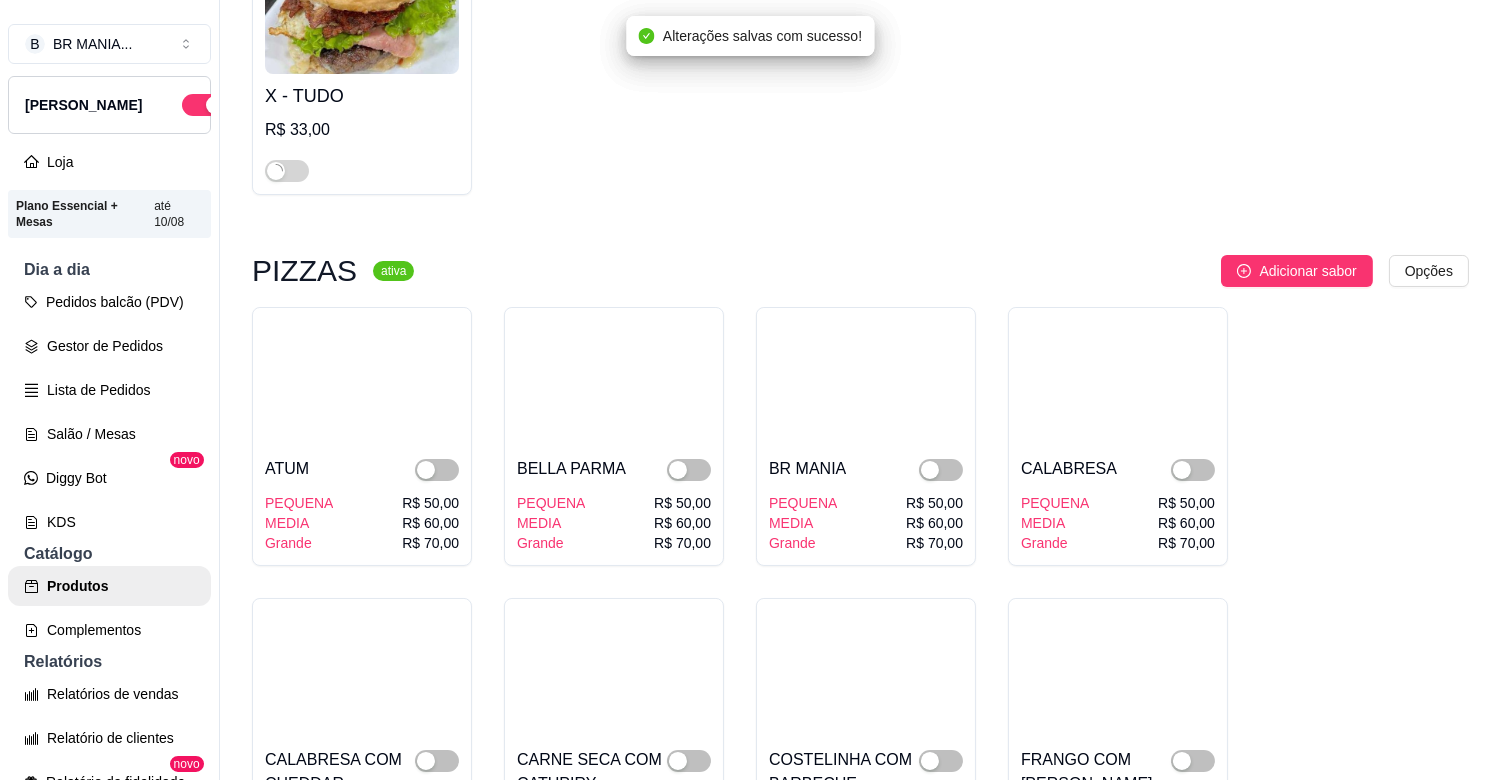 scroll, scrollTop: 3288, scrollLeft: 0, axis: vertical 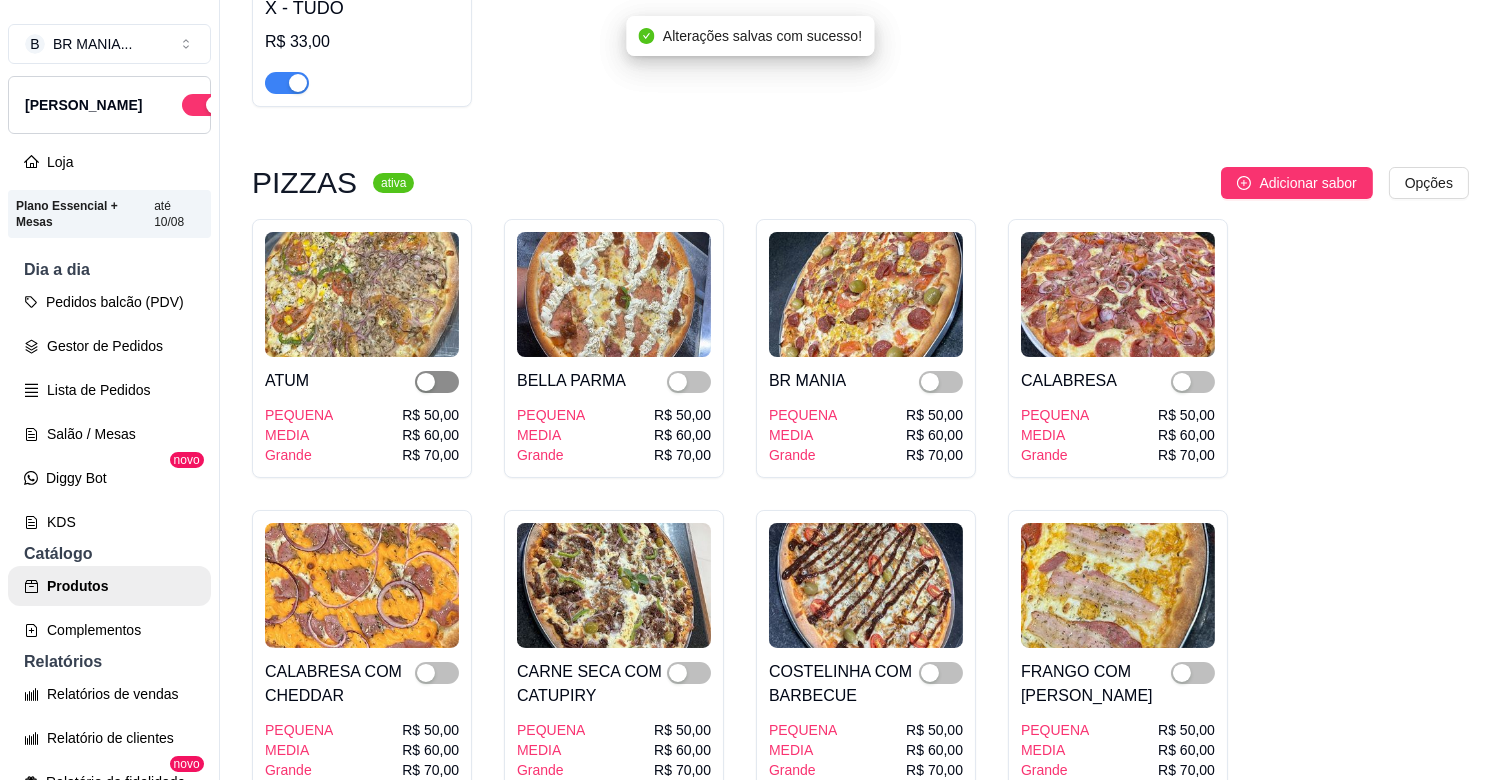 click at bounding box center [437, 382] 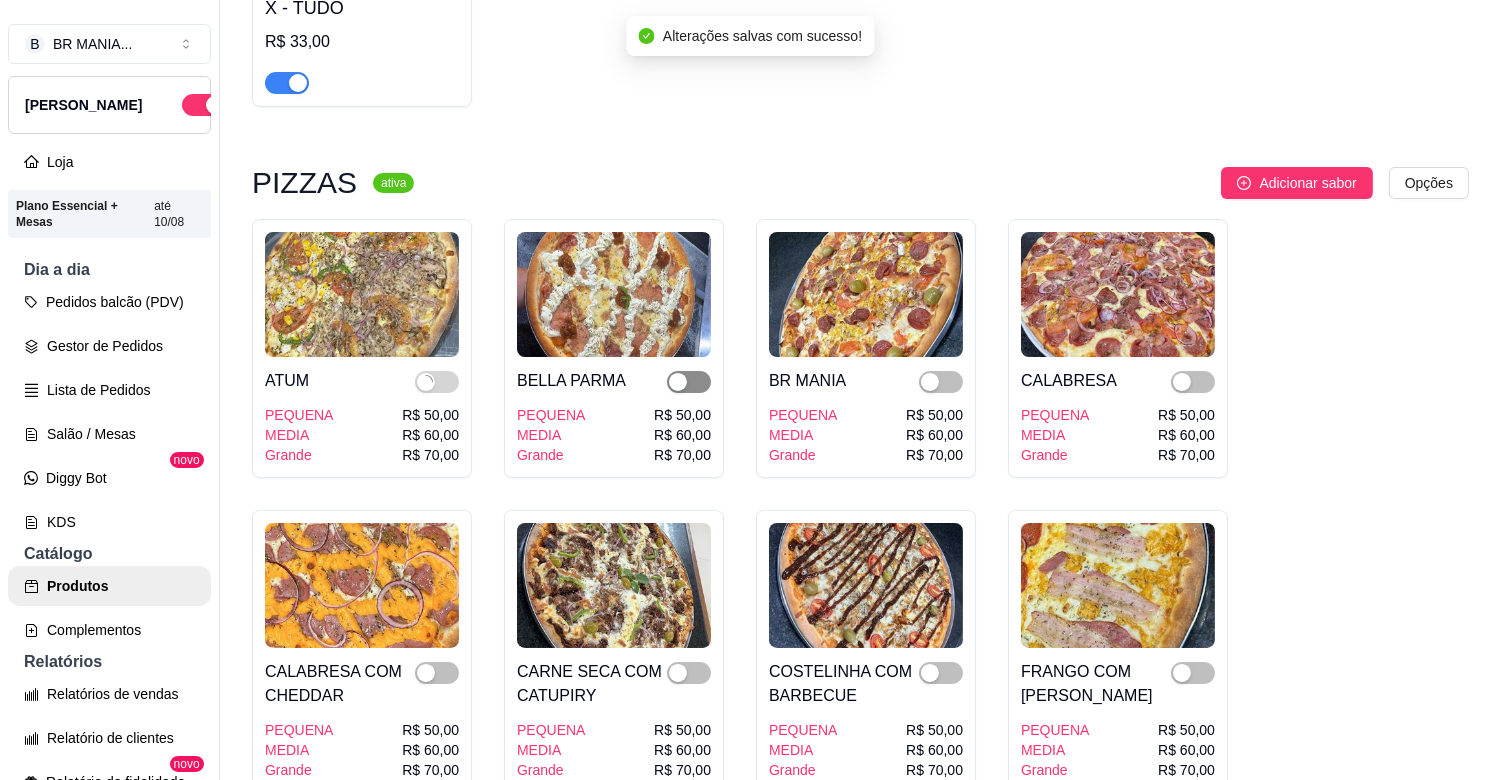 click at bounding box center [689, 382] 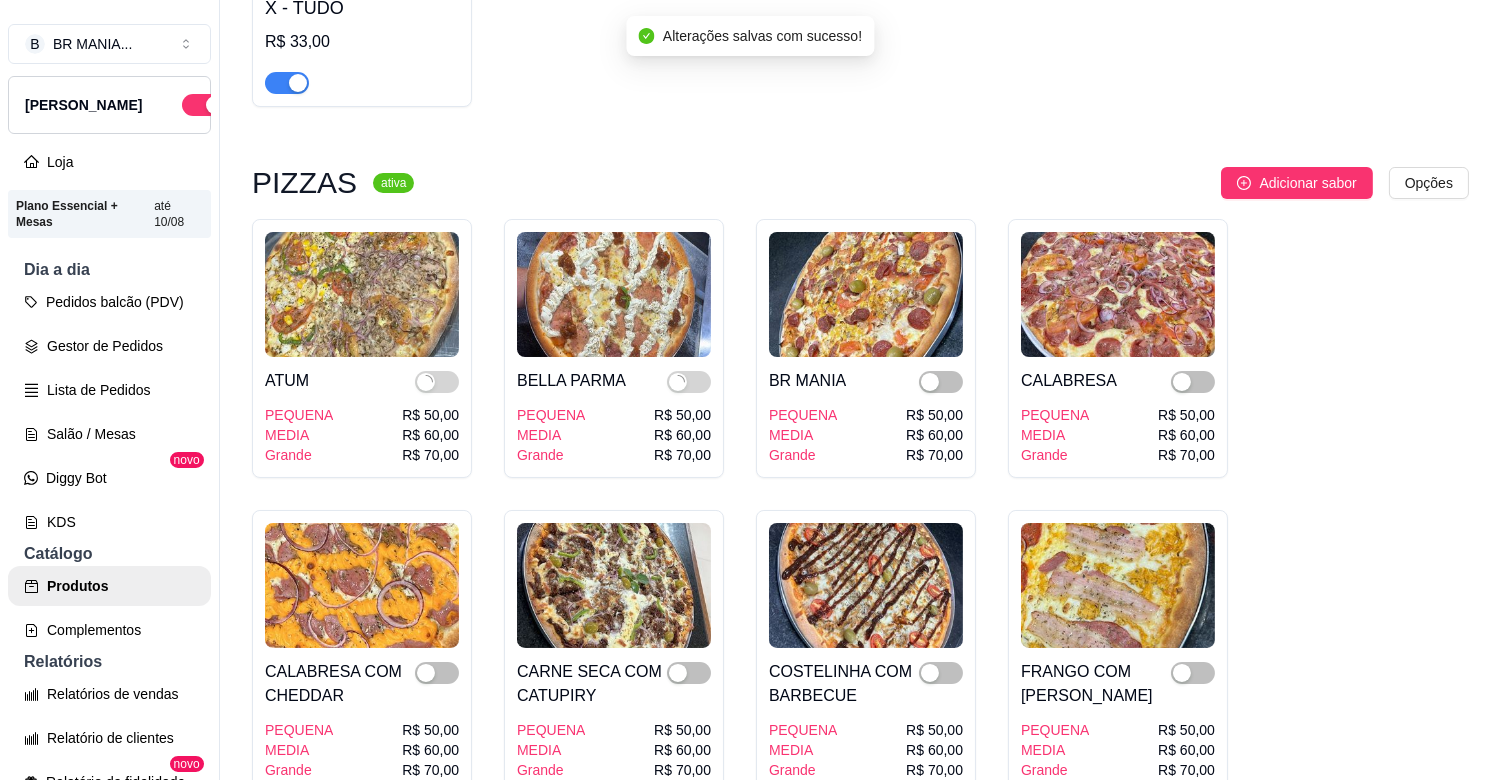 drag, startPoint x: 933, startPoint y: 362, endPoint x: 1127, endPoint y: 375, distance: 194.43507 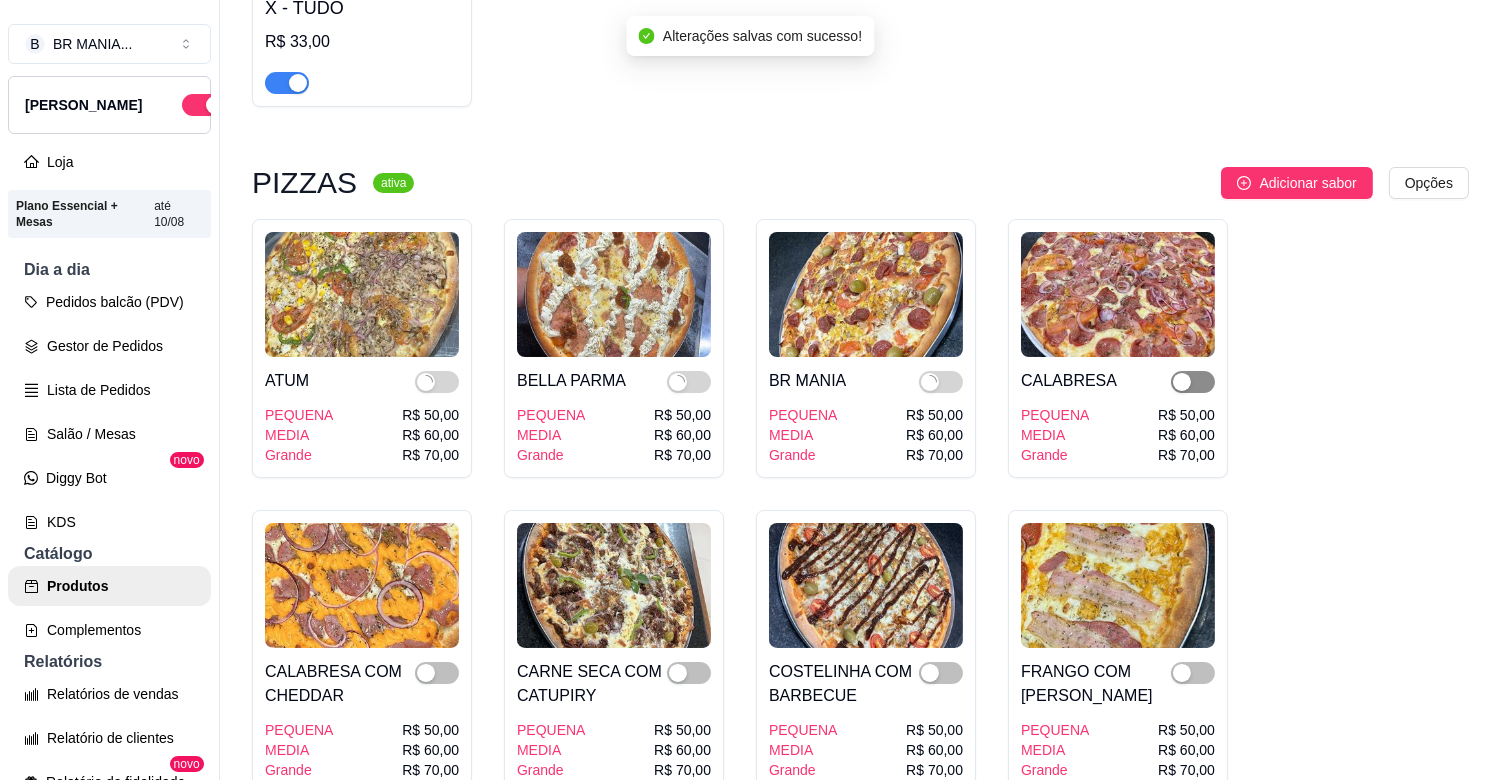 click at bounding box center [1182, 382] 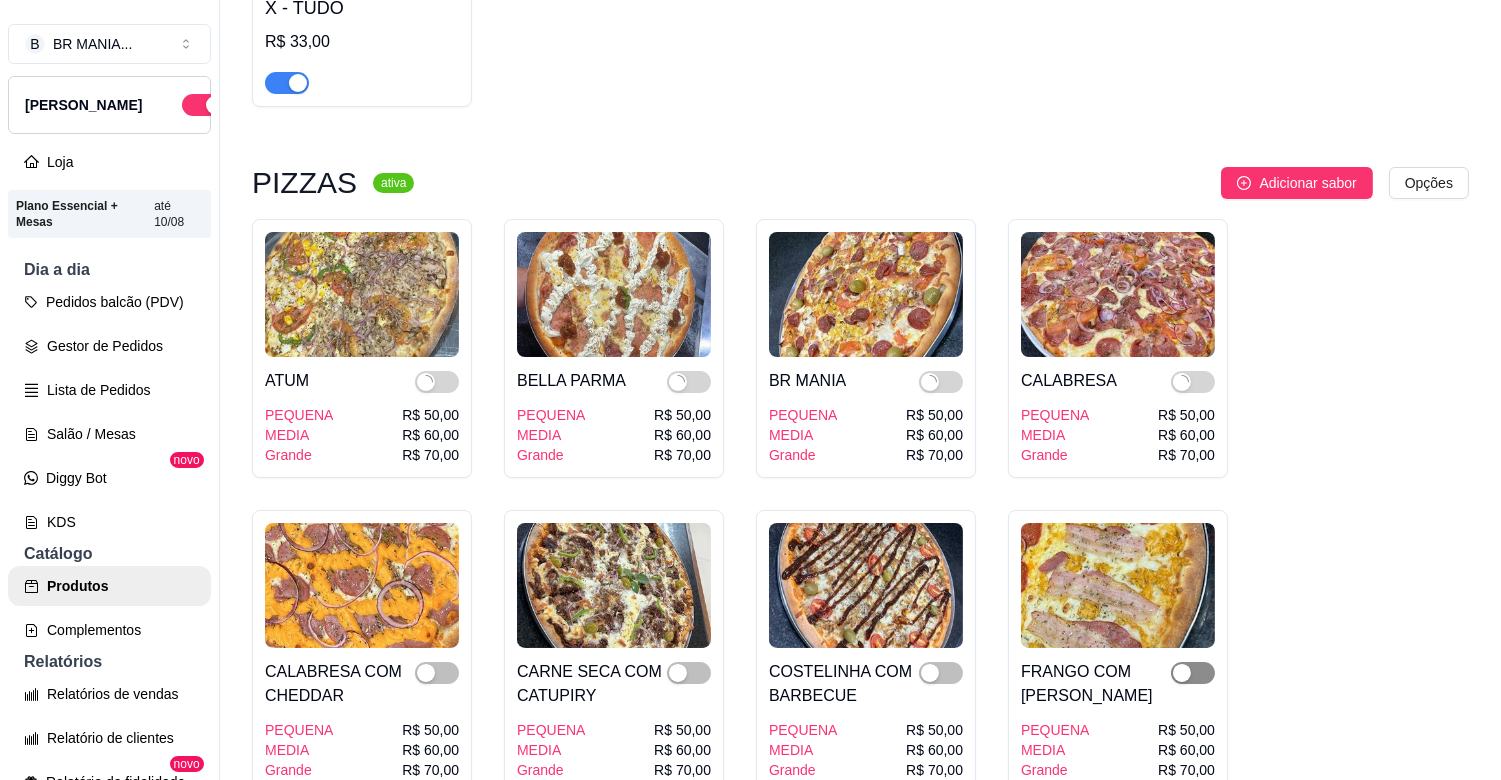 click at bounding box center [1193, 673] 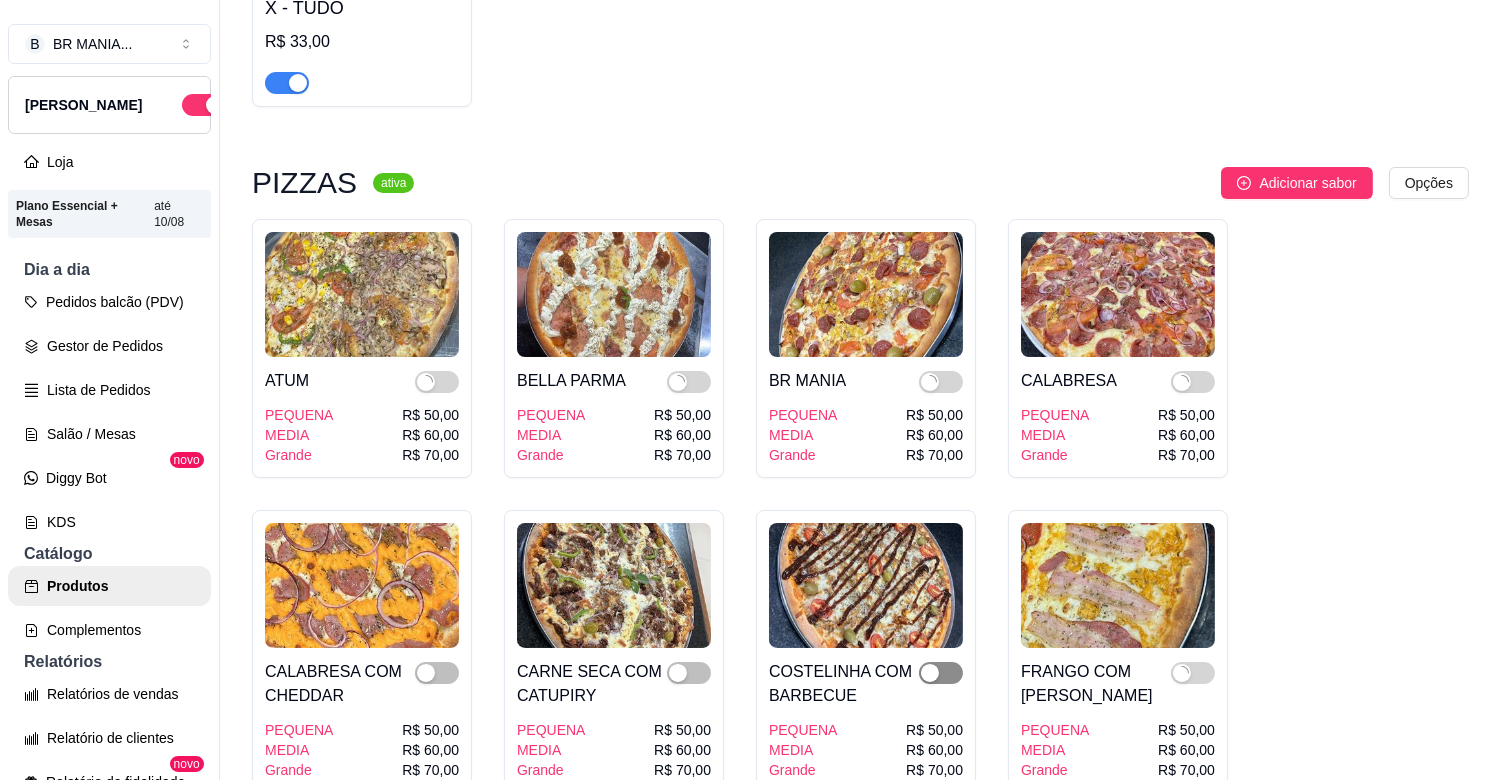 click at bounding box center (941, 673) 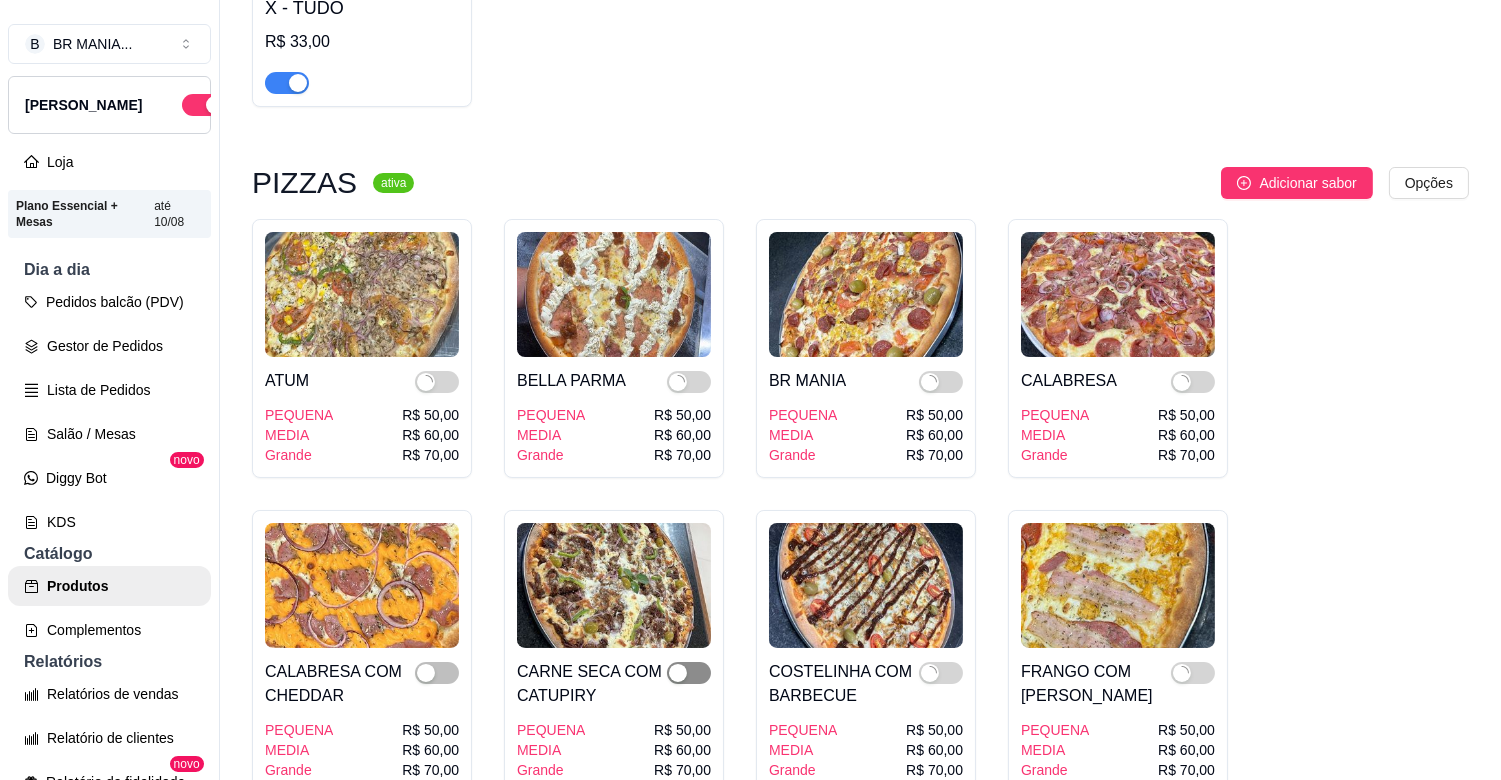 drag, startPoint x: 701, startPoint y: 645, endPoint x: 686, endPoint y: 651, distance: 16.155495 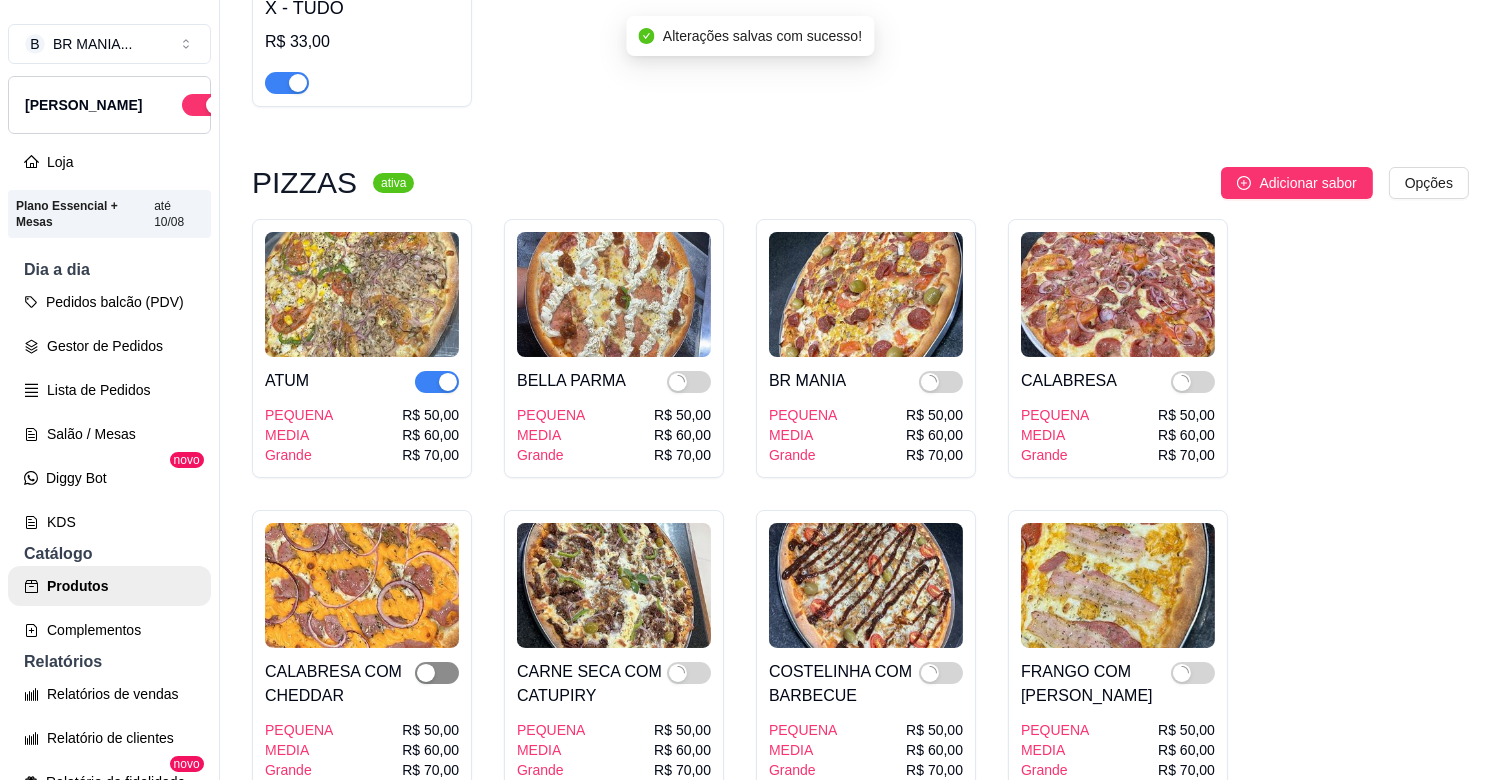 click at bounding box center [437, 673] 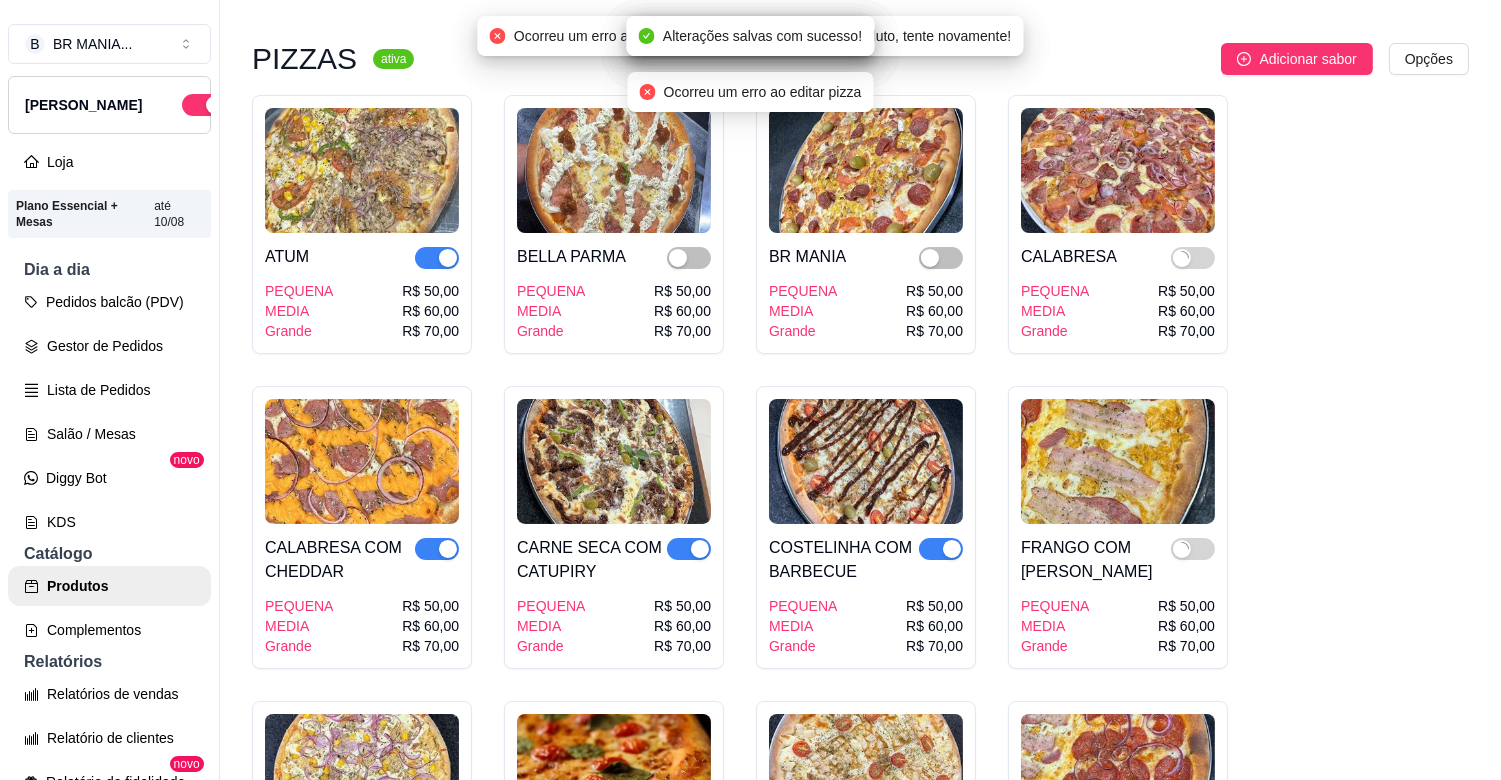 scroll, scrollTop: 3511, scrollLeft: 0, axis: vertical 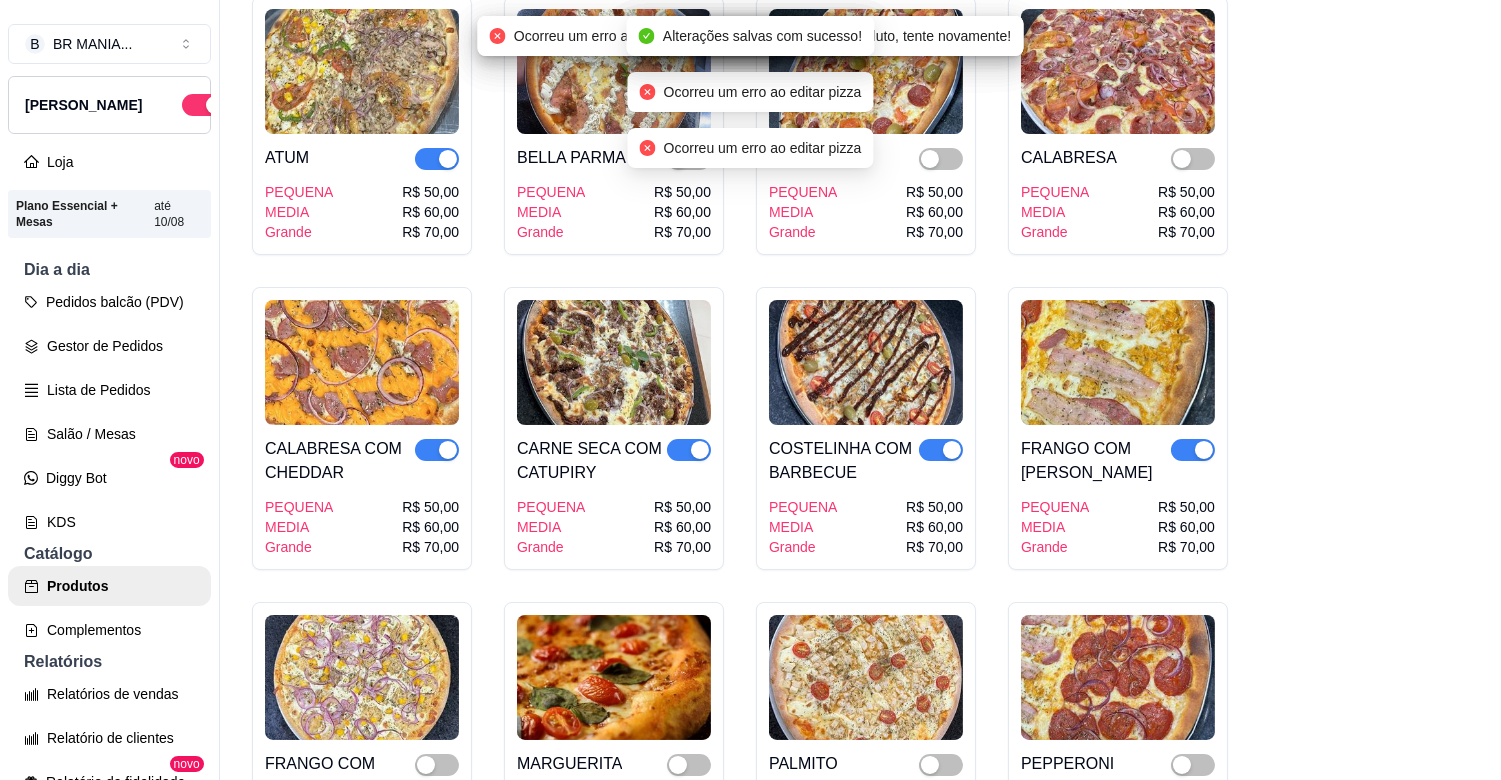 click on "Ocorreu um erro ao editar pizza" at bounding box center (763, 148) 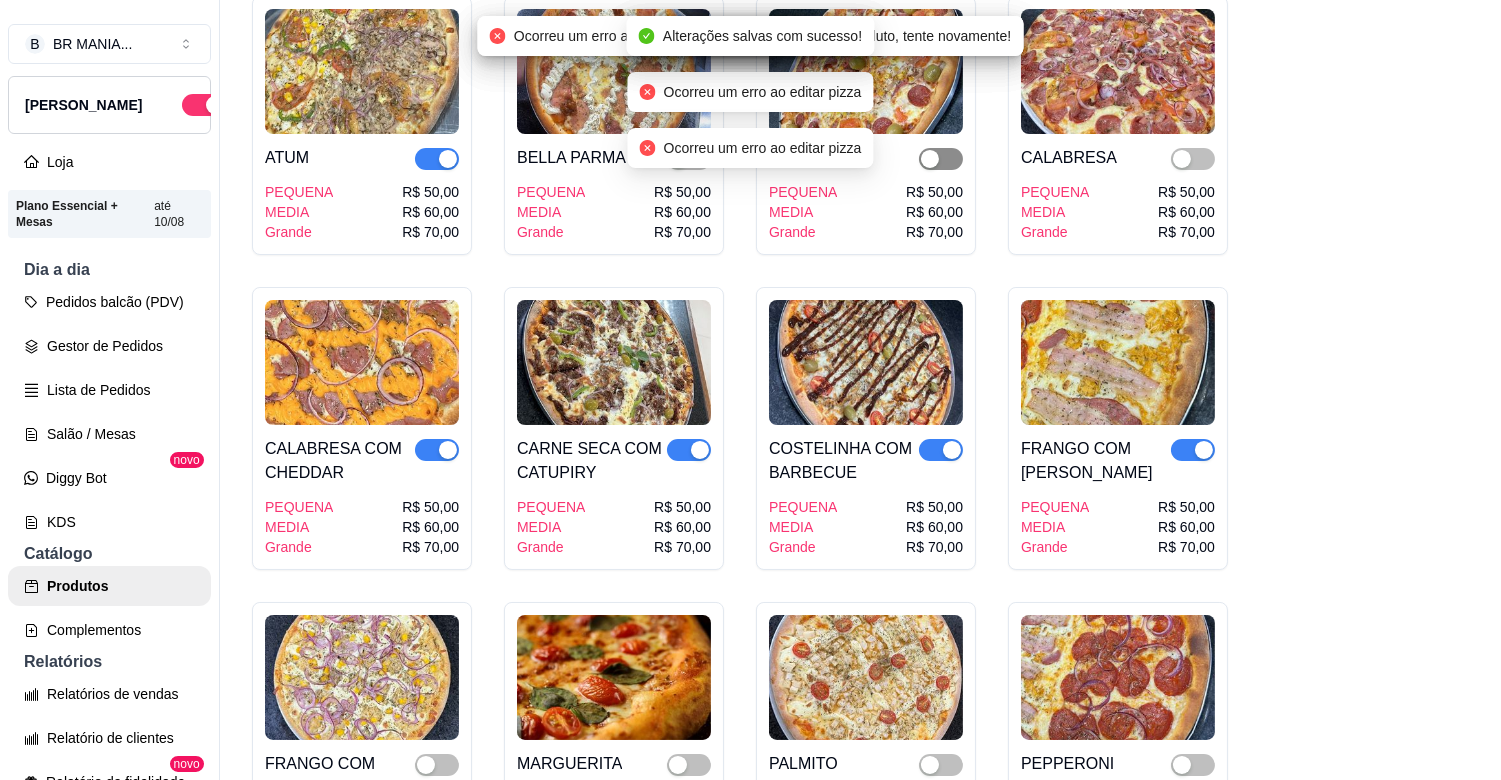 drag, startPoint x: 921, startPoint y: 140, endPoint x: 934, endPoint y: 145, distance: 13.928389 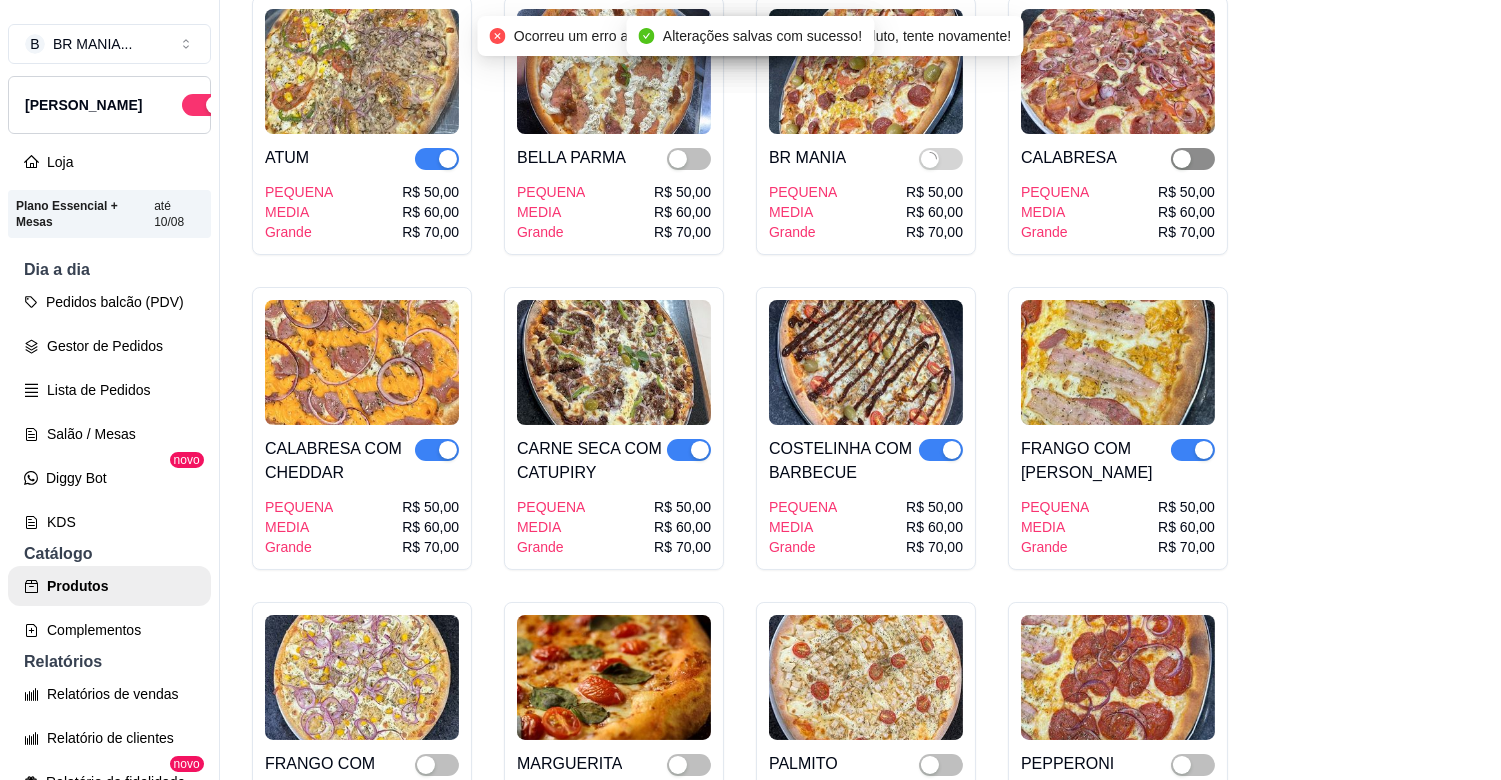 click at bounding box center [1182, 159] 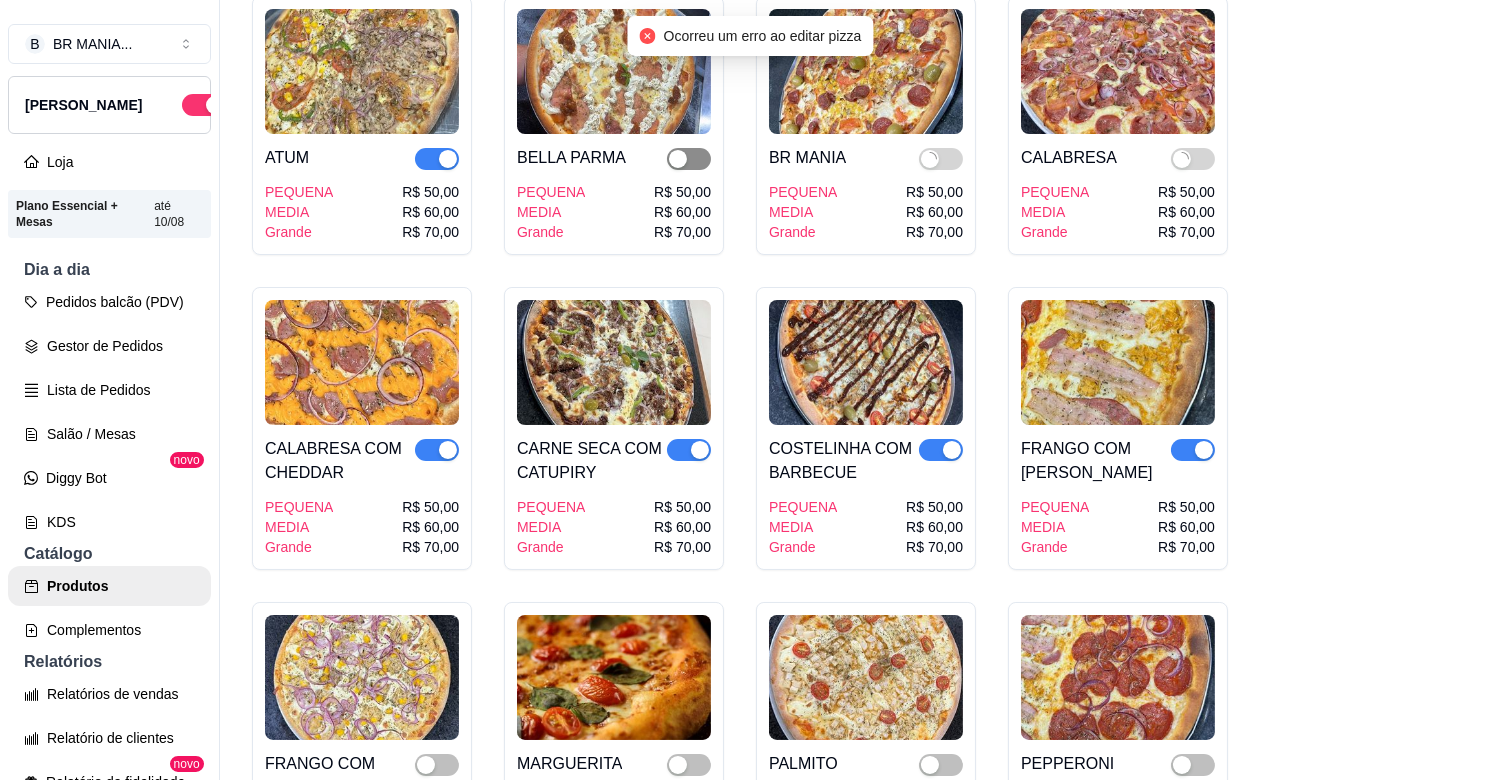 click at bounding box center (689, 159) 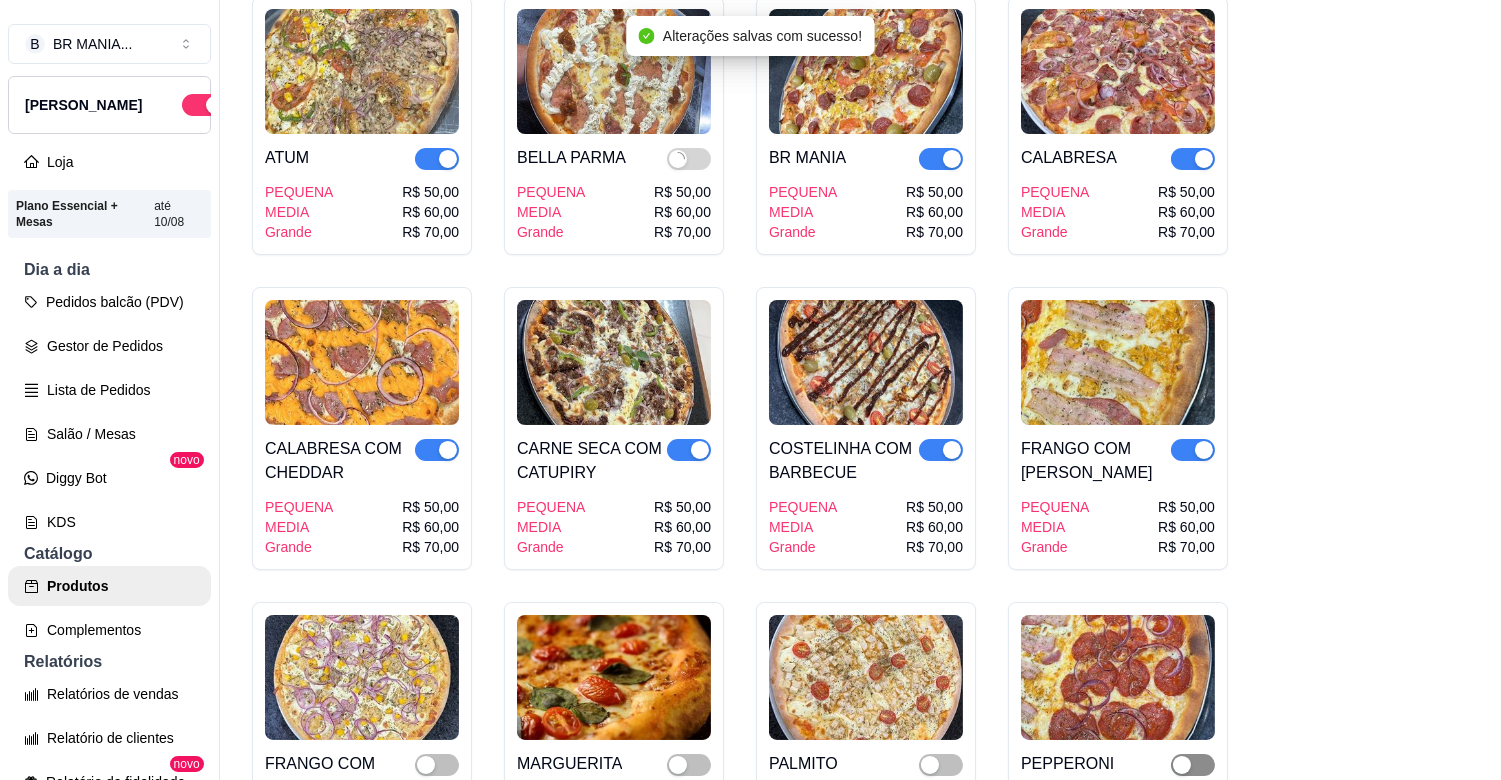 click at bounding box center (1182, 765) 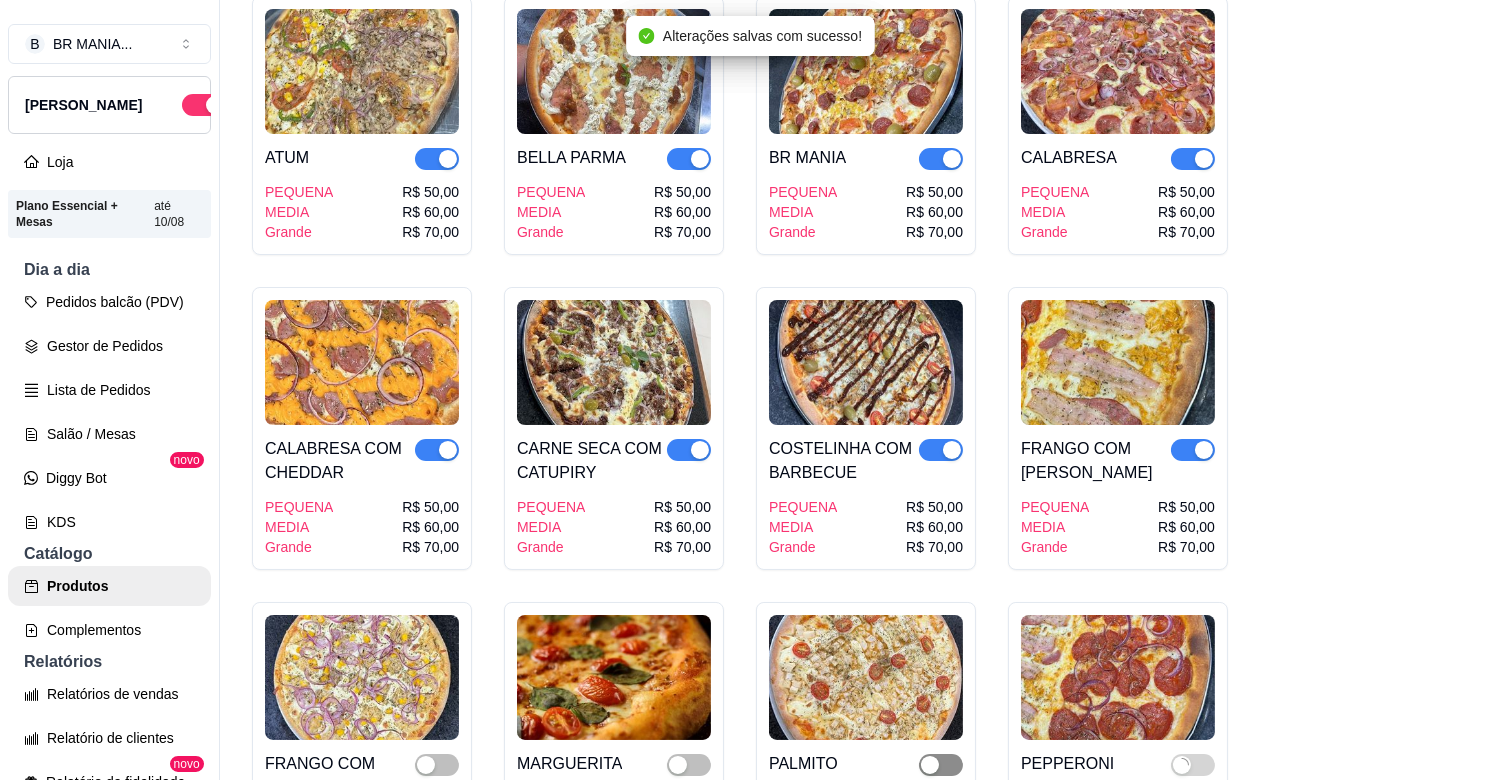 click at bounding box center [930, 765] 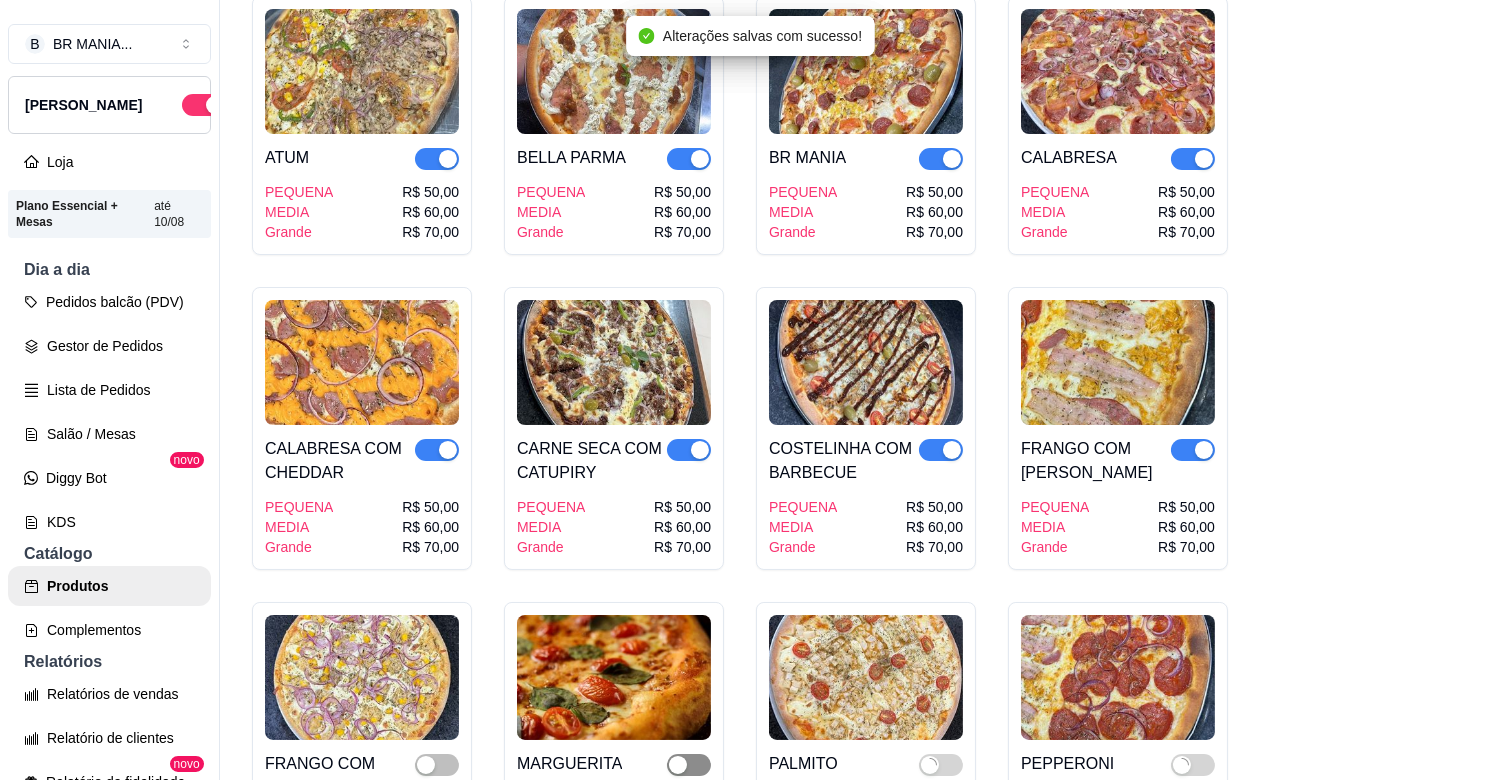click at bounding box center [678, 765] 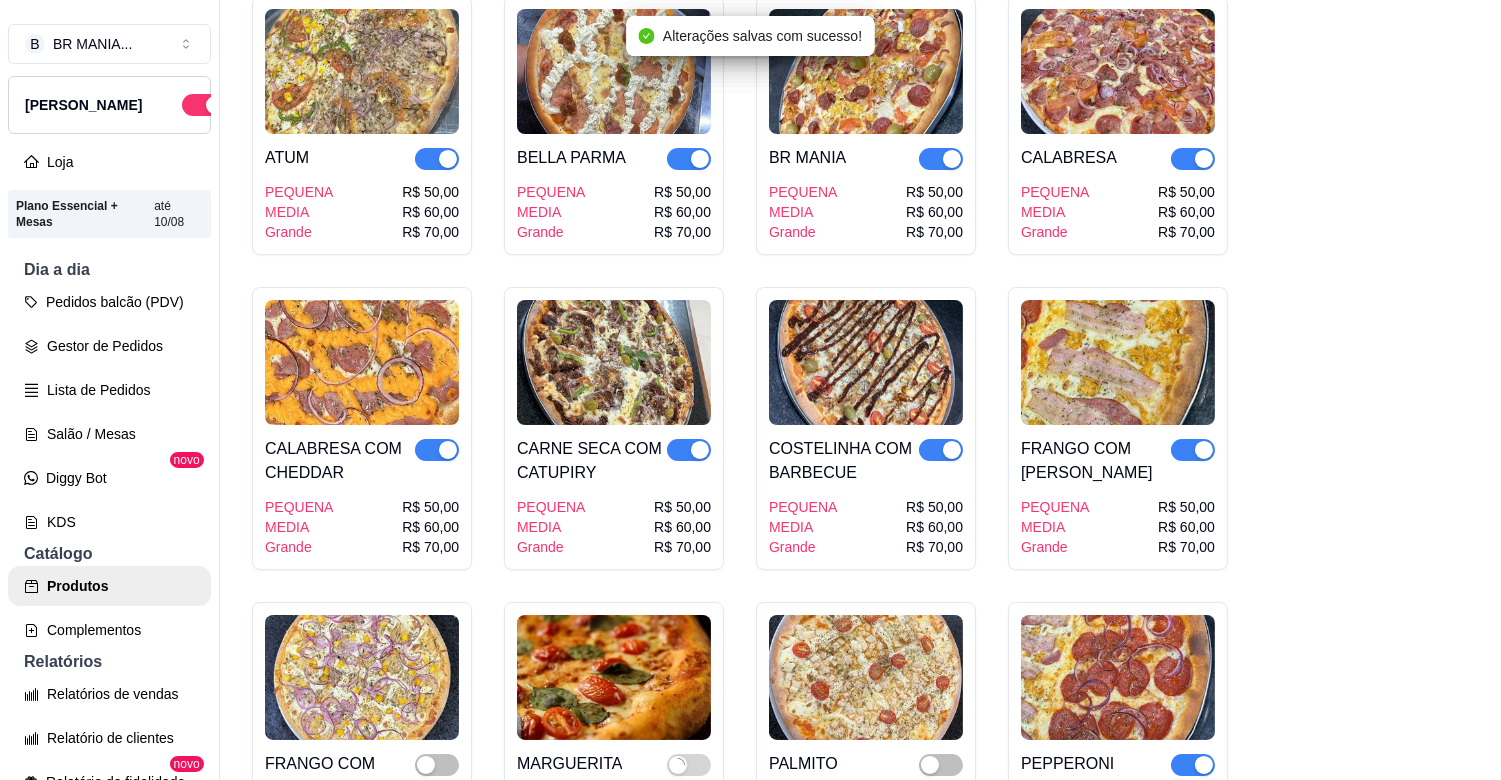 click at bounding box center (437, 776) 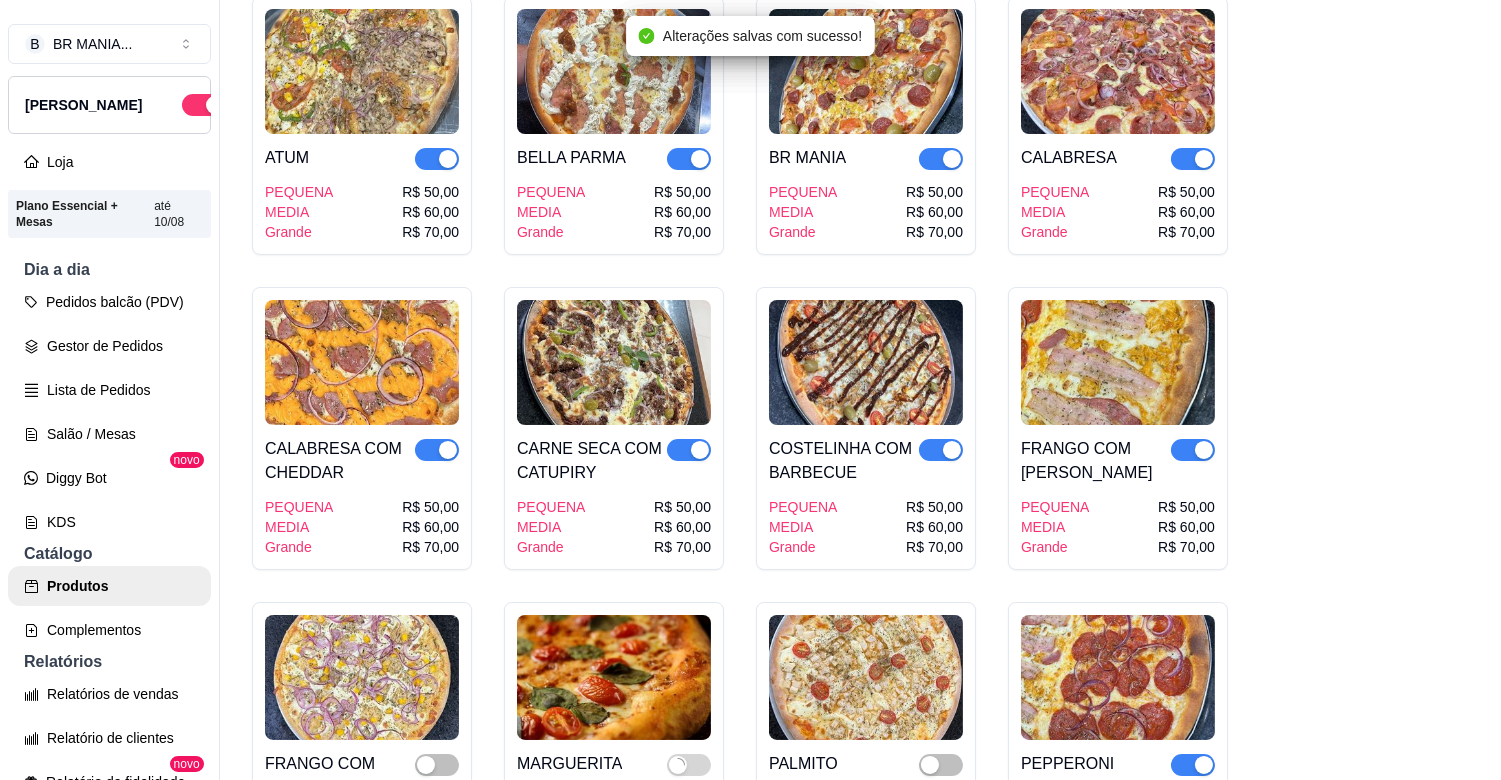 type 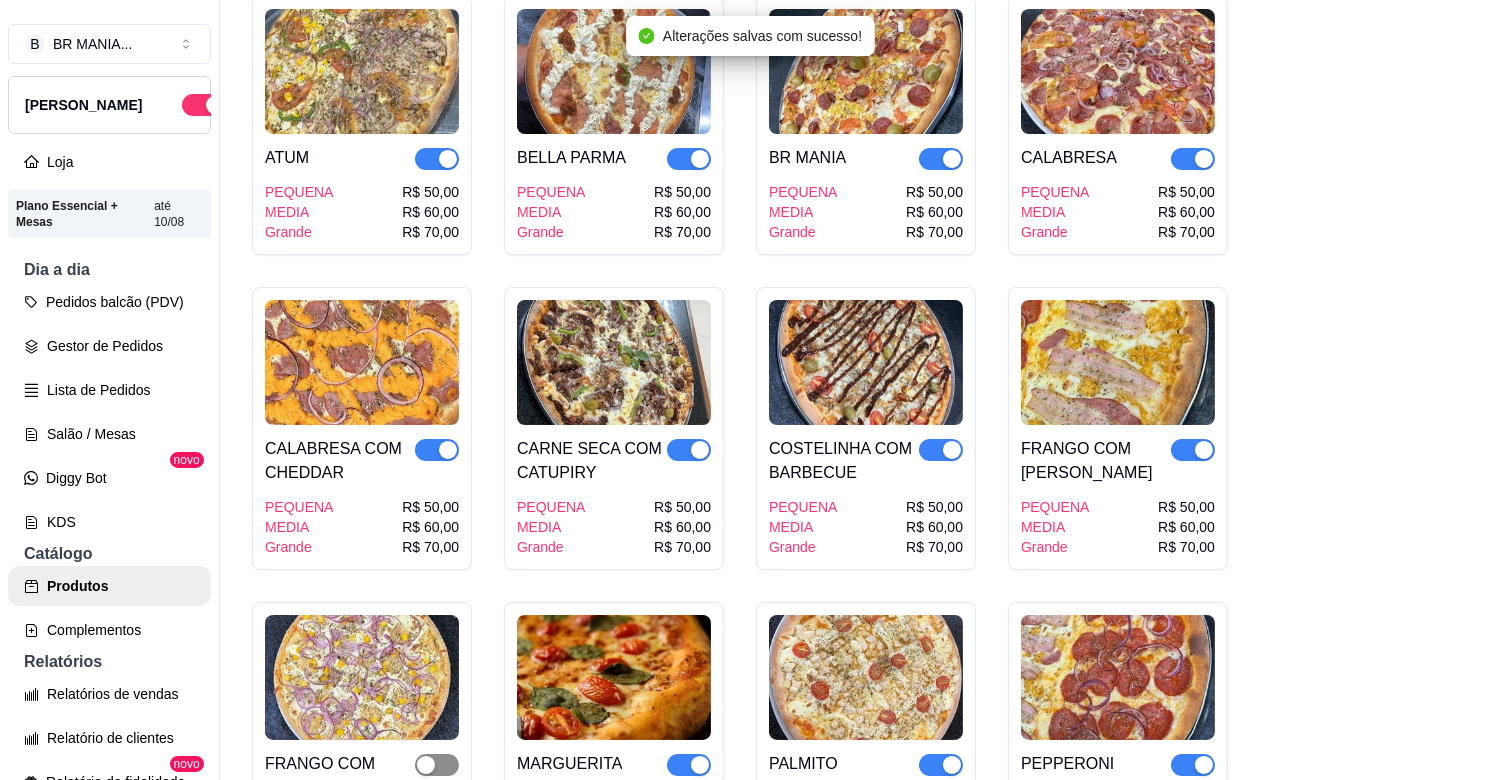 click at bounding box center (426, 765) 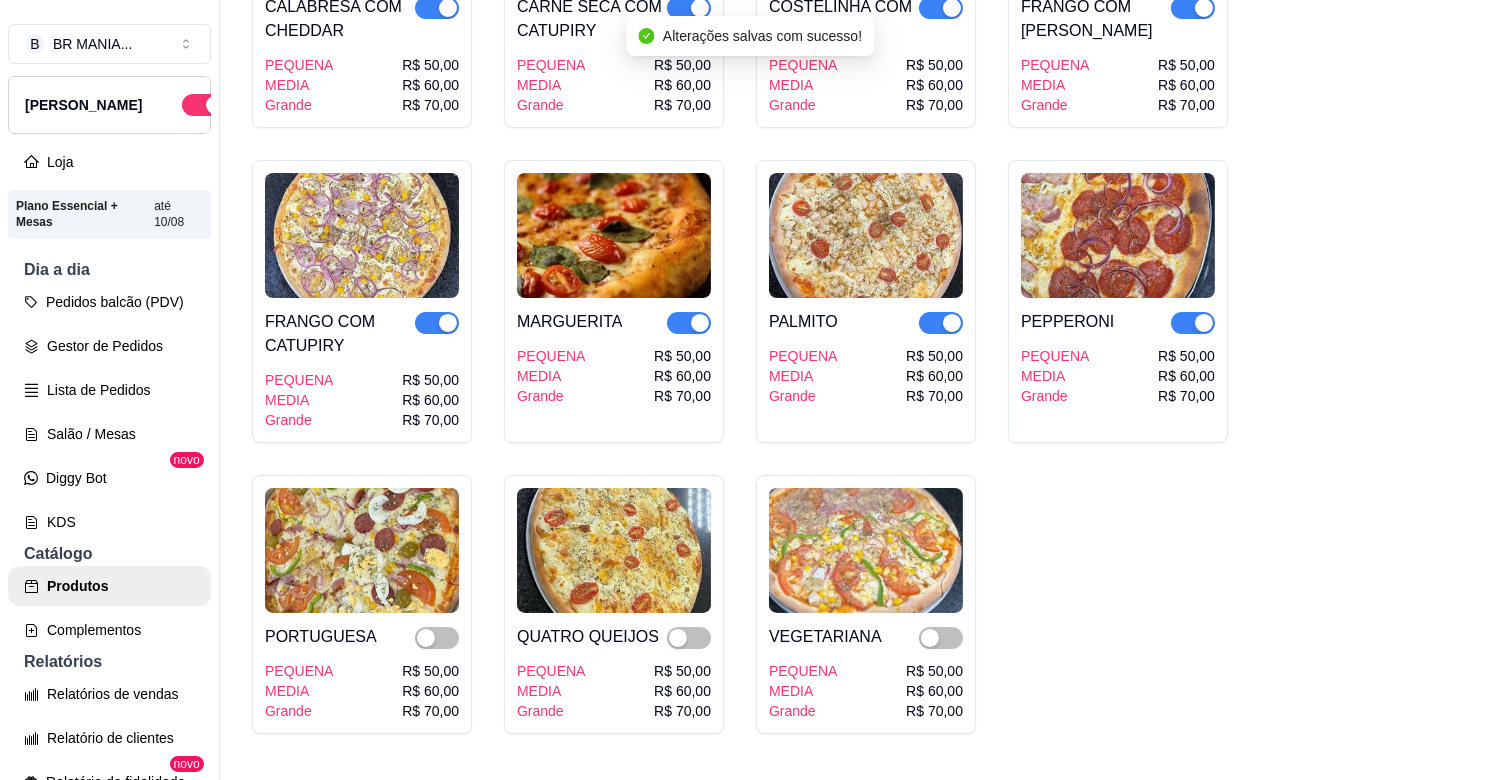 scroll, scrollTop: 3955, scrollLeft: 0, axis: vertical 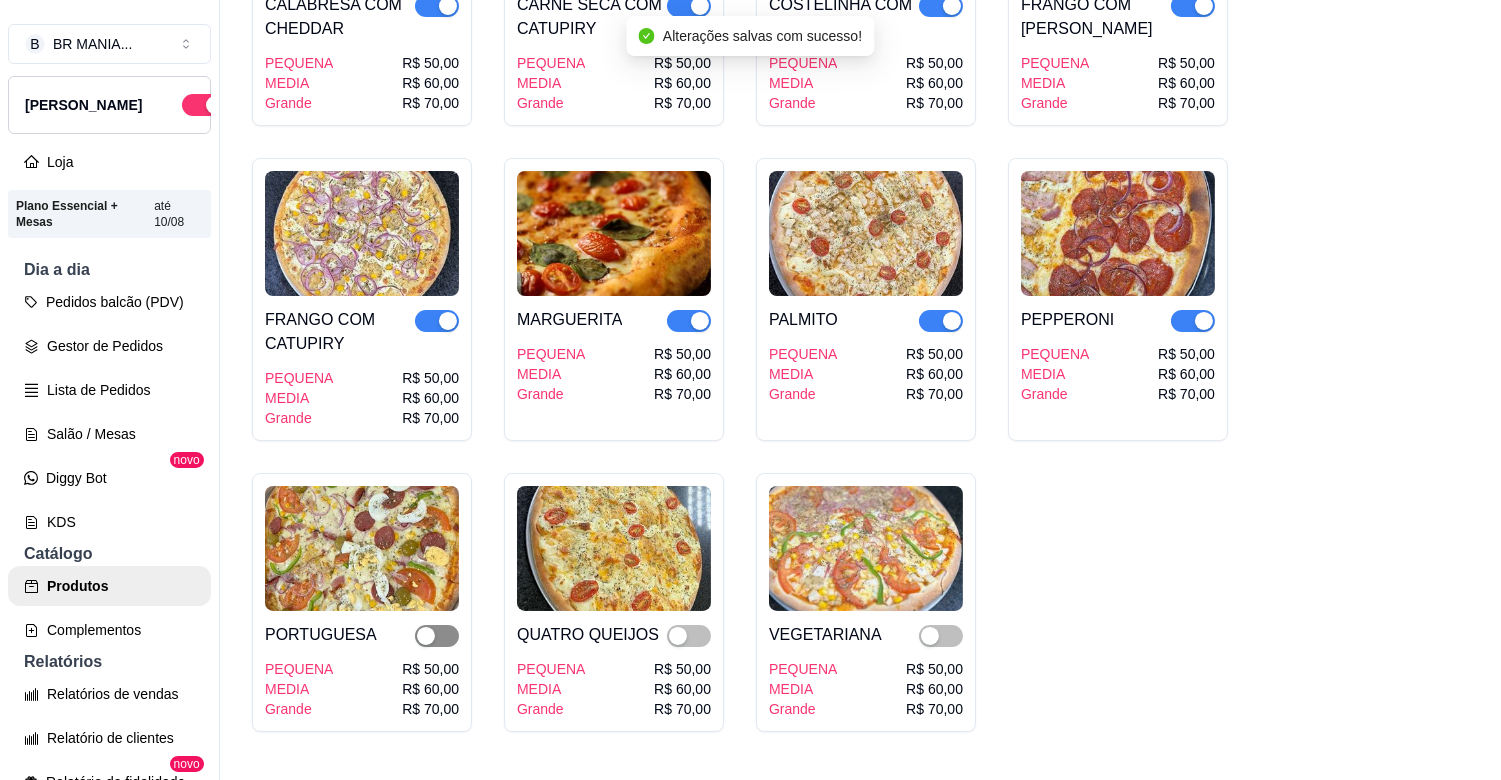 click at bounding box center (426, 636) 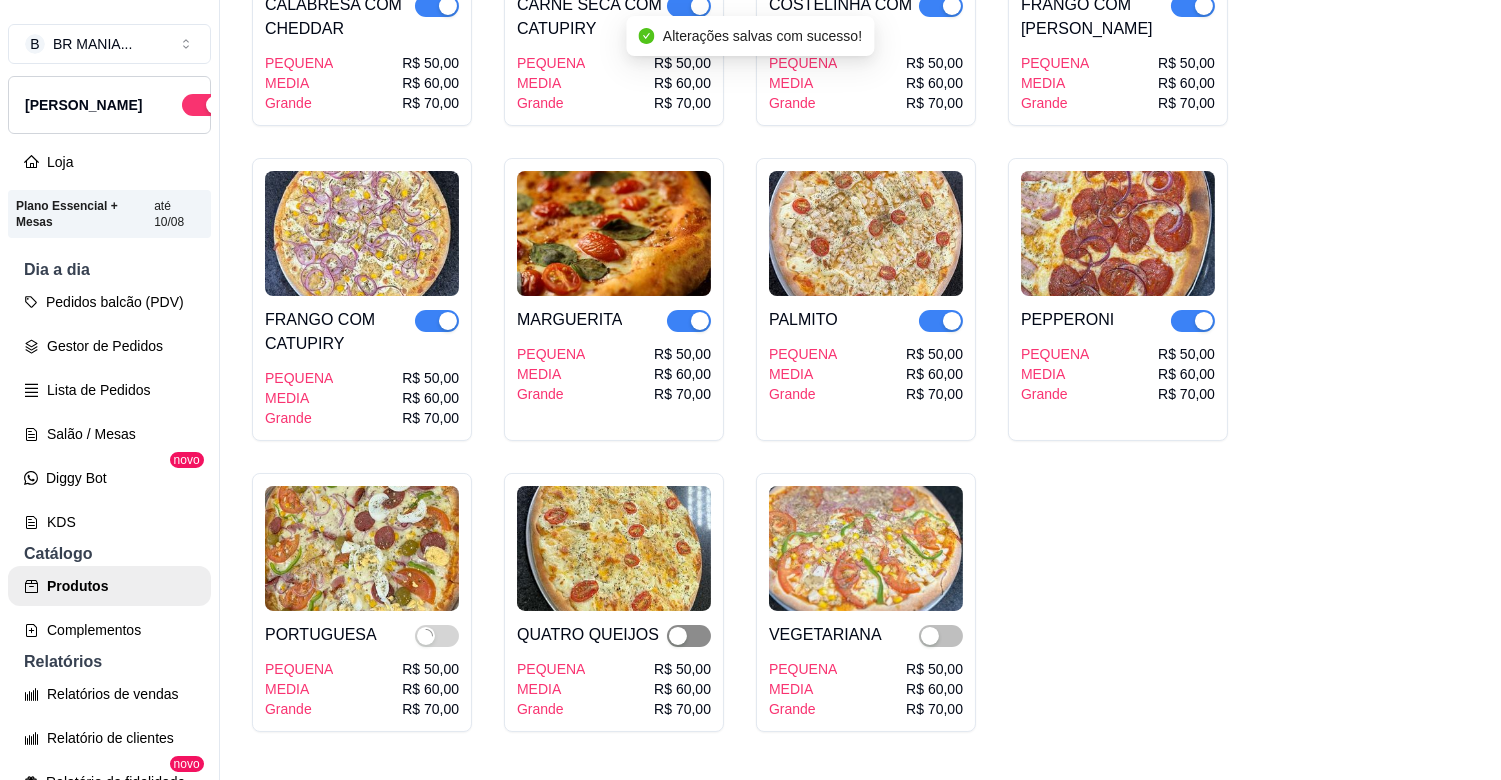 click at bounding box center [678, 636] 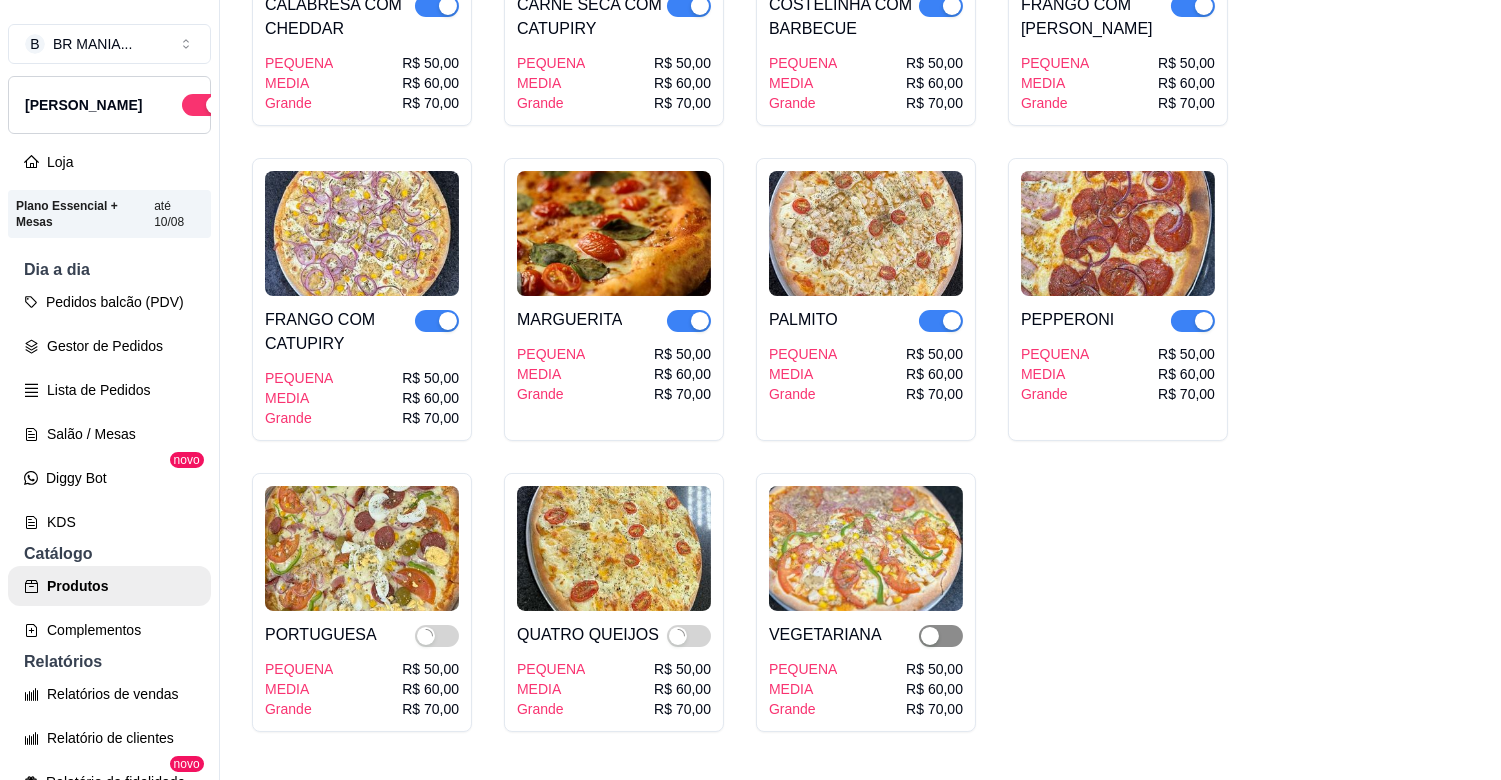 click at bounding box center [930, 636] 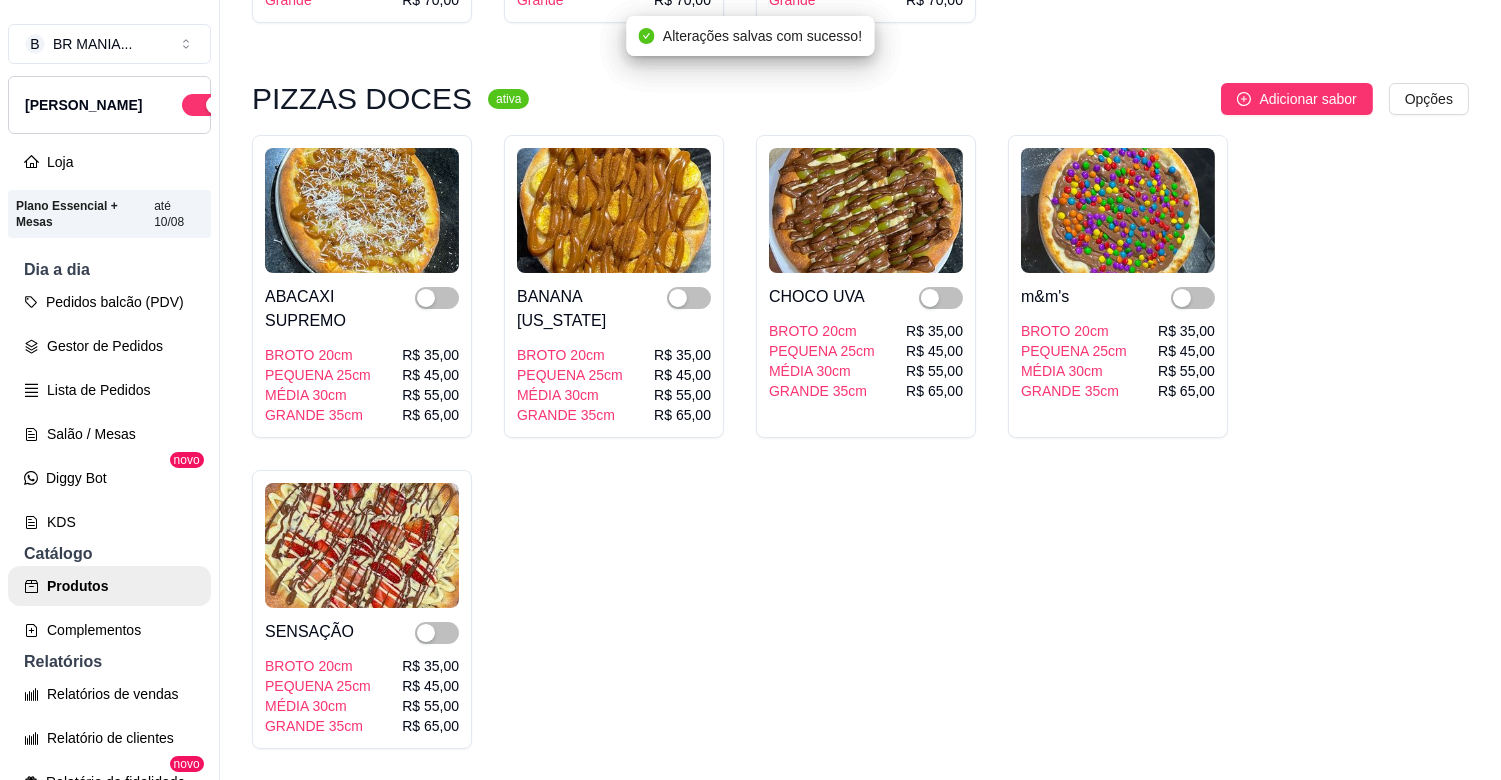 scroll, scrollTop: 4666, scrollLeft: 0, axis: vertical 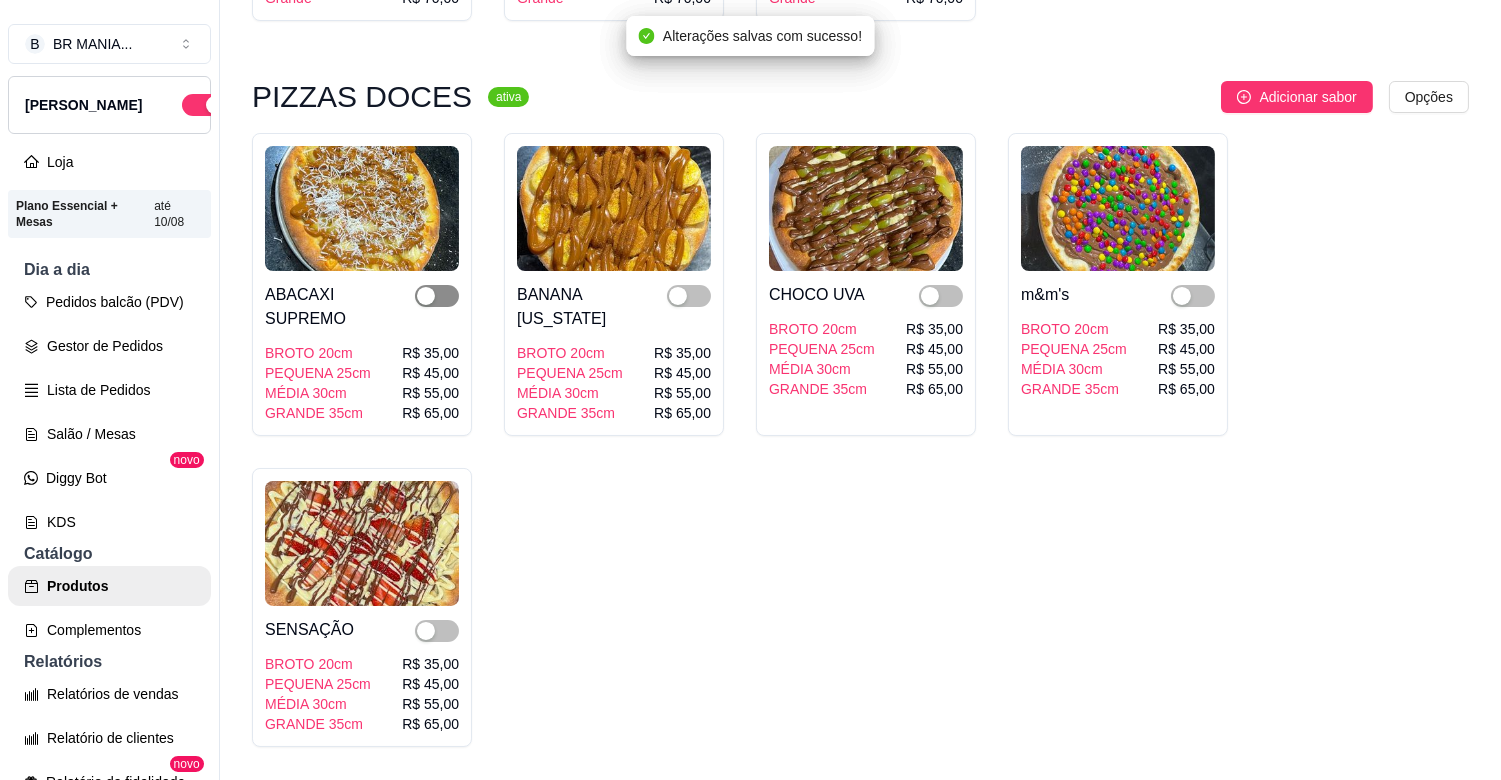 drag, startPoint x: 433, startPoint y: 273, endPoint x: 445, endPoint y: 342, distance: 70.035706 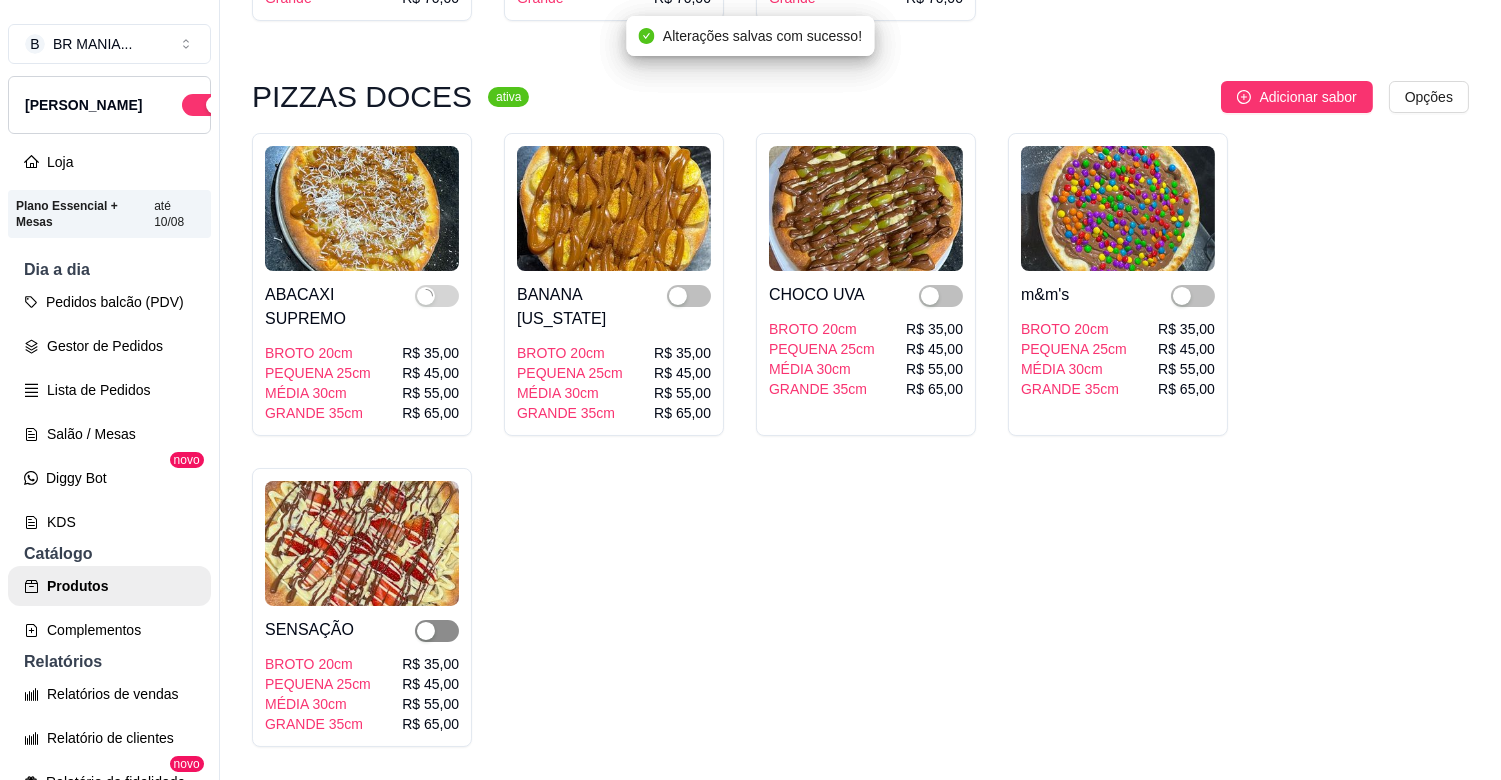 click at bounding box center (437, 631) 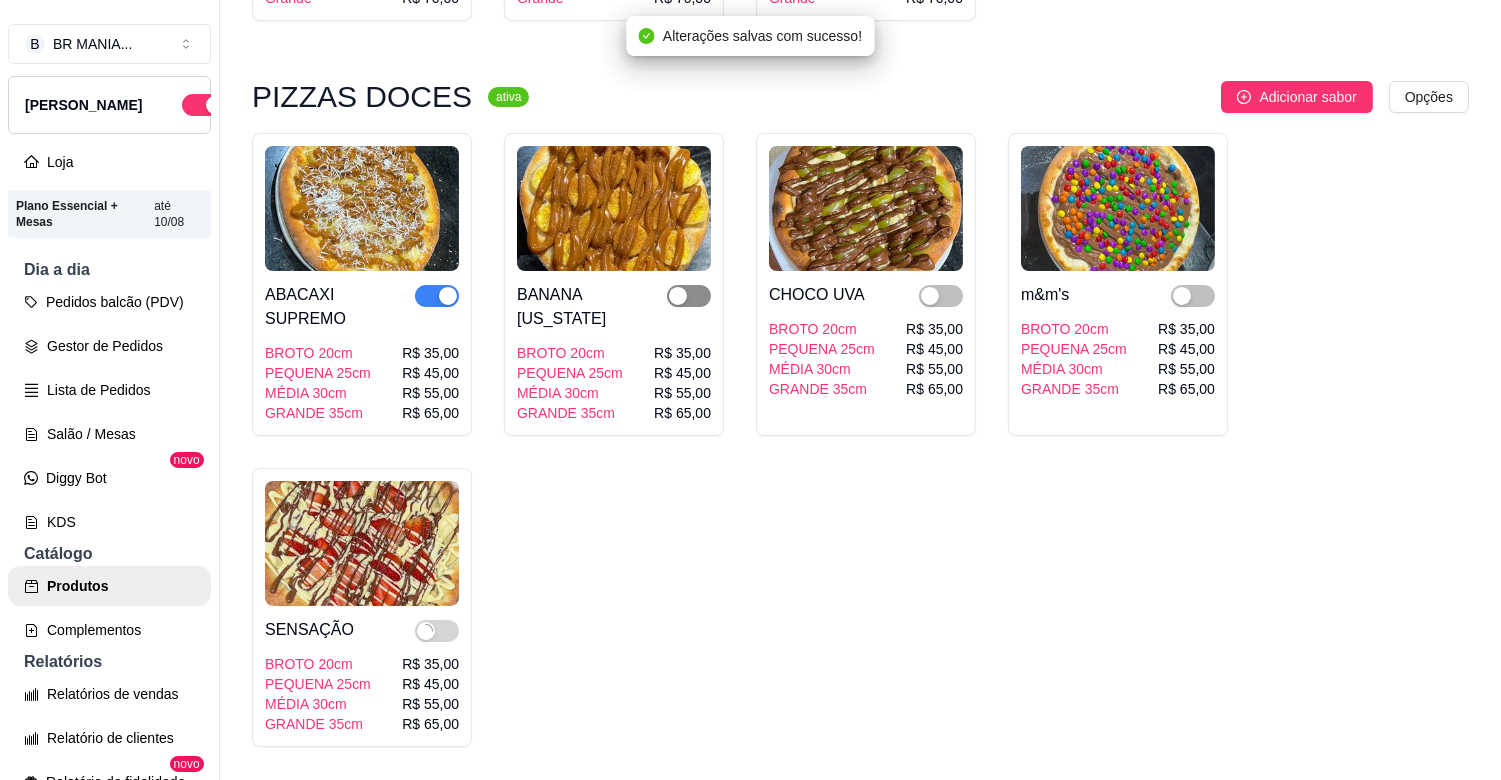 click at bounding box center (689, 296) 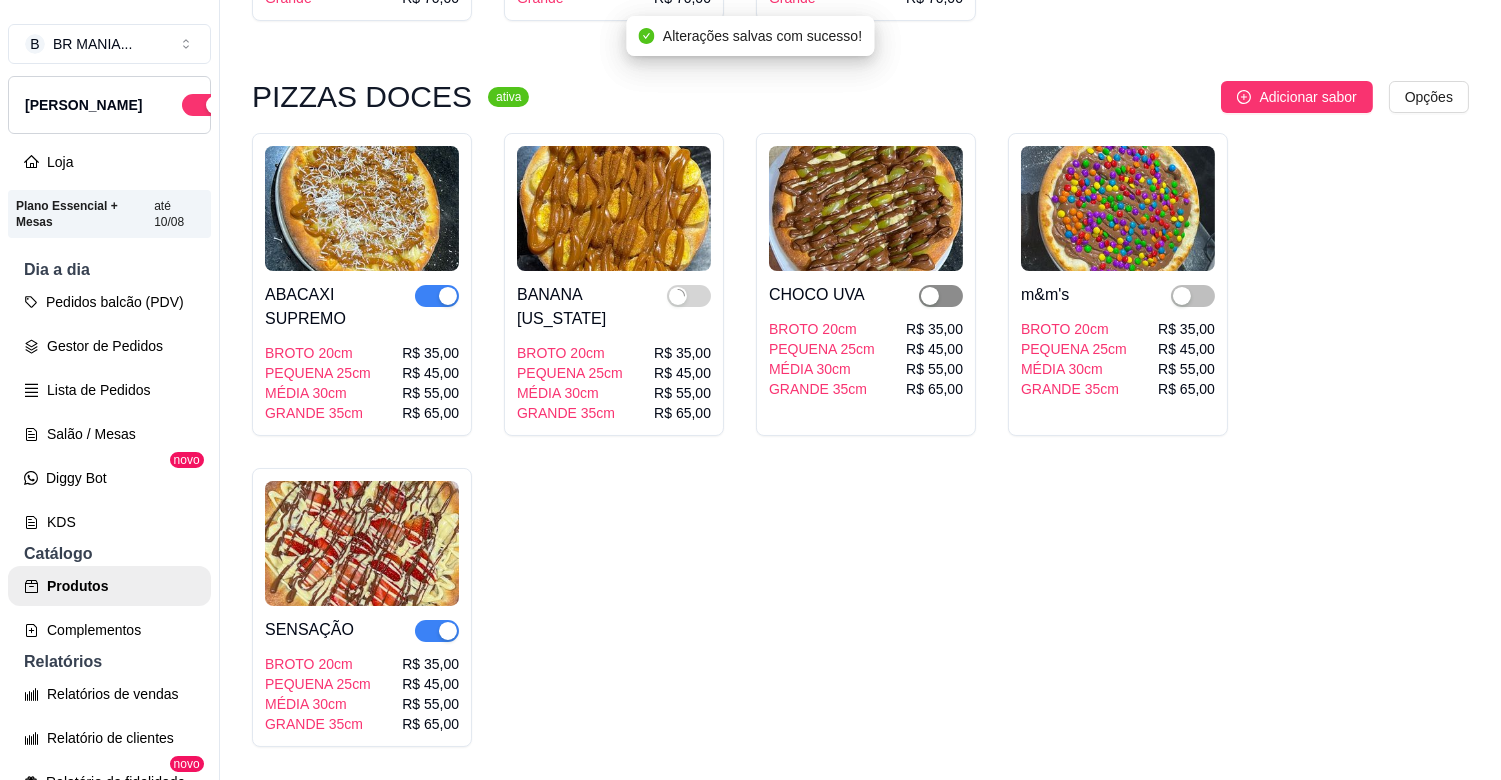 click at bounding box center [930, 296] 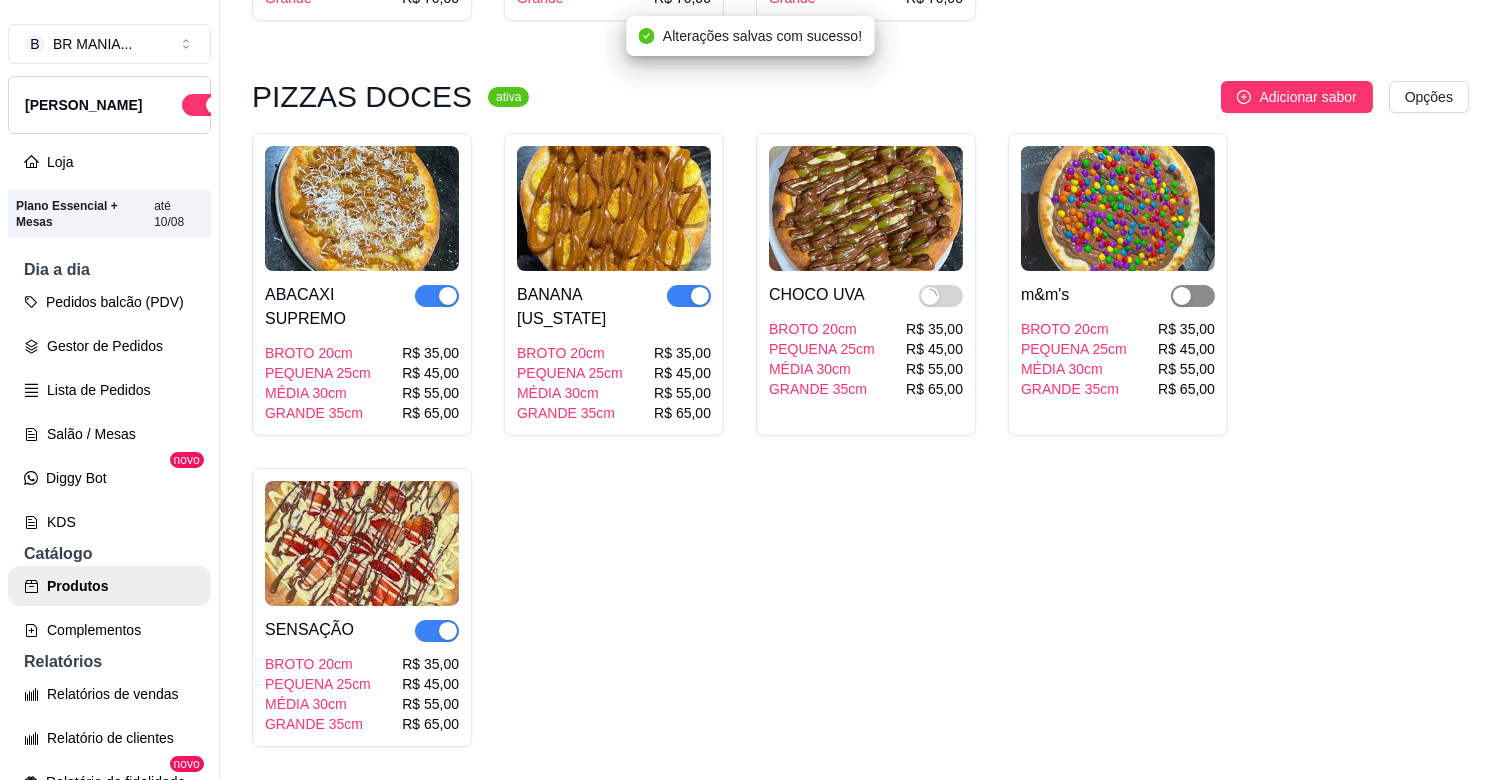 click at bounding box center (1182, 296) 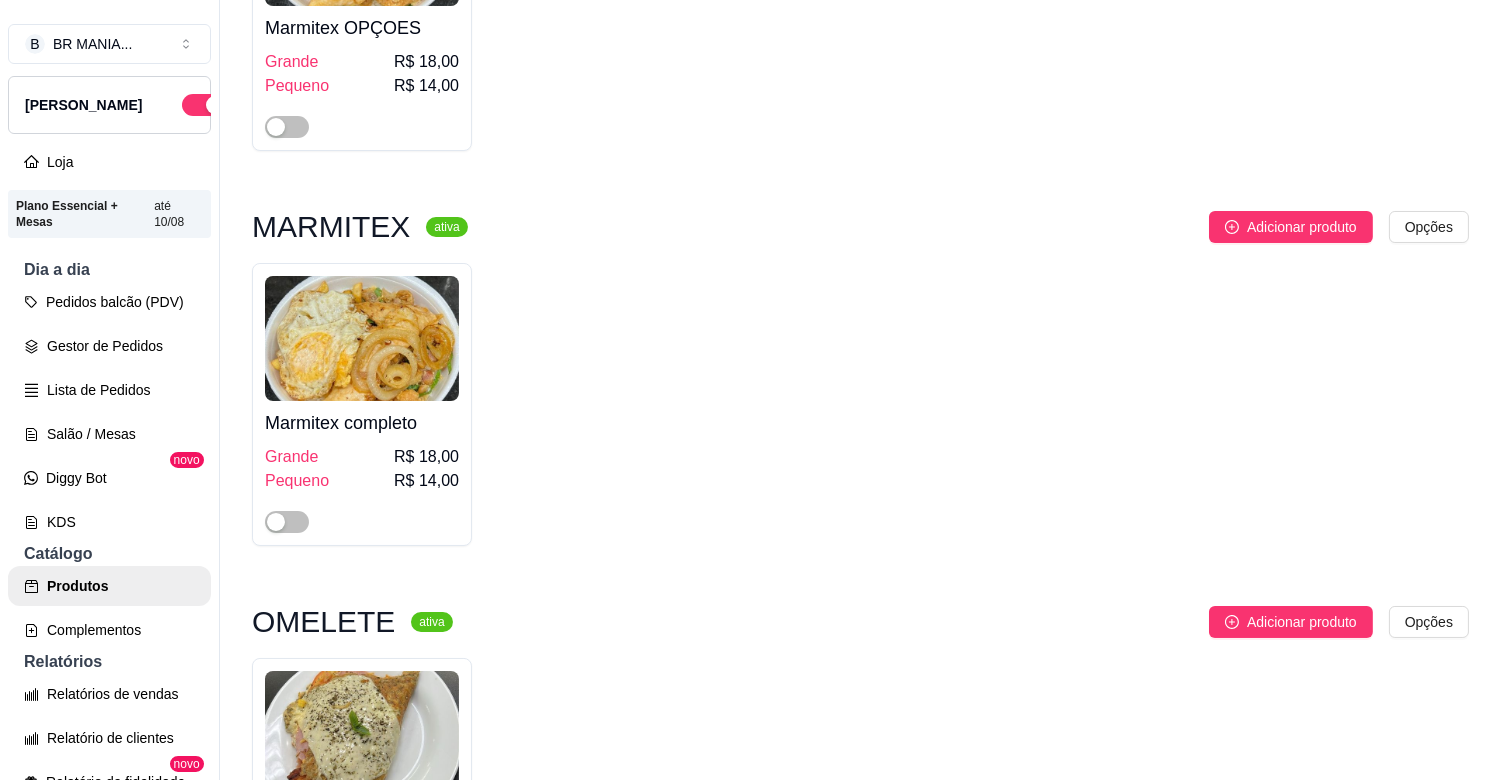 scroll, scrollTop: 1111, scrollLeft: 0, axis: vertical 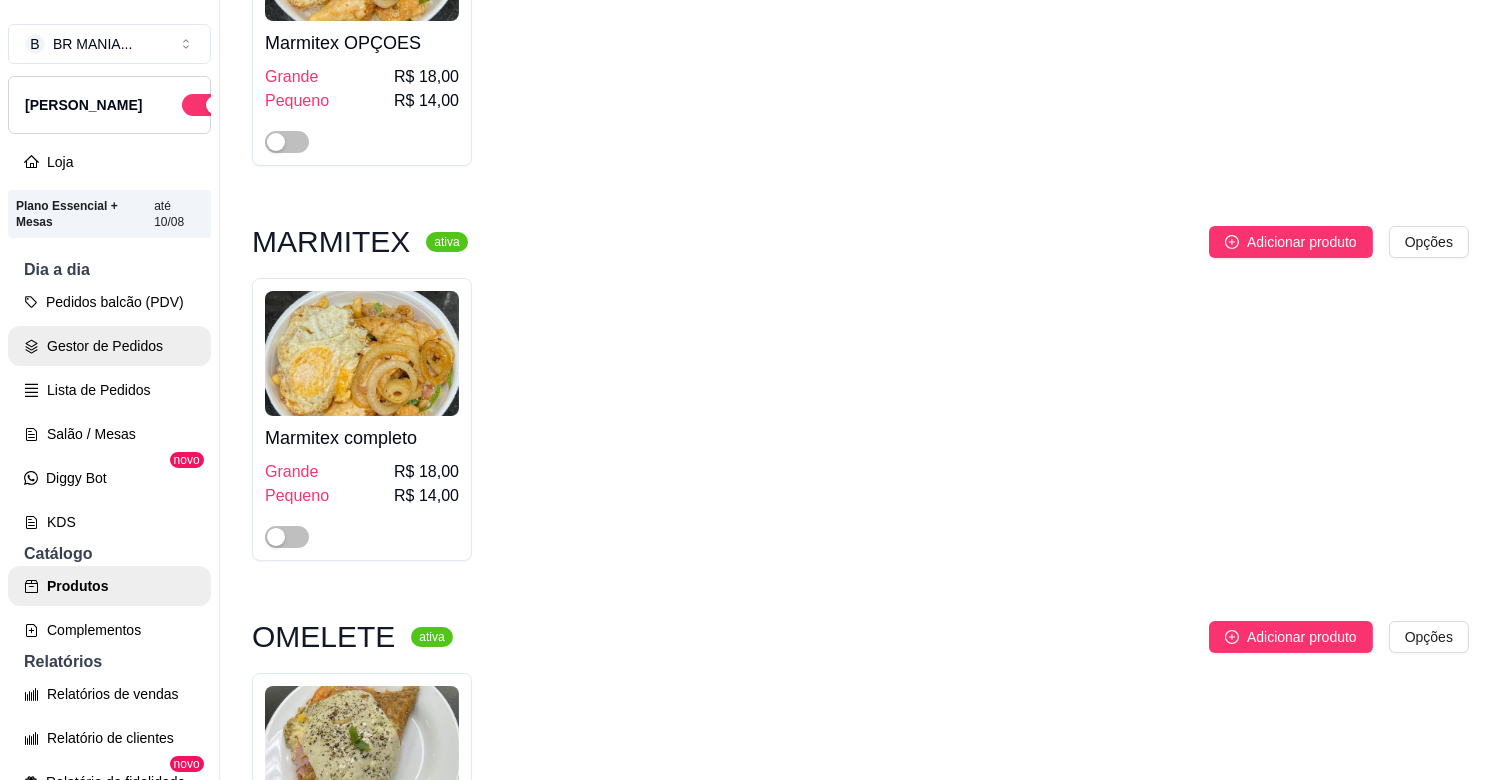 click on "Gestor de Pedidos" at bounding box center [109, 346] 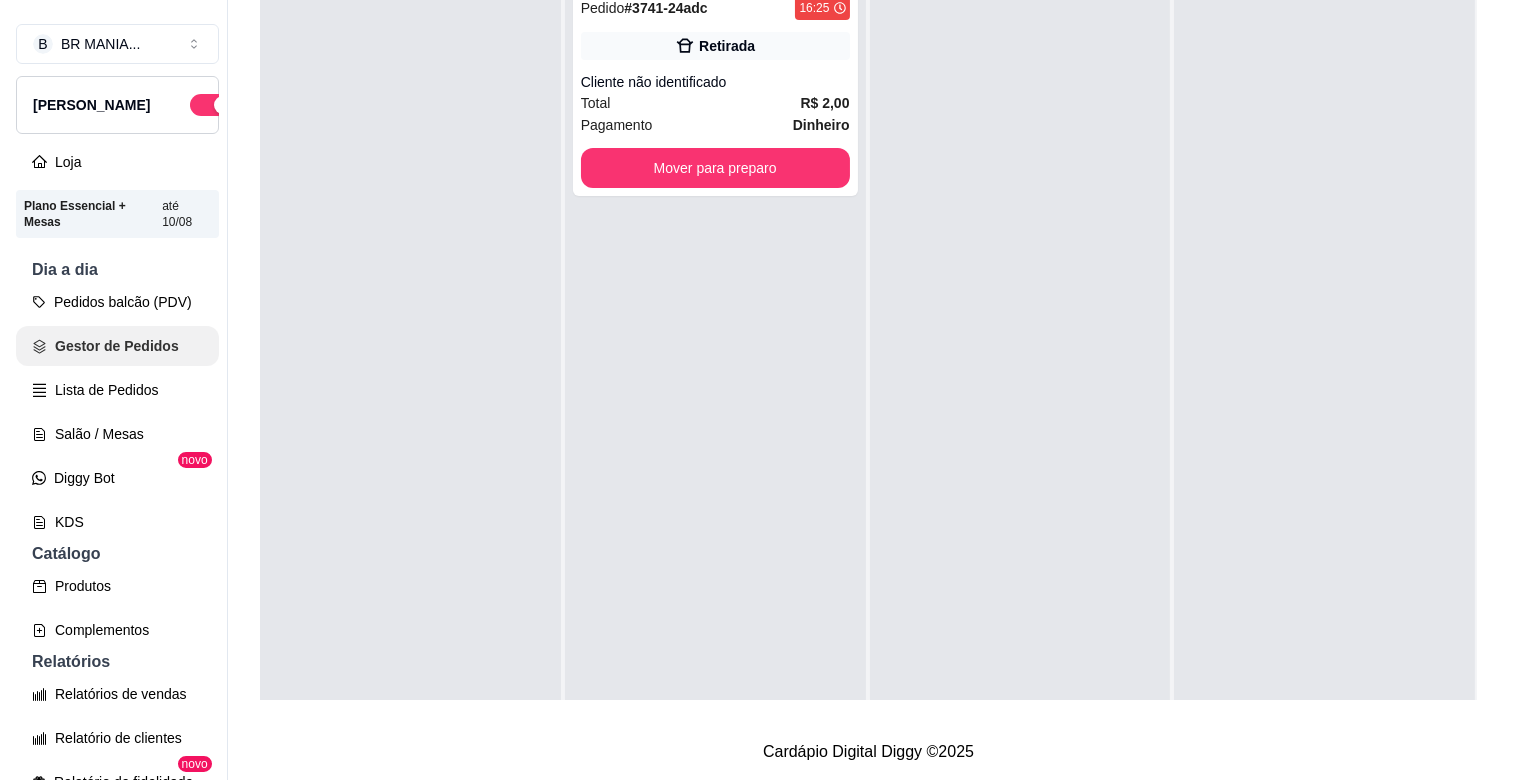 scroll, scrollTop: 0, scrollLeft: 0, axis: both 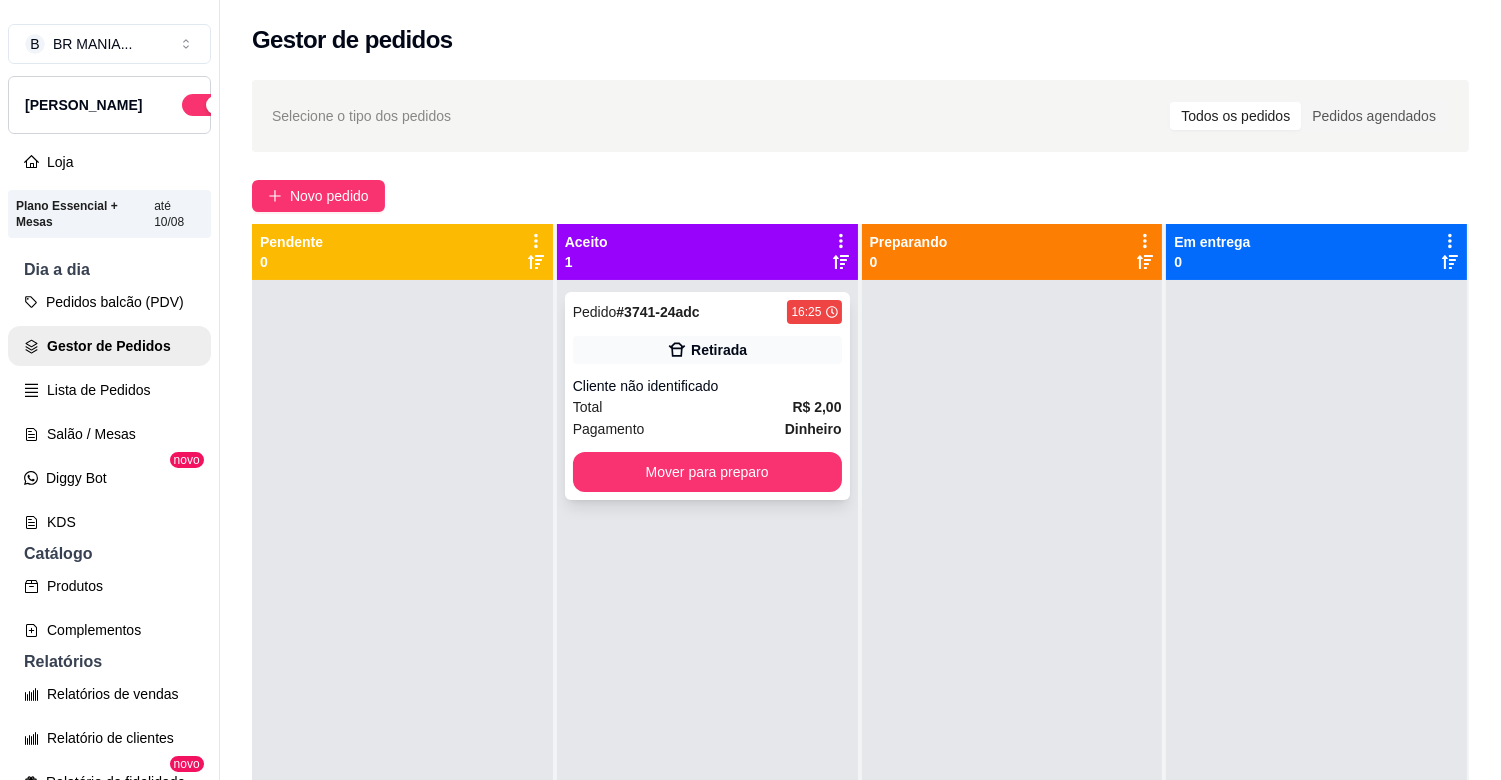 click on "Pedido  # 3741-24adc 16:25 Retirada Cliente não identificado Total R$ 2,00 Pagamento Dinheiro Mover para preparo" at bounding box center [707, 396] 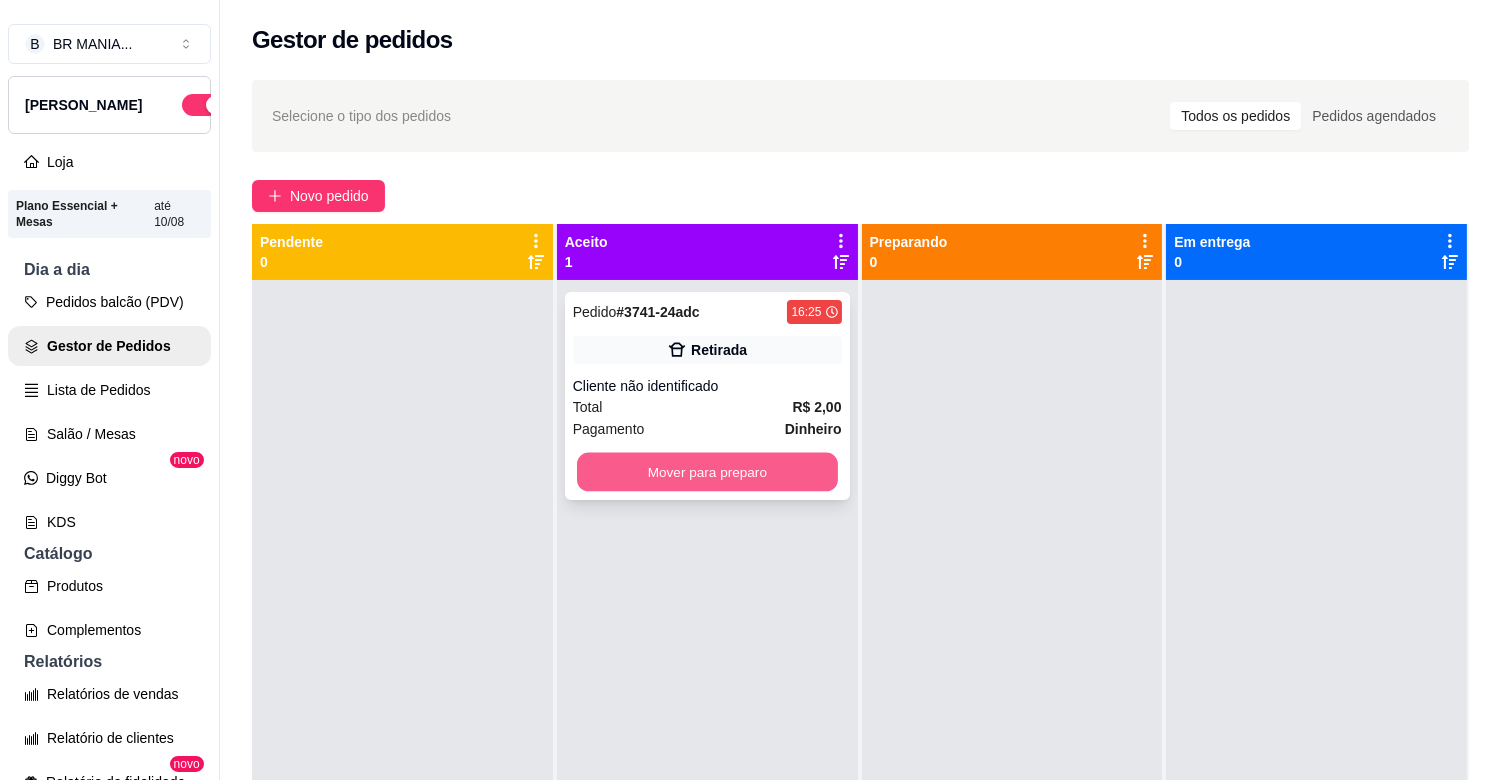 click on "Mover para preparo" at bounding box center (707, 472) 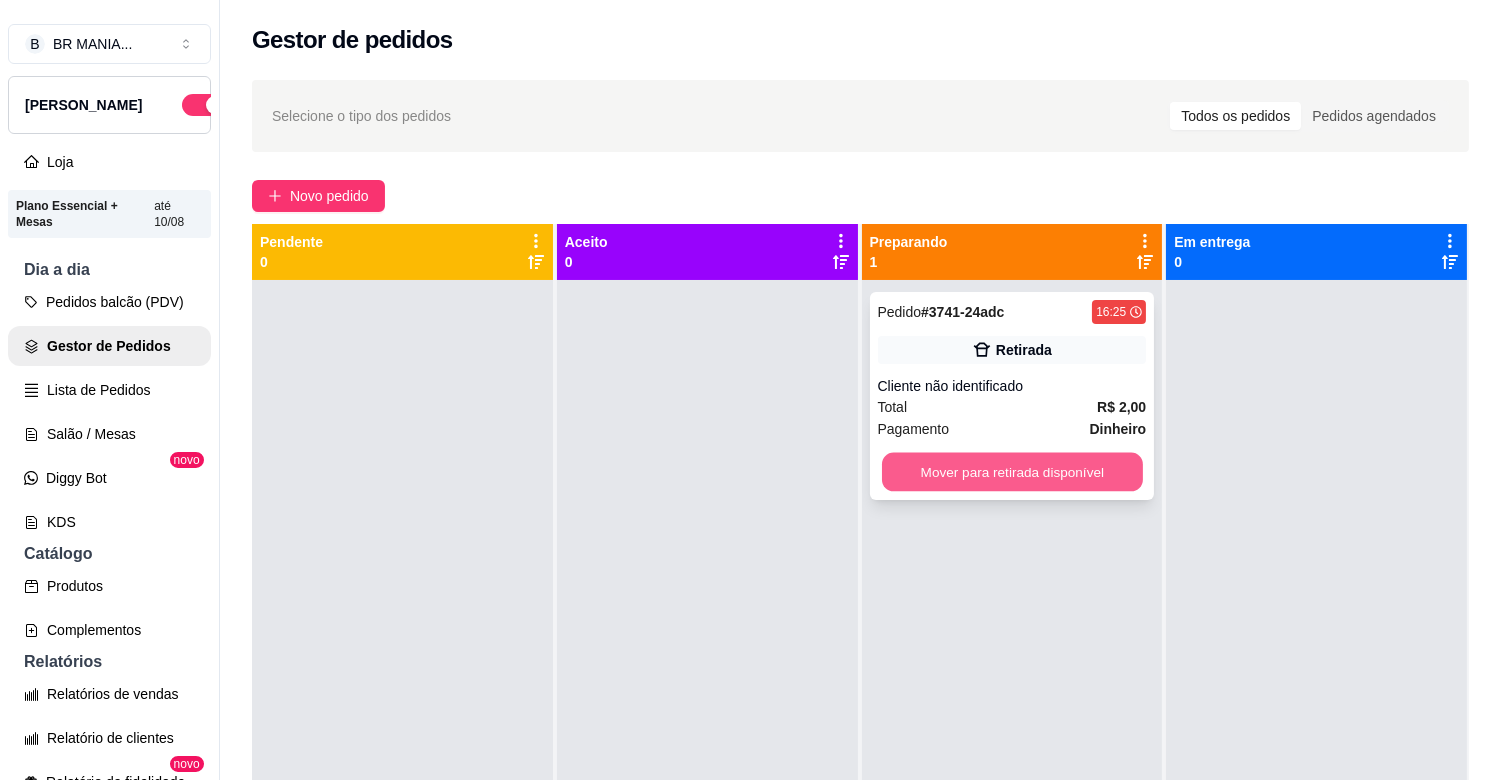 click on "Mover para retirada disponível" at bounding box center [1012, 472] 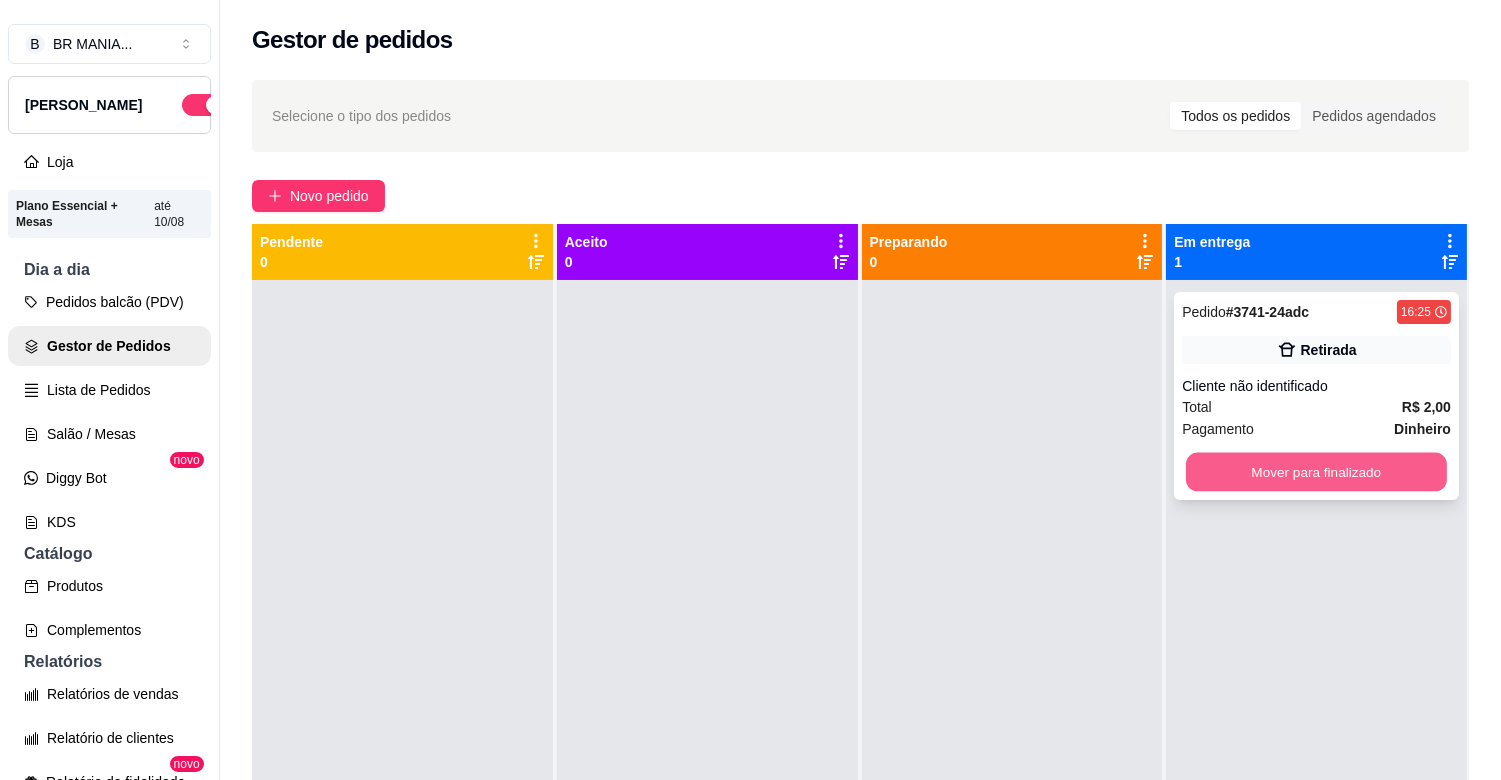 click on "Mover para finalizado" at bounding box center (1316, 472) 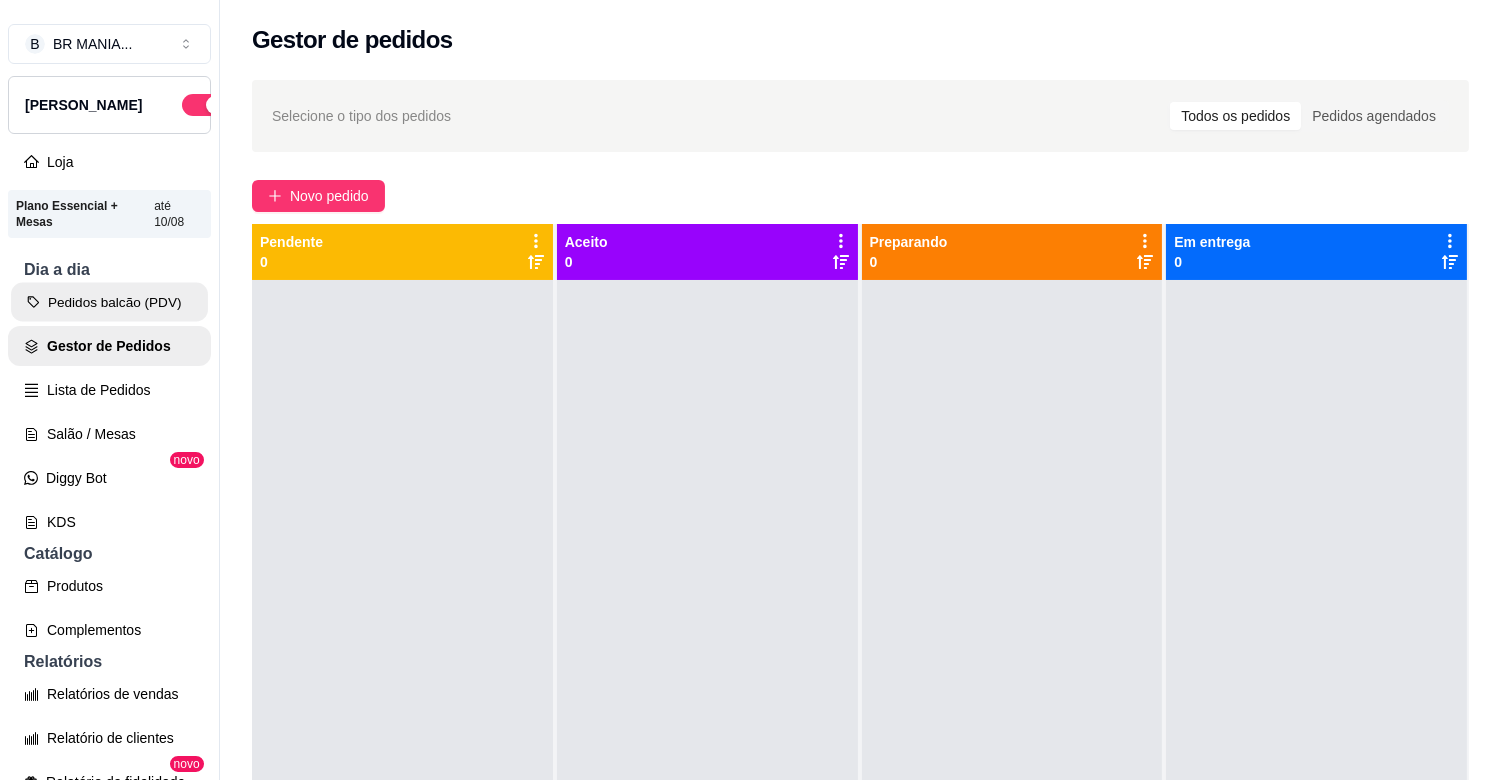 click on "Pedidos balcão (PDV)" at bounding box center (109, 302) 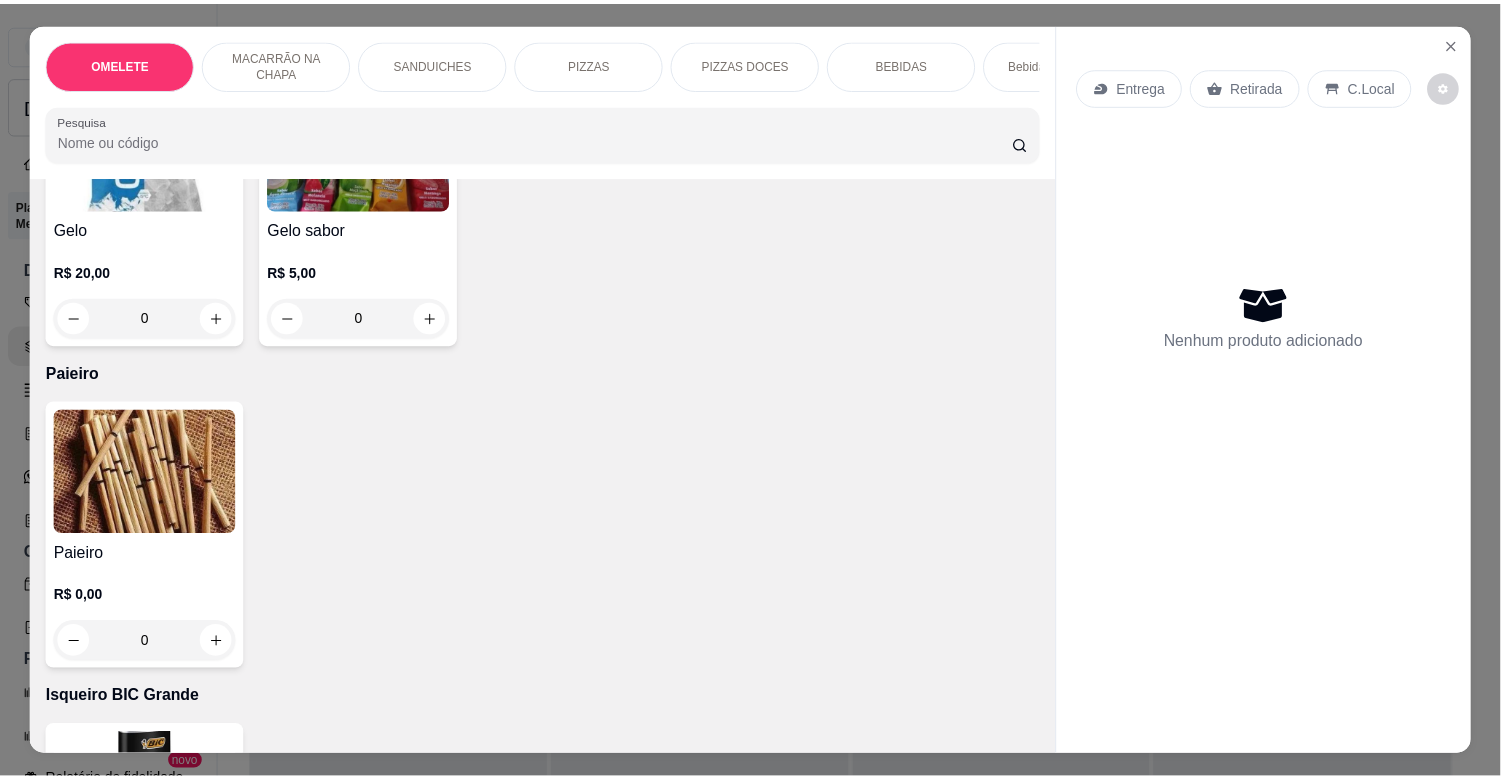 scroll, scrollTop: 10693, scrollLeft: 0, axis: vertical 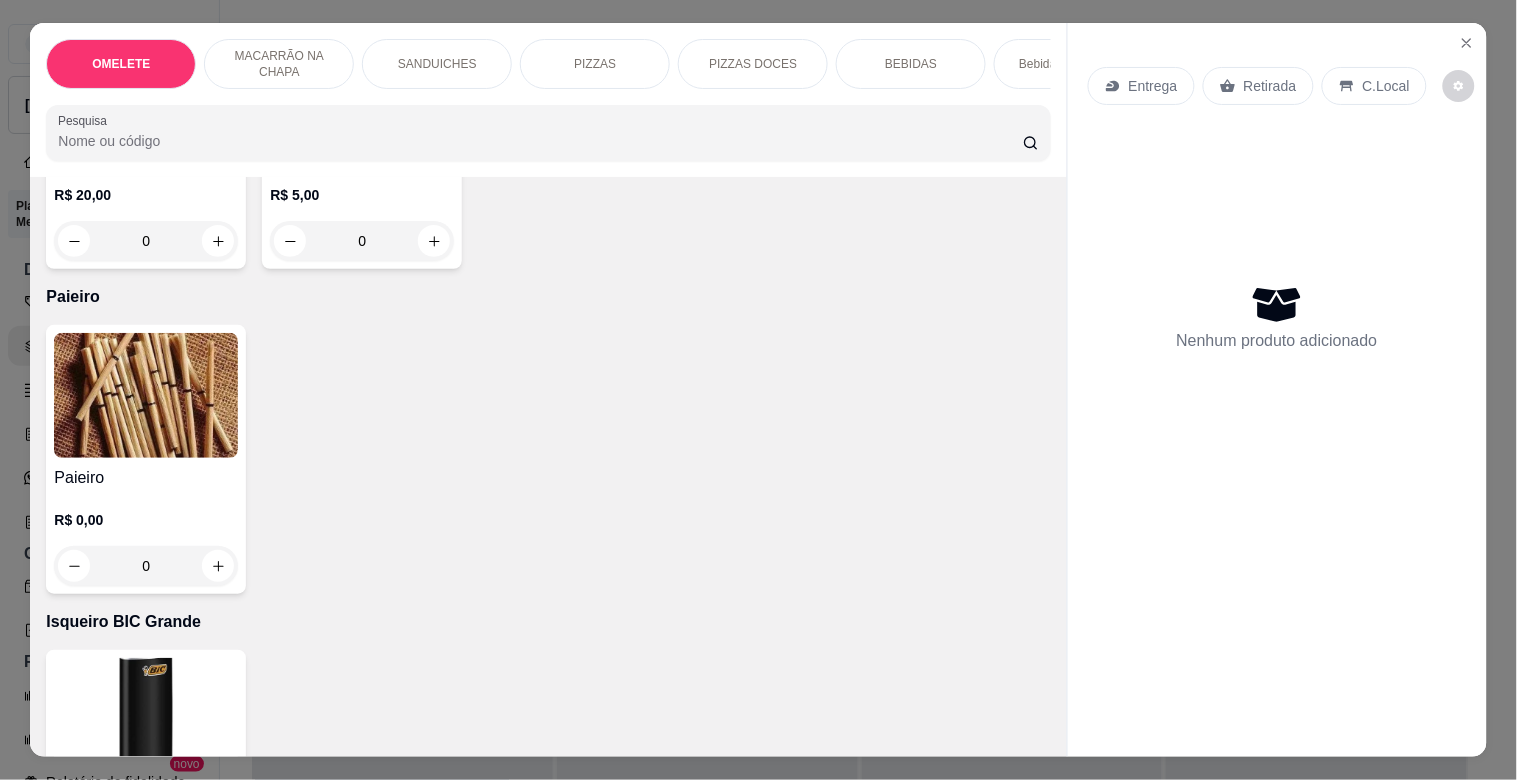 click on "Paieiro" at bounding box center [146, 478] 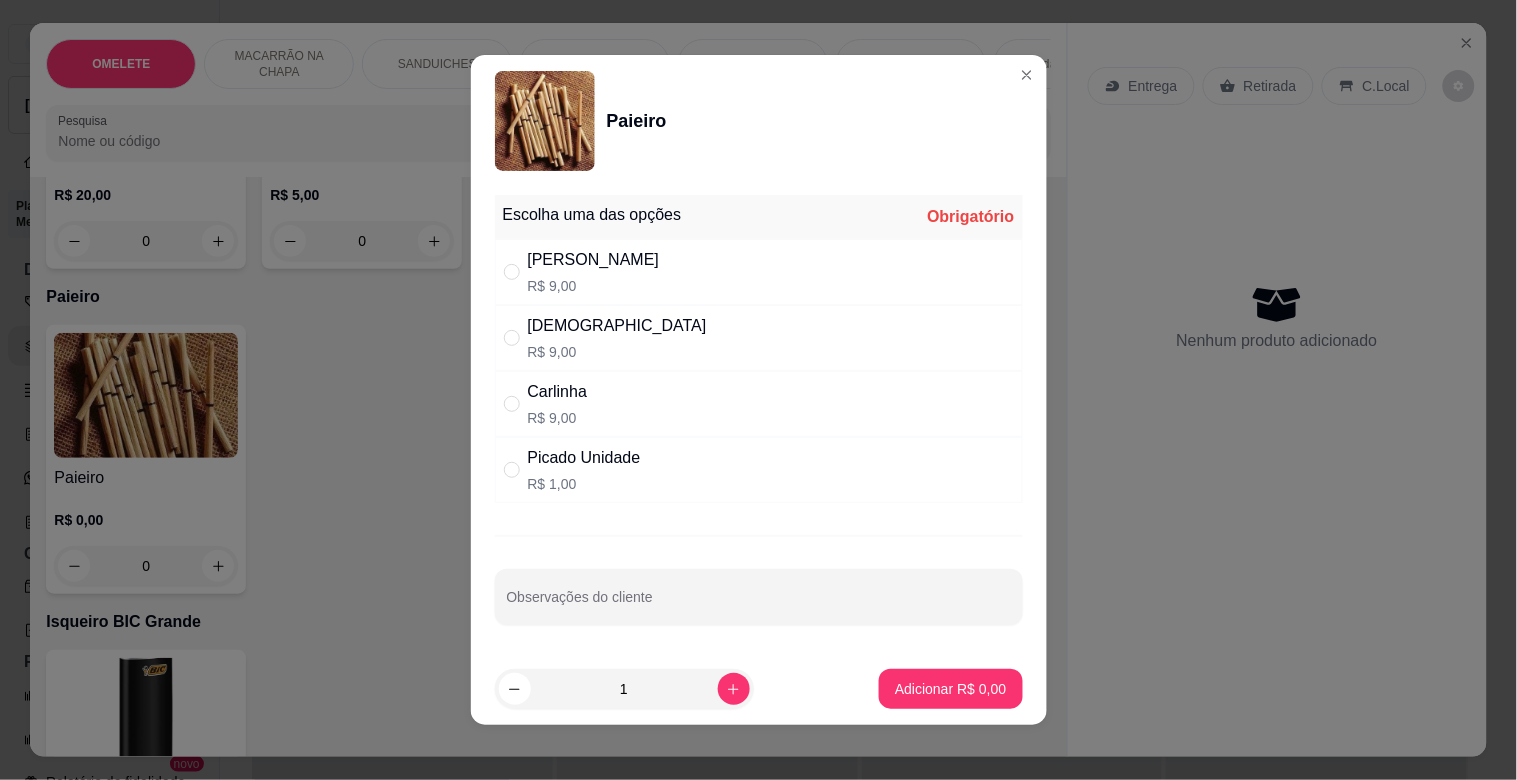 drag, startPoint x: 621, startPoint y: 272, endPoint x: 653, endPoint y: 361, distance: 94.57801 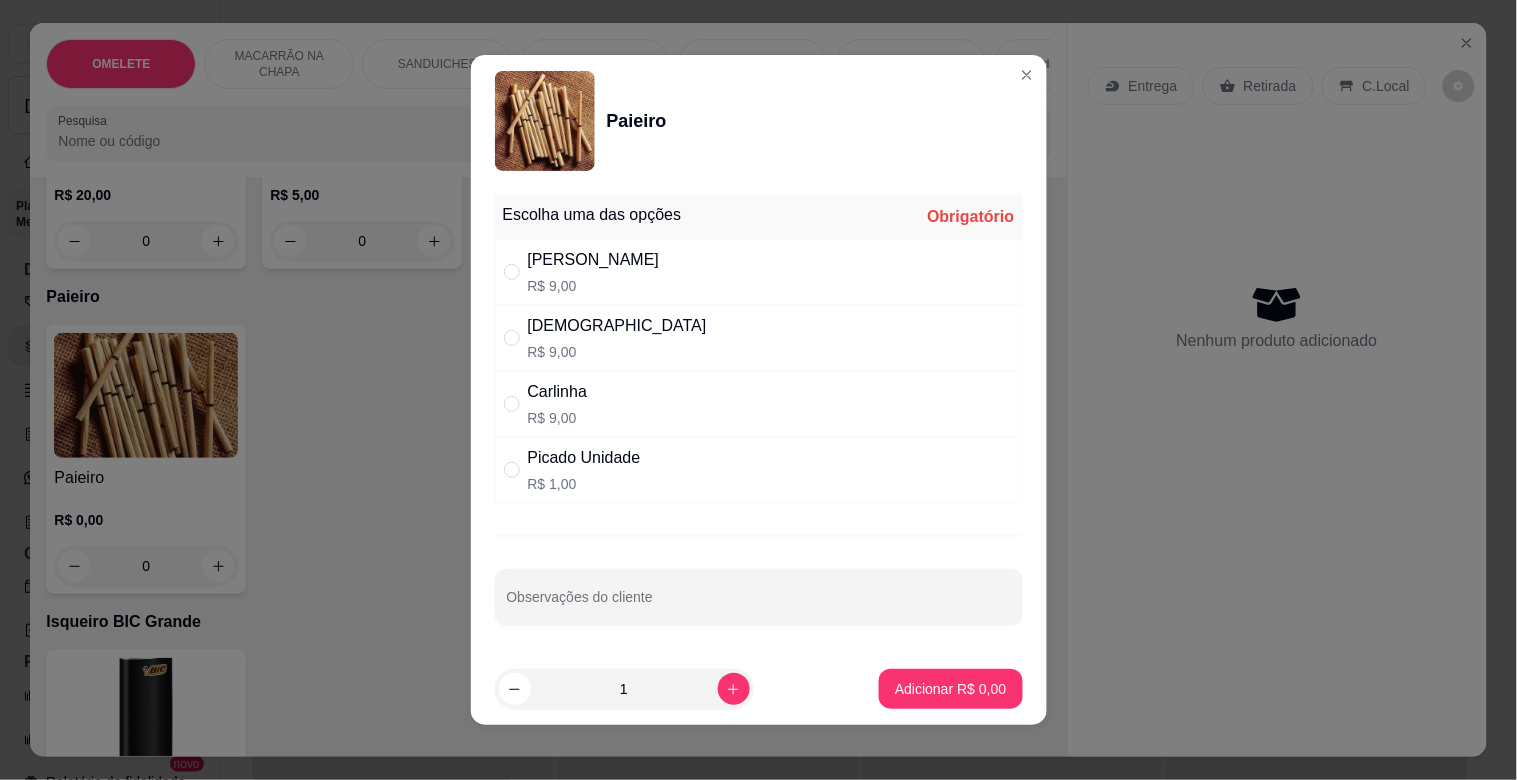 radio on "true" 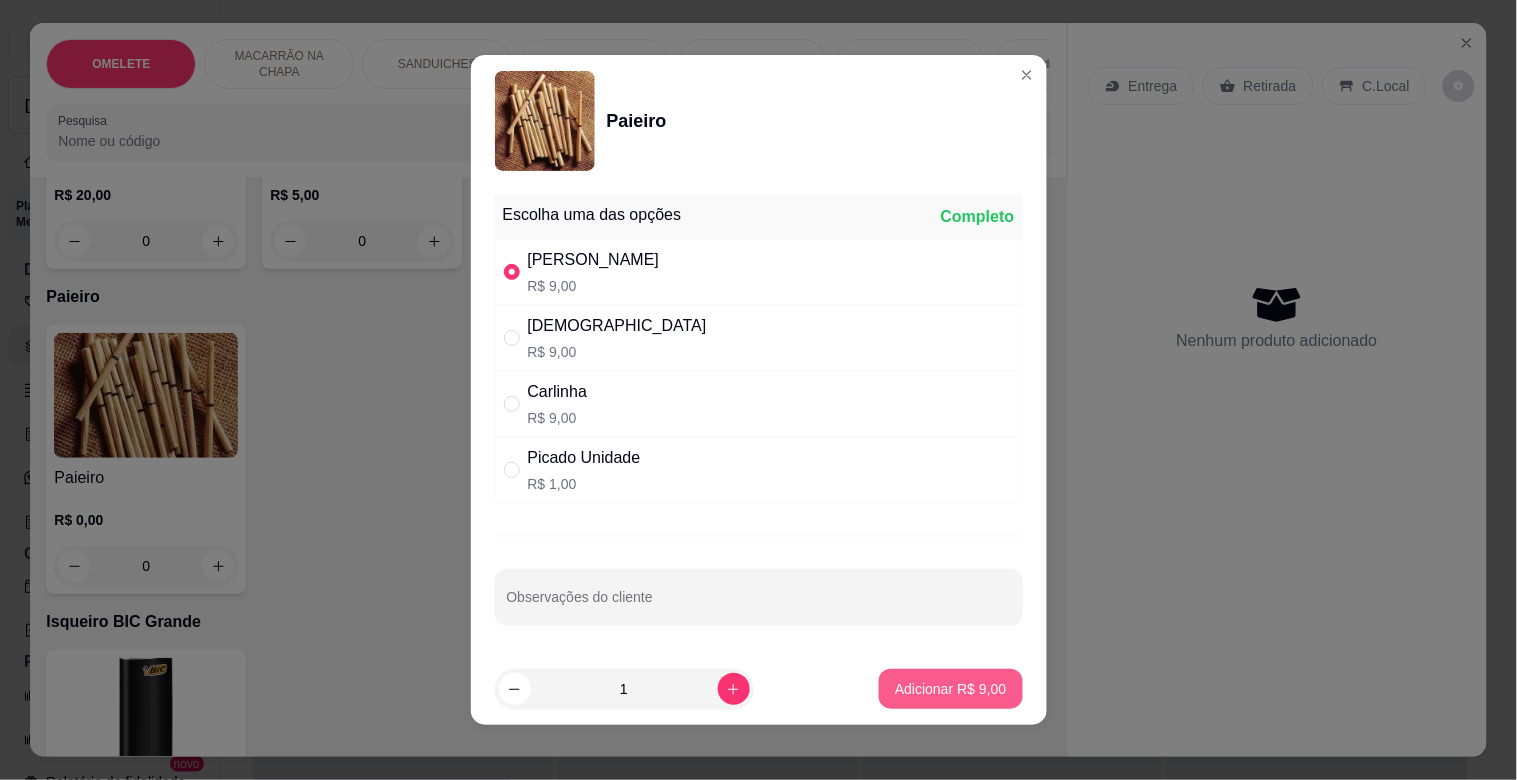 click on "Adicionar   R$ 9,00" at bounding box center [950, 689] 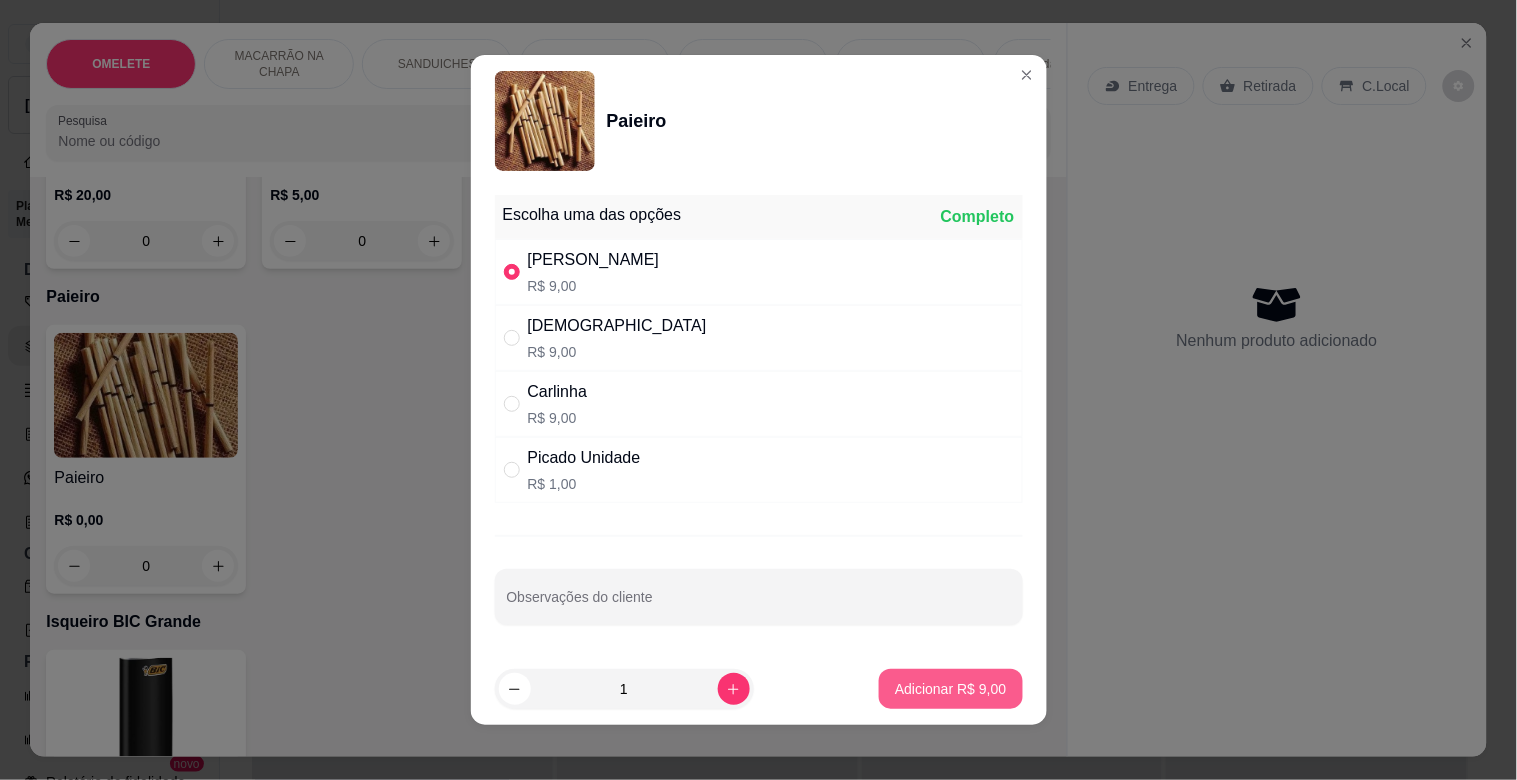 type on "1" 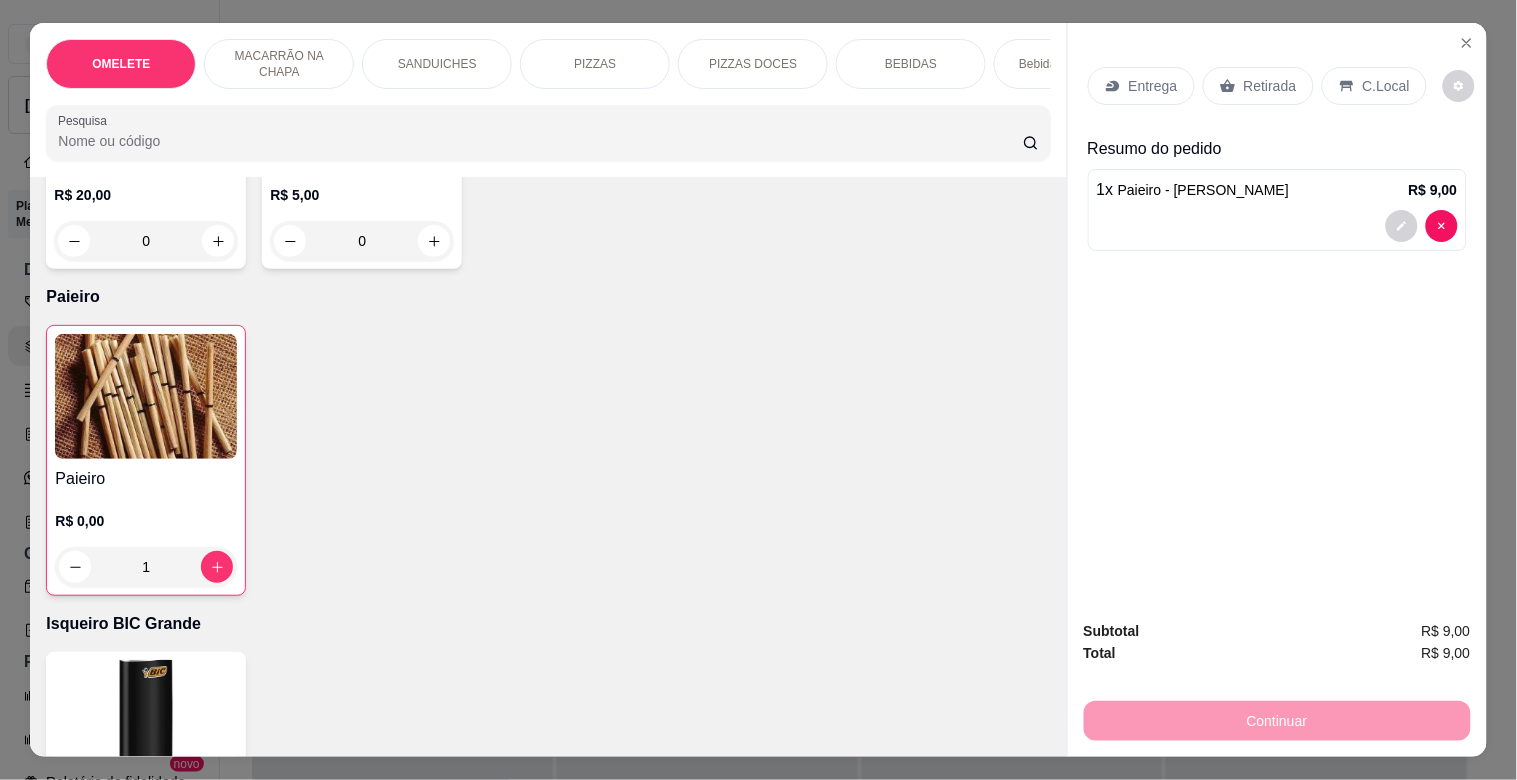 click on "Retirada" at bounding box center (1270, 86) 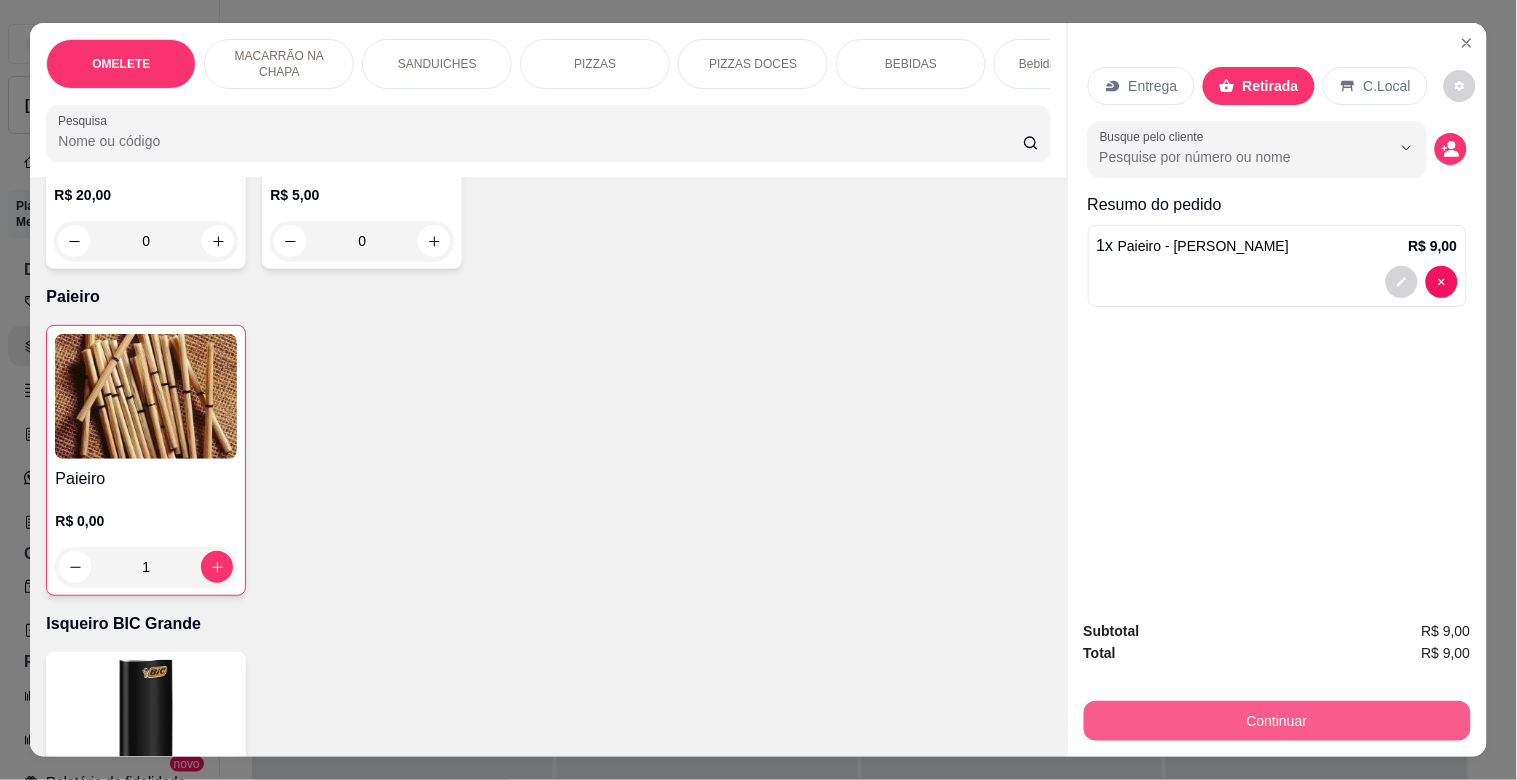 click on "Continuar" at bounding box center (1277, 721) 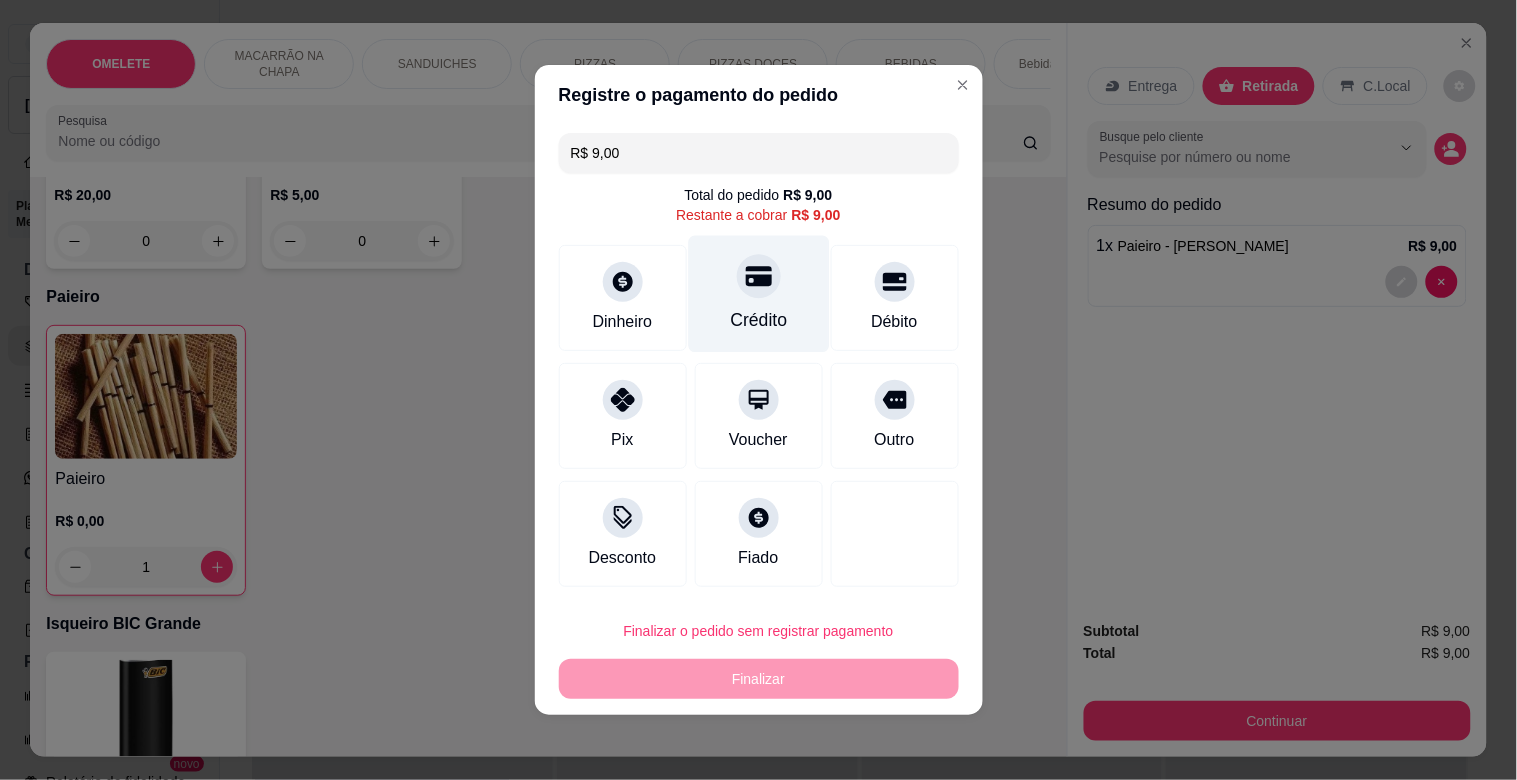 click on "Crédito" at bounding box center [758, 294] 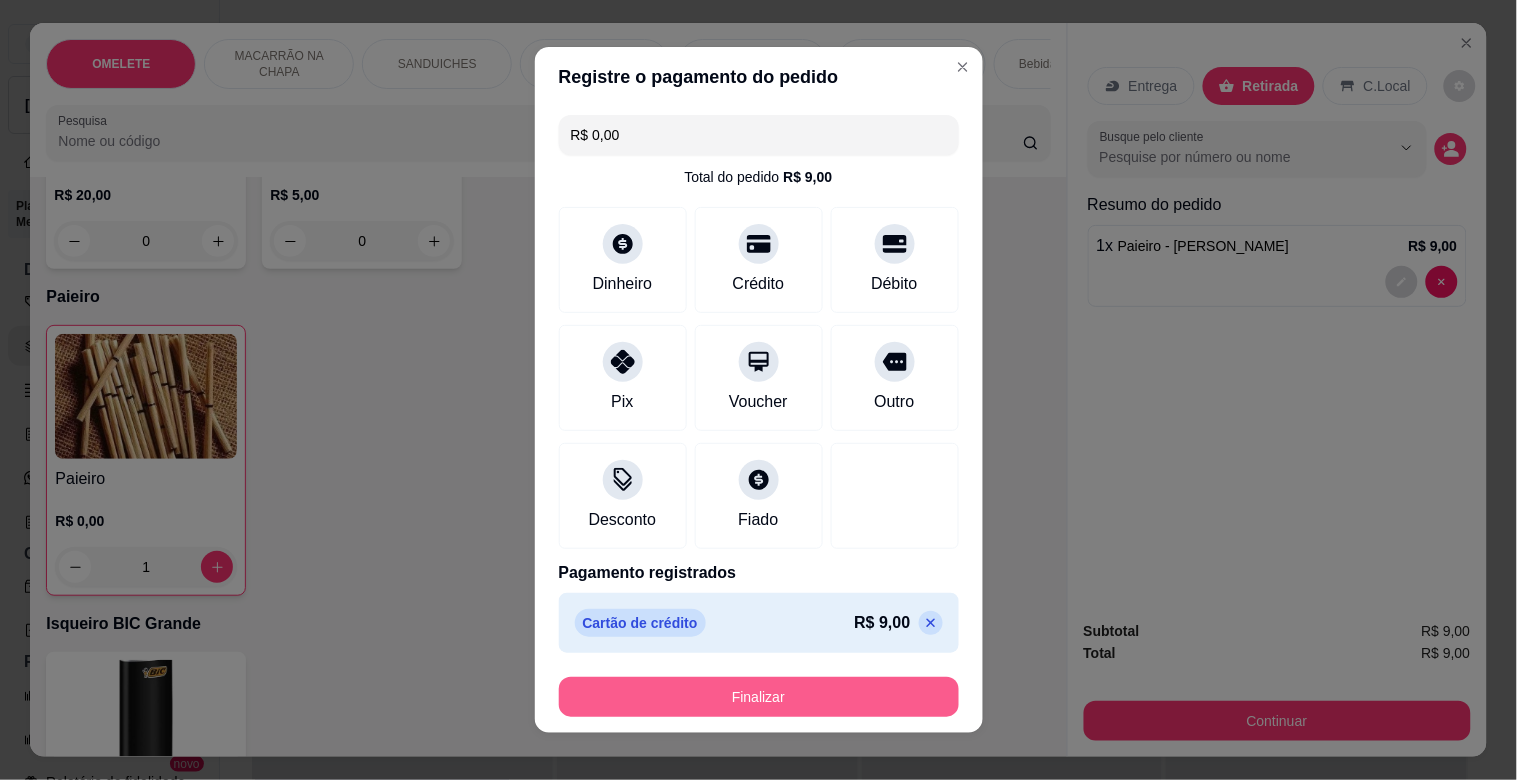 click on "Finalizar" at bounding box center [759, 697] 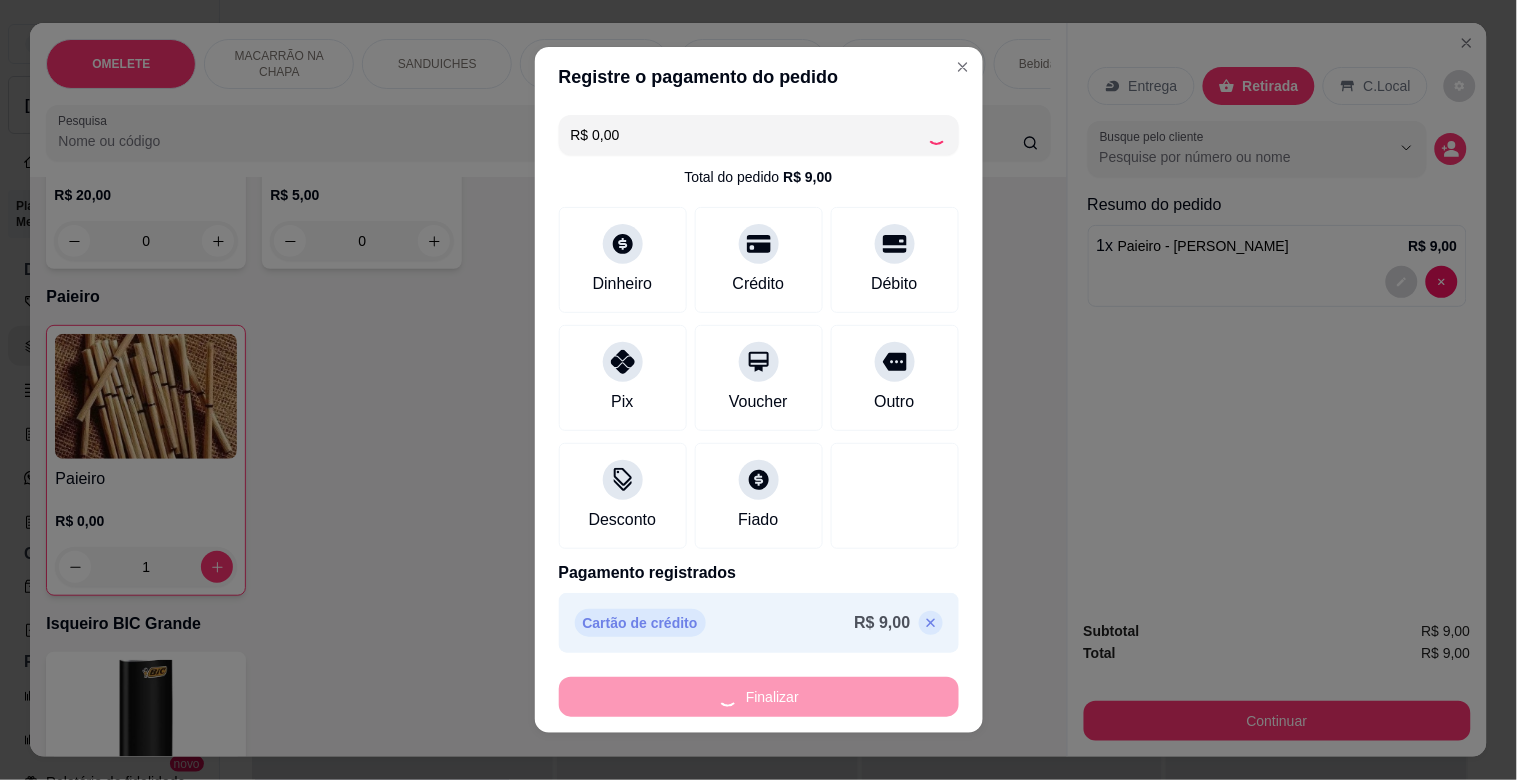 type on "0" 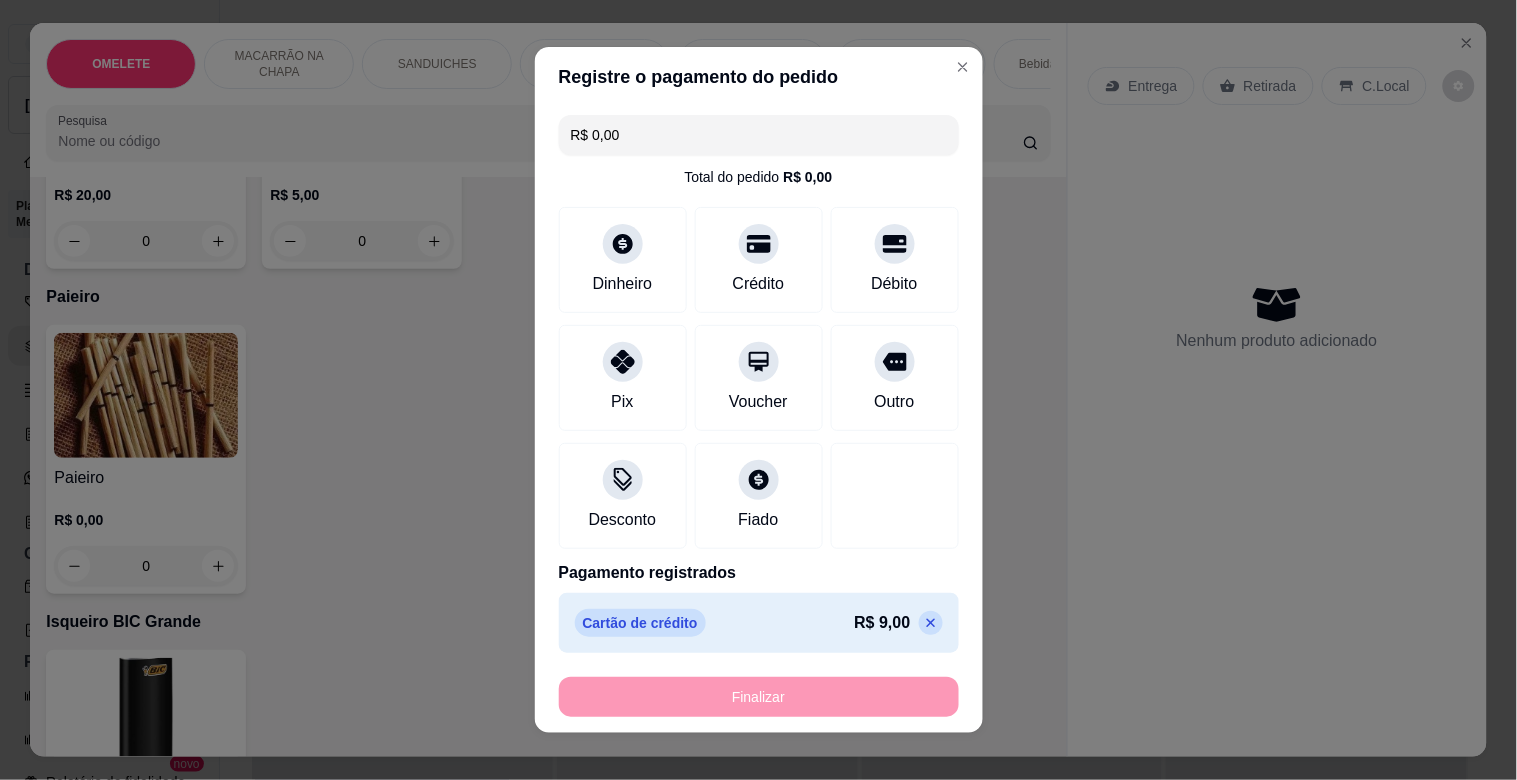 type on "-R$ 9,00" 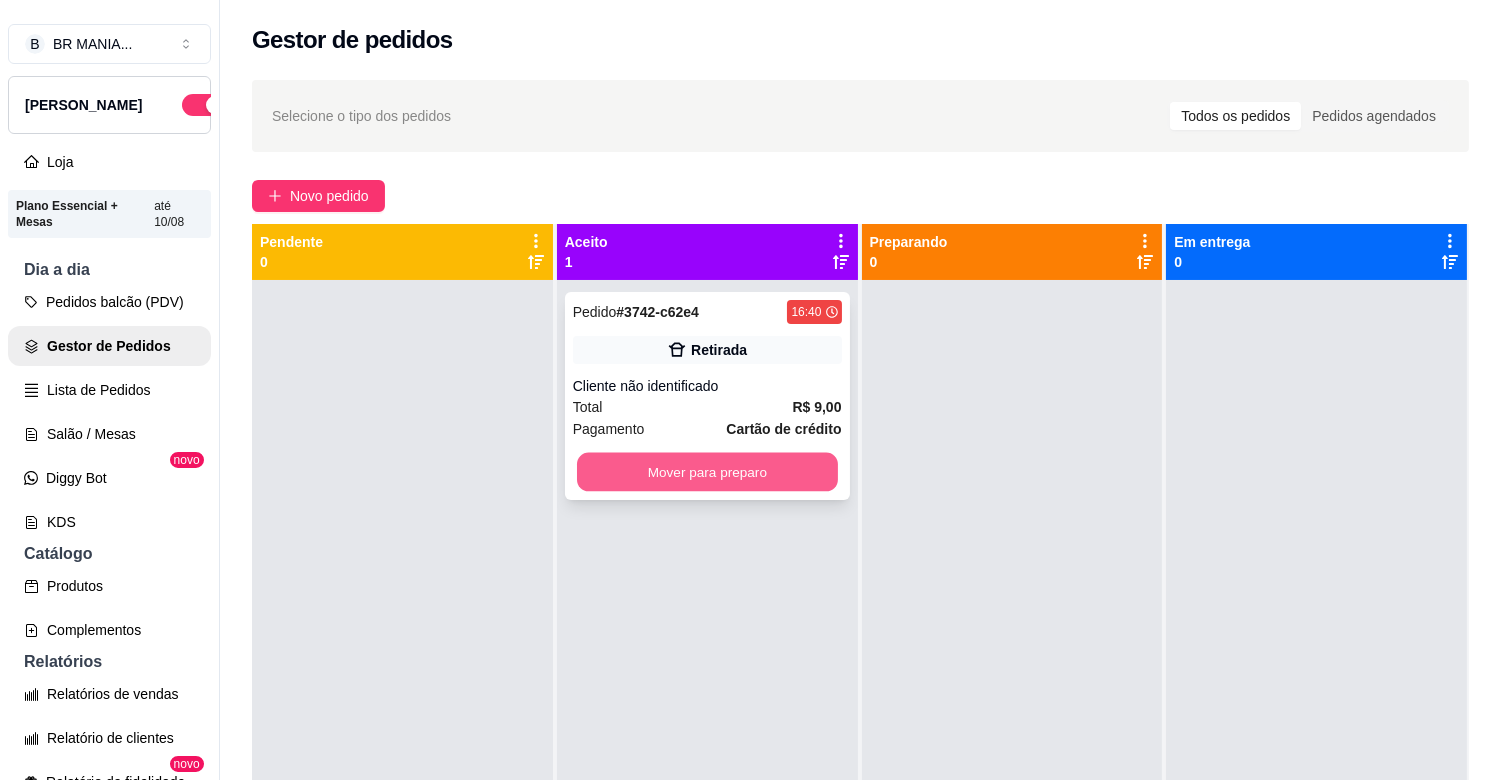 click on "Mover para preparo" at bounding box center [707, 472] 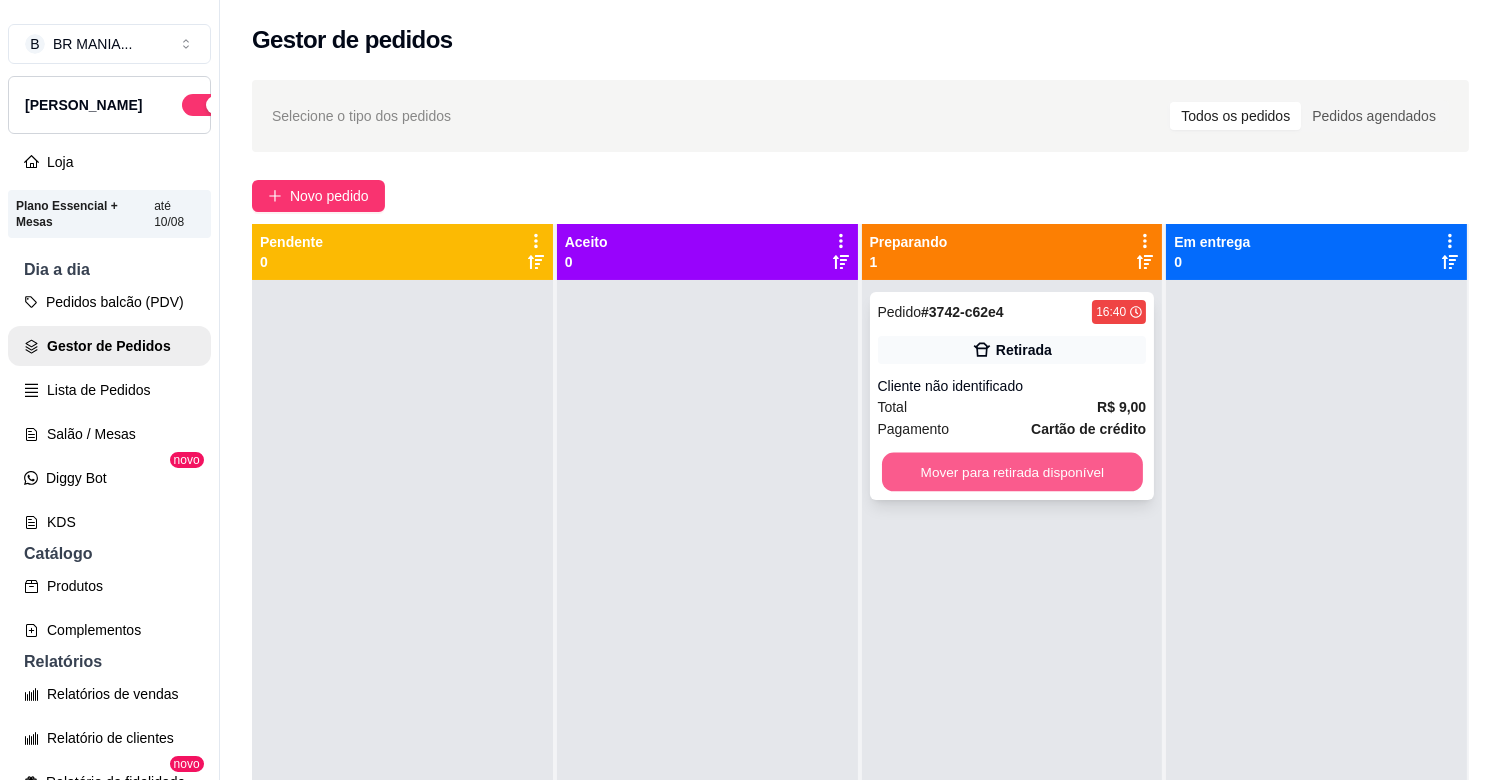 click on "Mover para retirada disponível" at bounding box center [1012, 472] 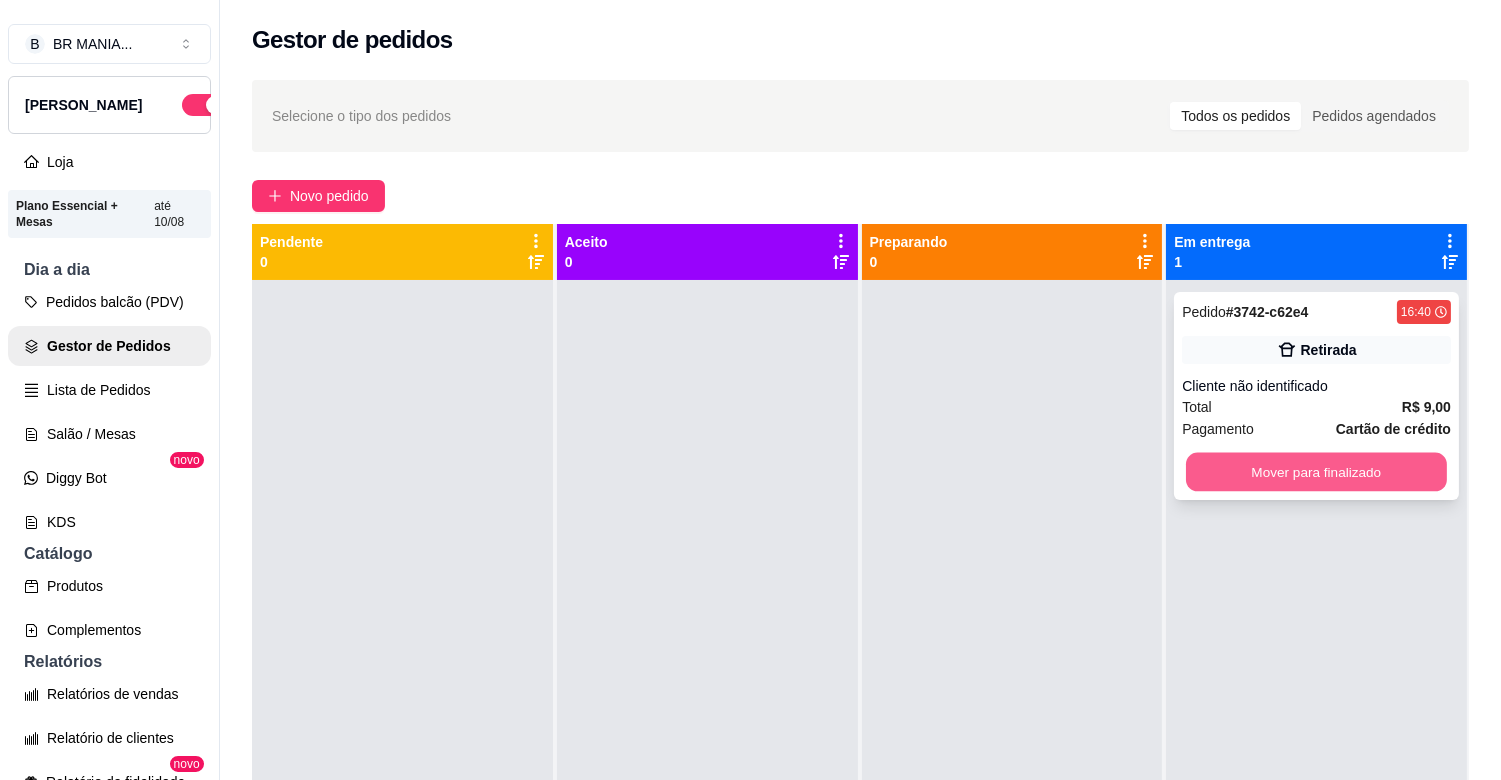 click on "Mover para finalizado" at bounding box center (1316, 472) 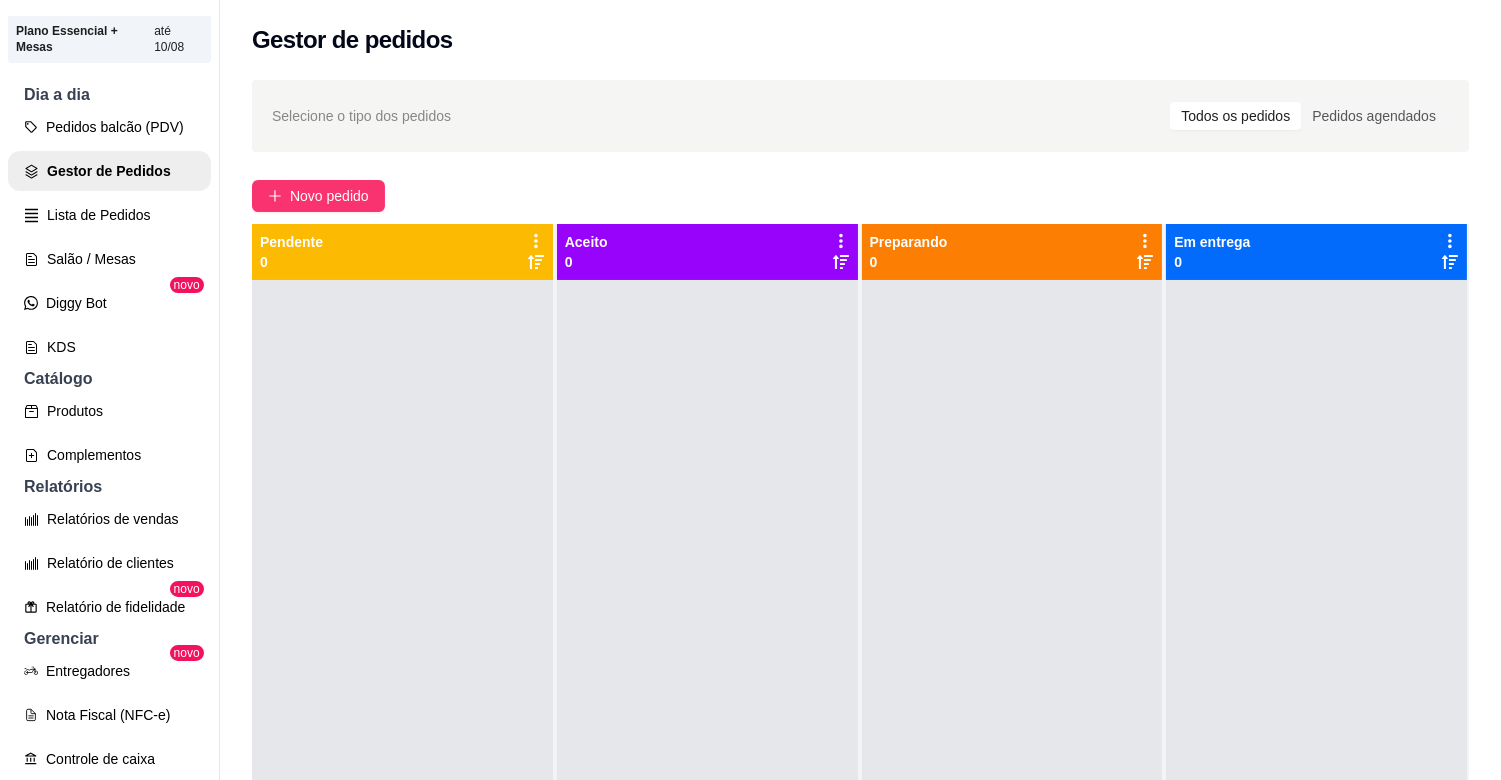 scroll, scrollTop: 605, scrollLeft: 0, axis: vertical 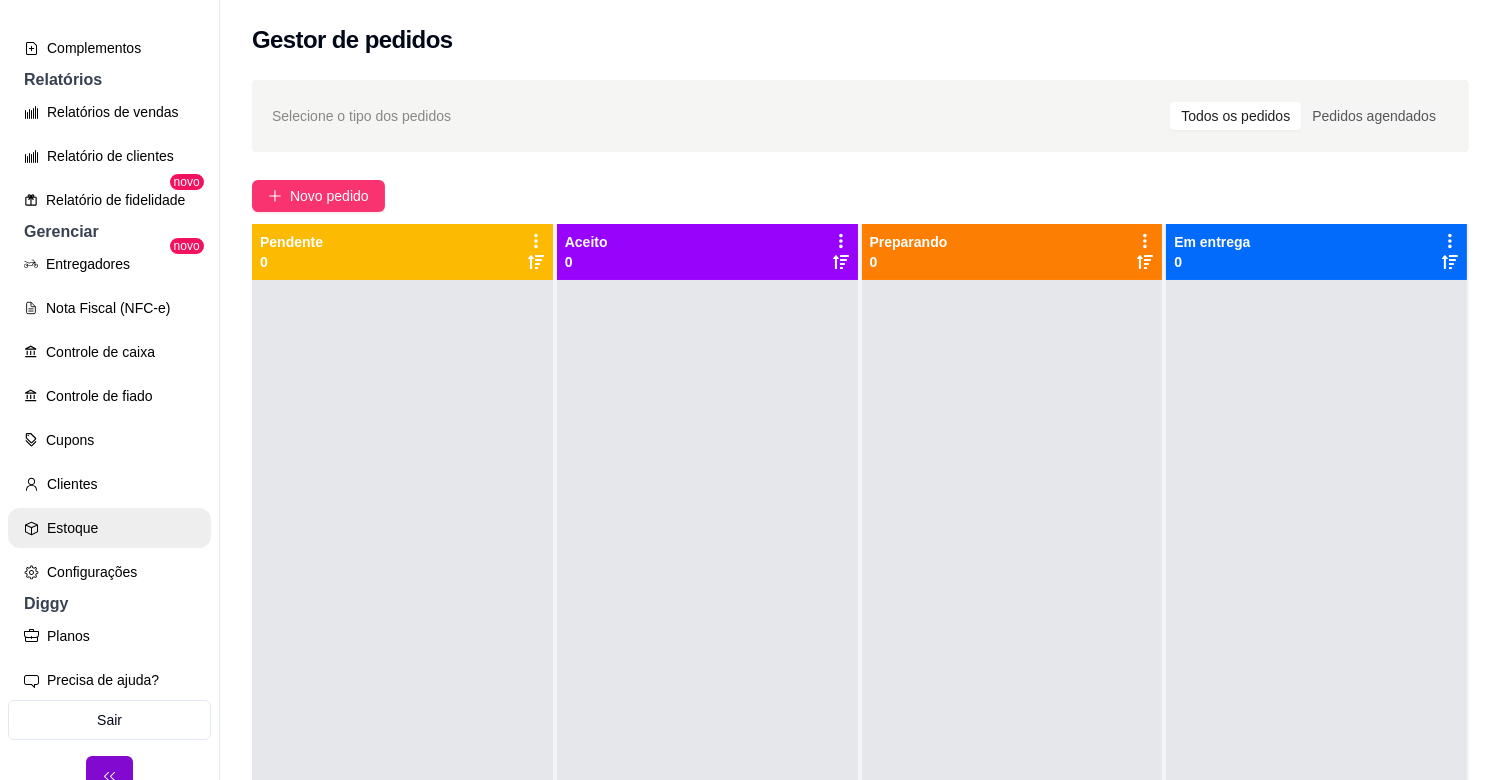click on "Estoque" at bounding box center (109, 528) 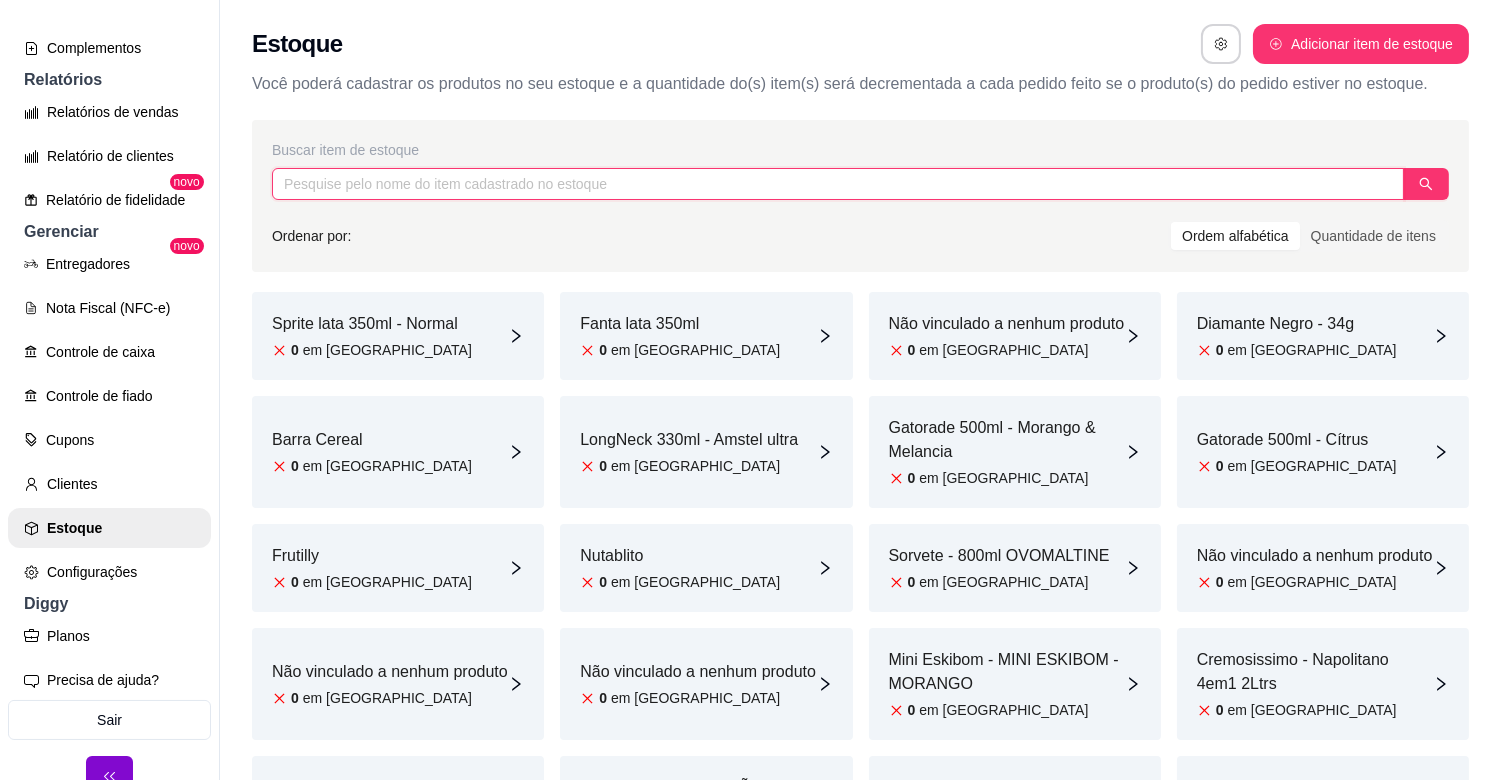 click at bounding box center (838, 184) 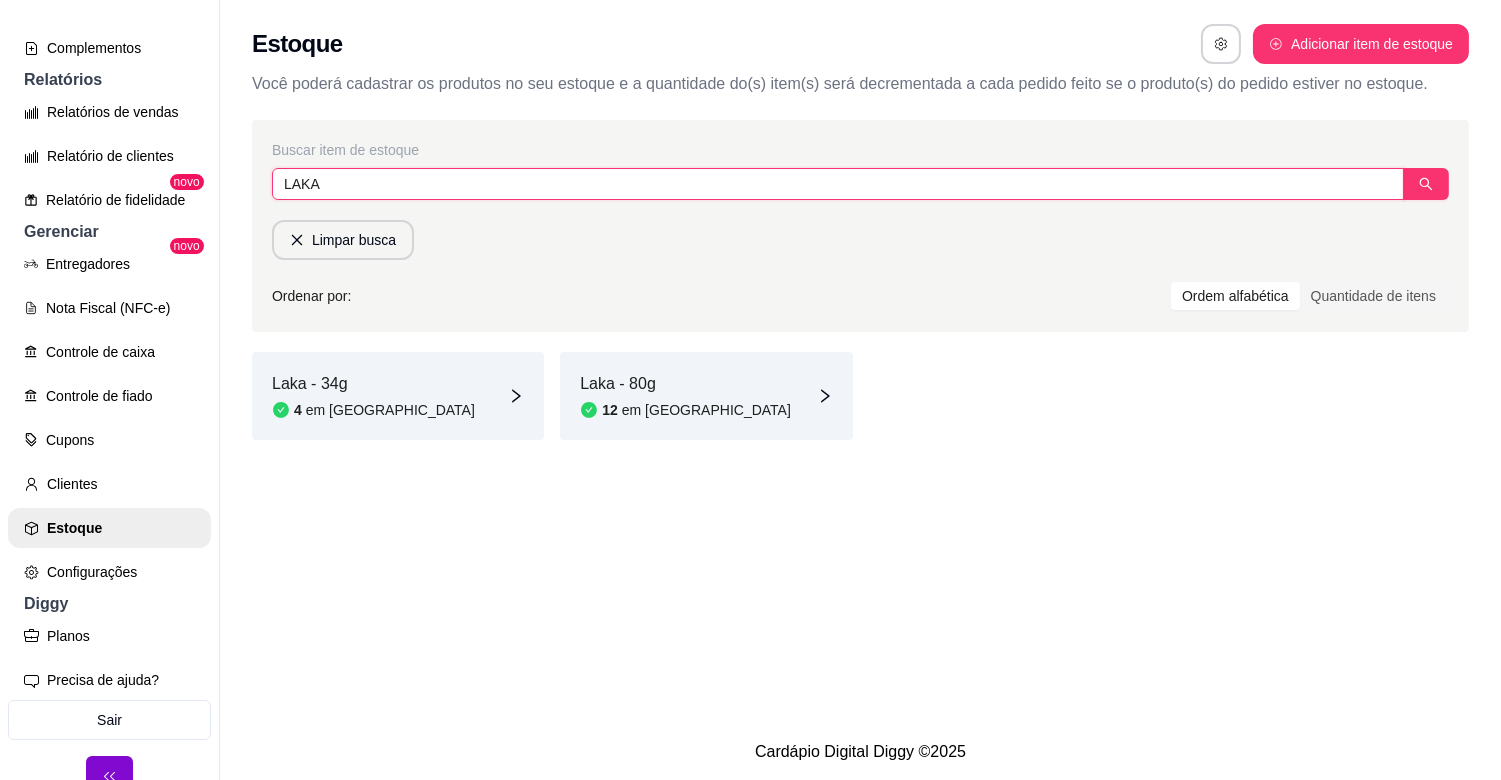 type on "LAKA" 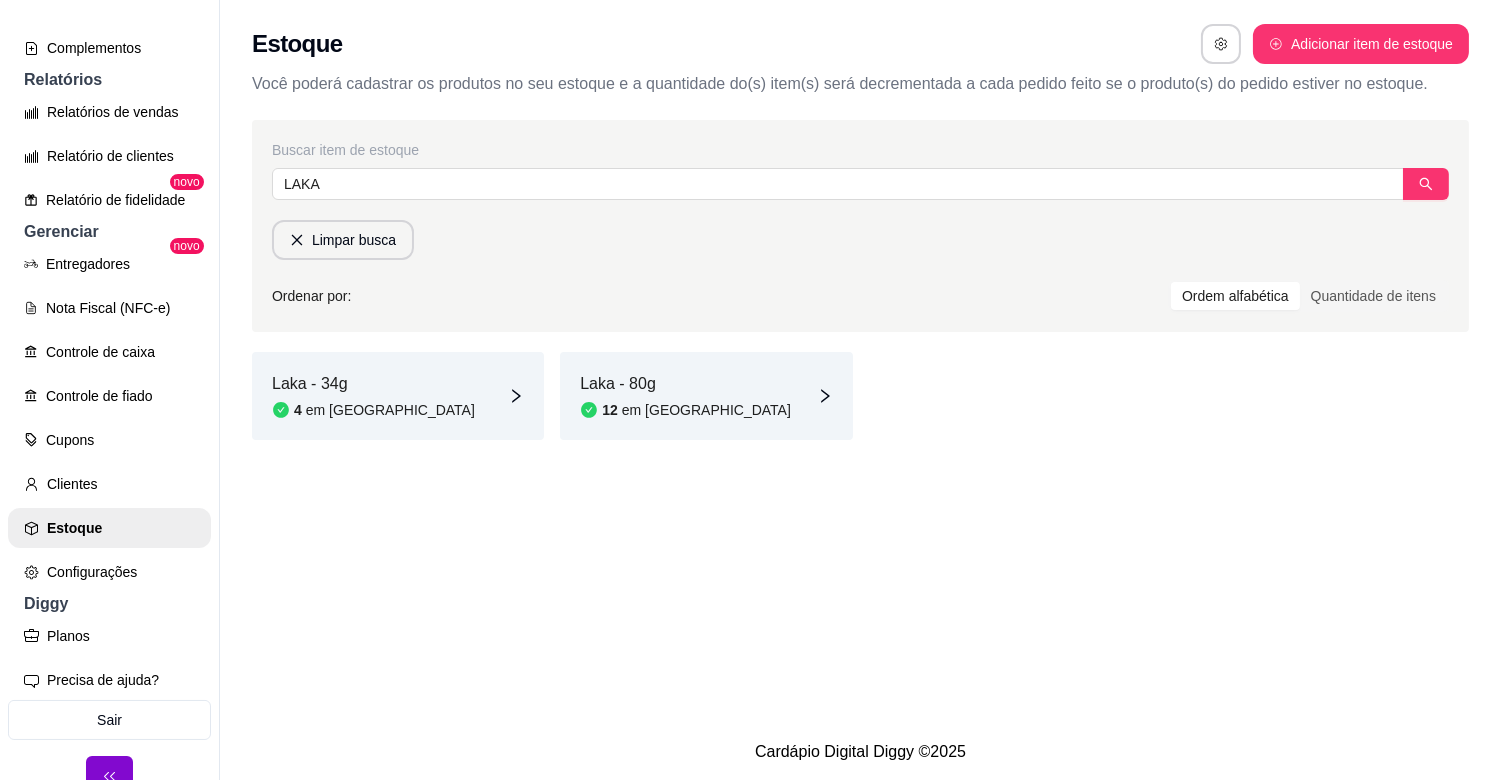 click on "Laka - 34g  4 em [GEOGRAPHIC_DATA]" at bounding box center (398, 396) 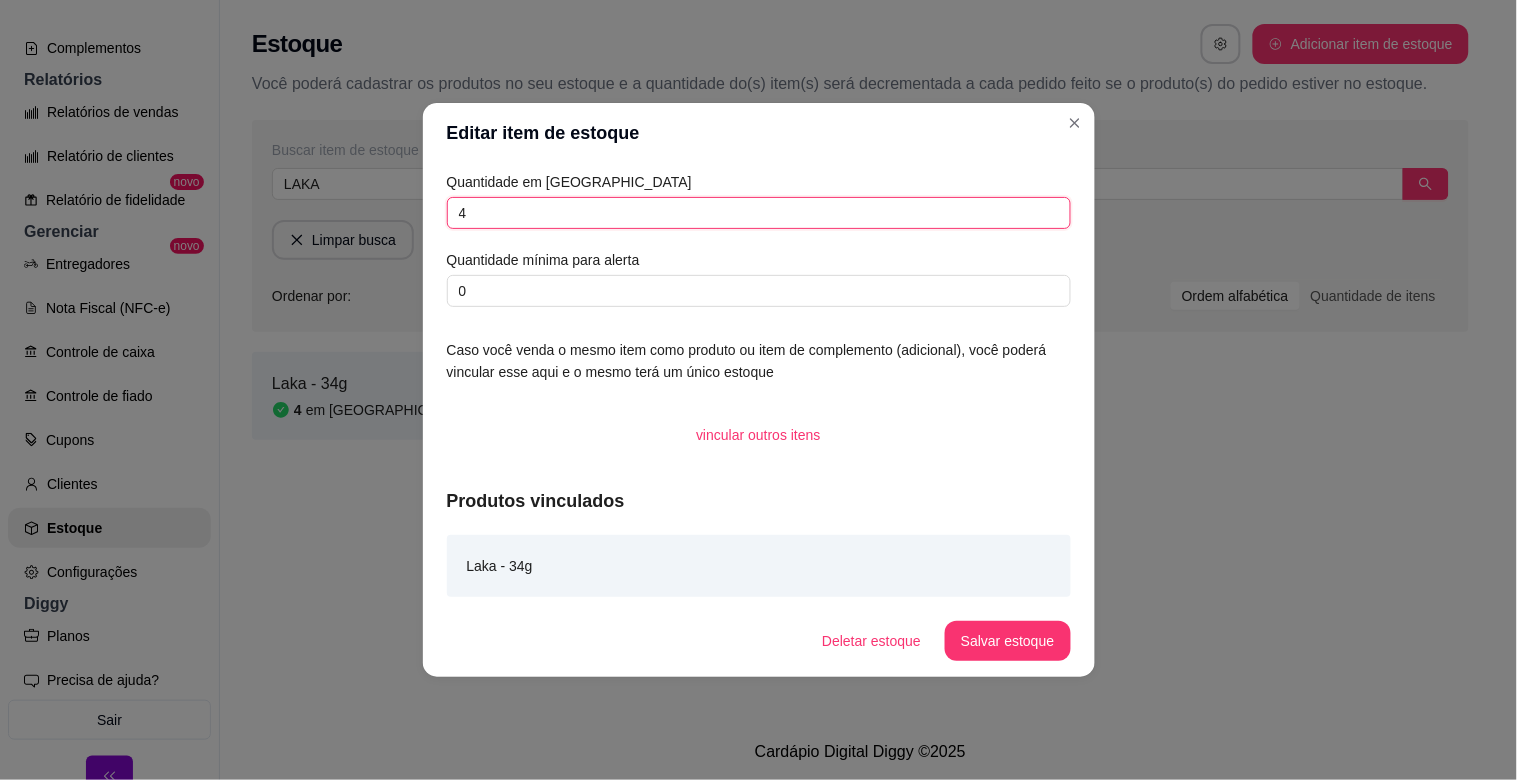 click on "4" at bounding box center (759, 213) 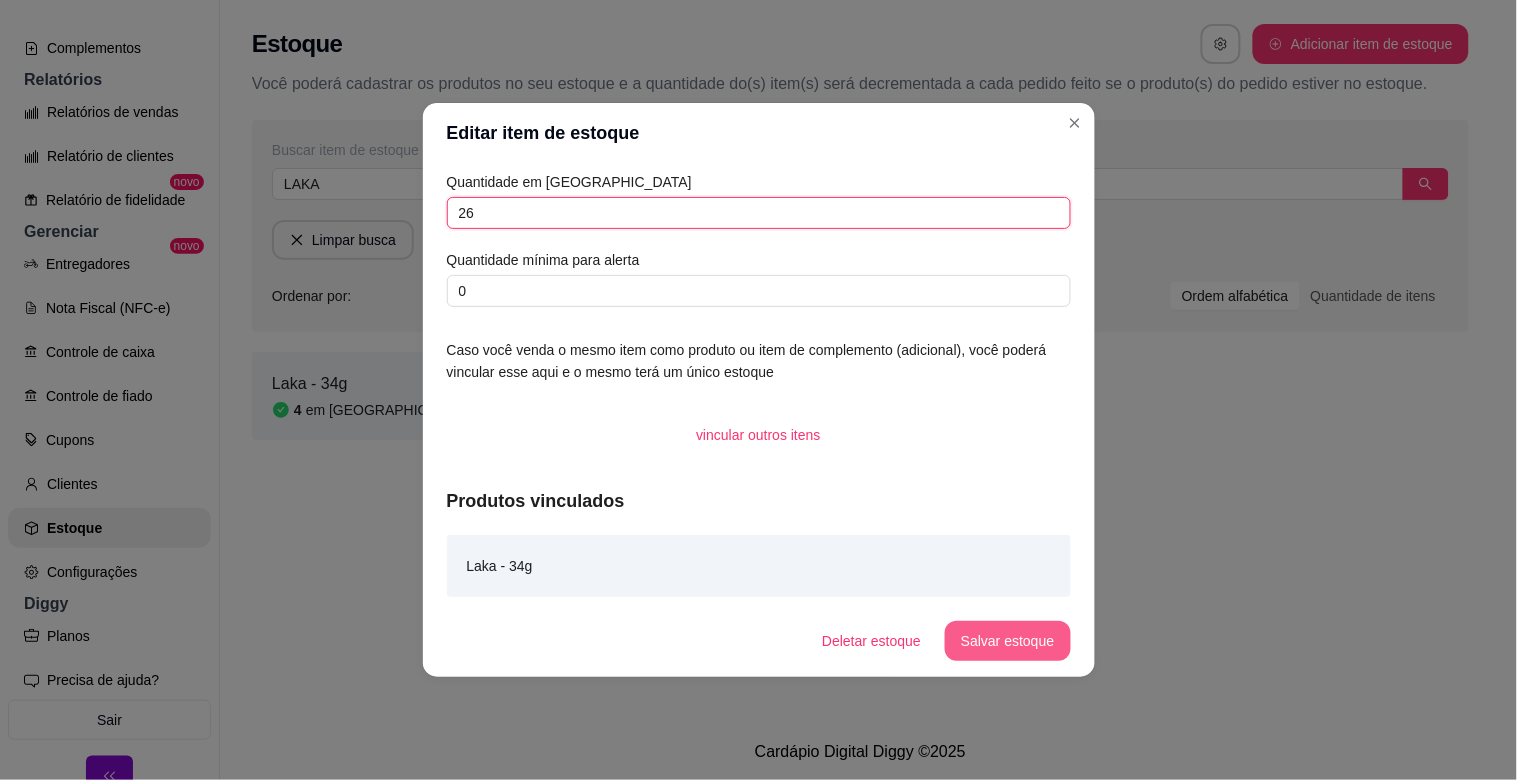 type on "26" 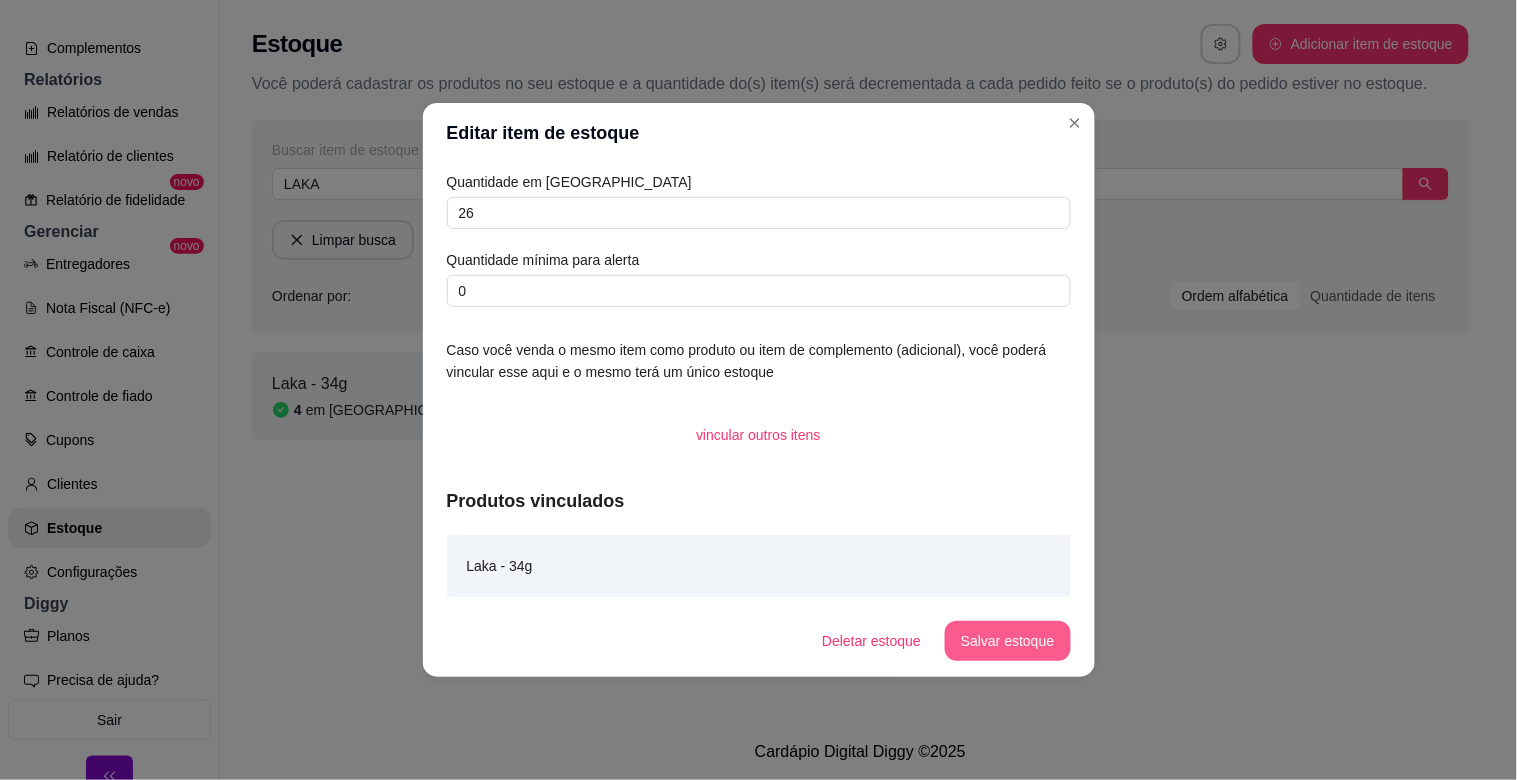 click on "Salvar estoque" at bounding box center (1007, 641) 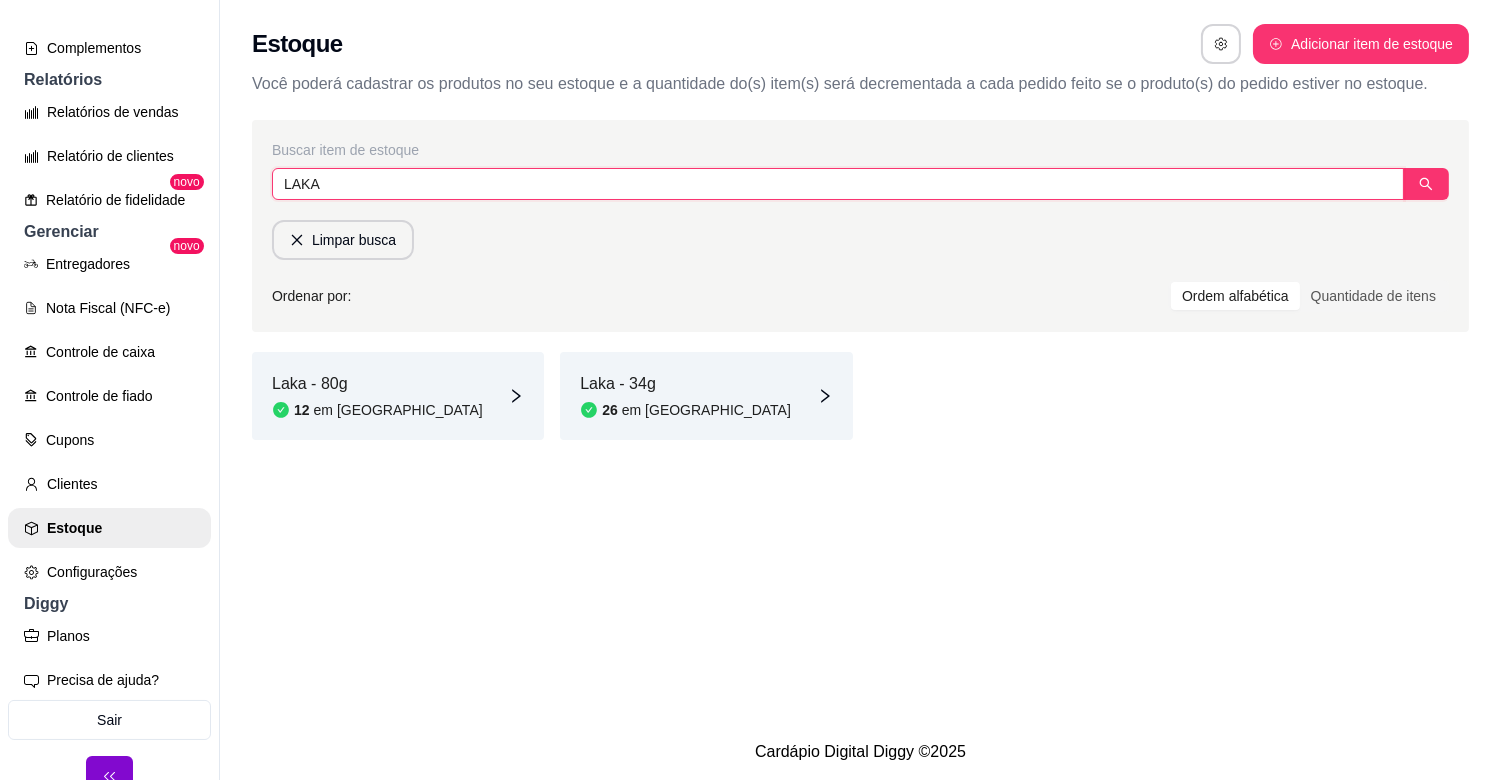 click on "LAKA" at bounding box center [838, 184] 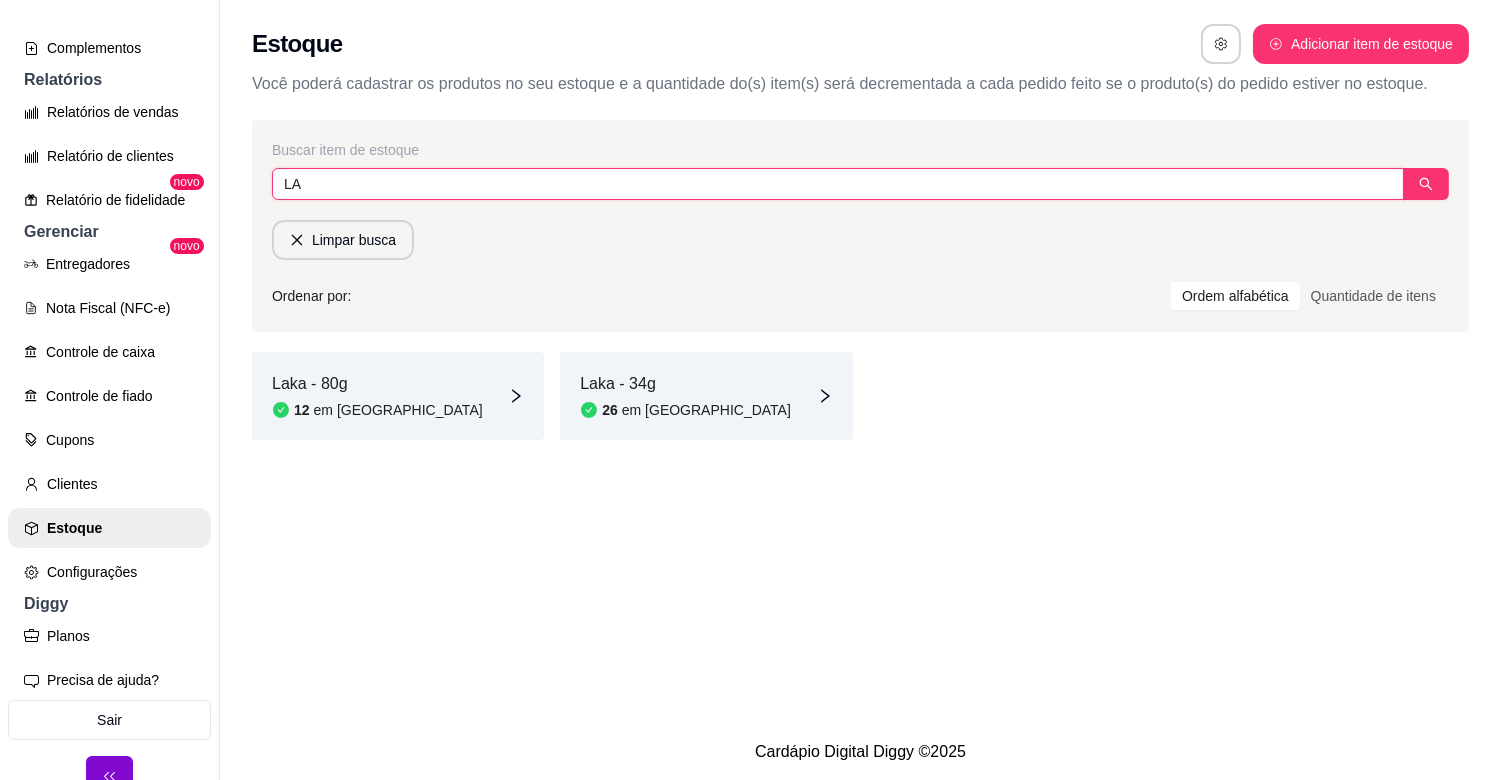 type on "L" 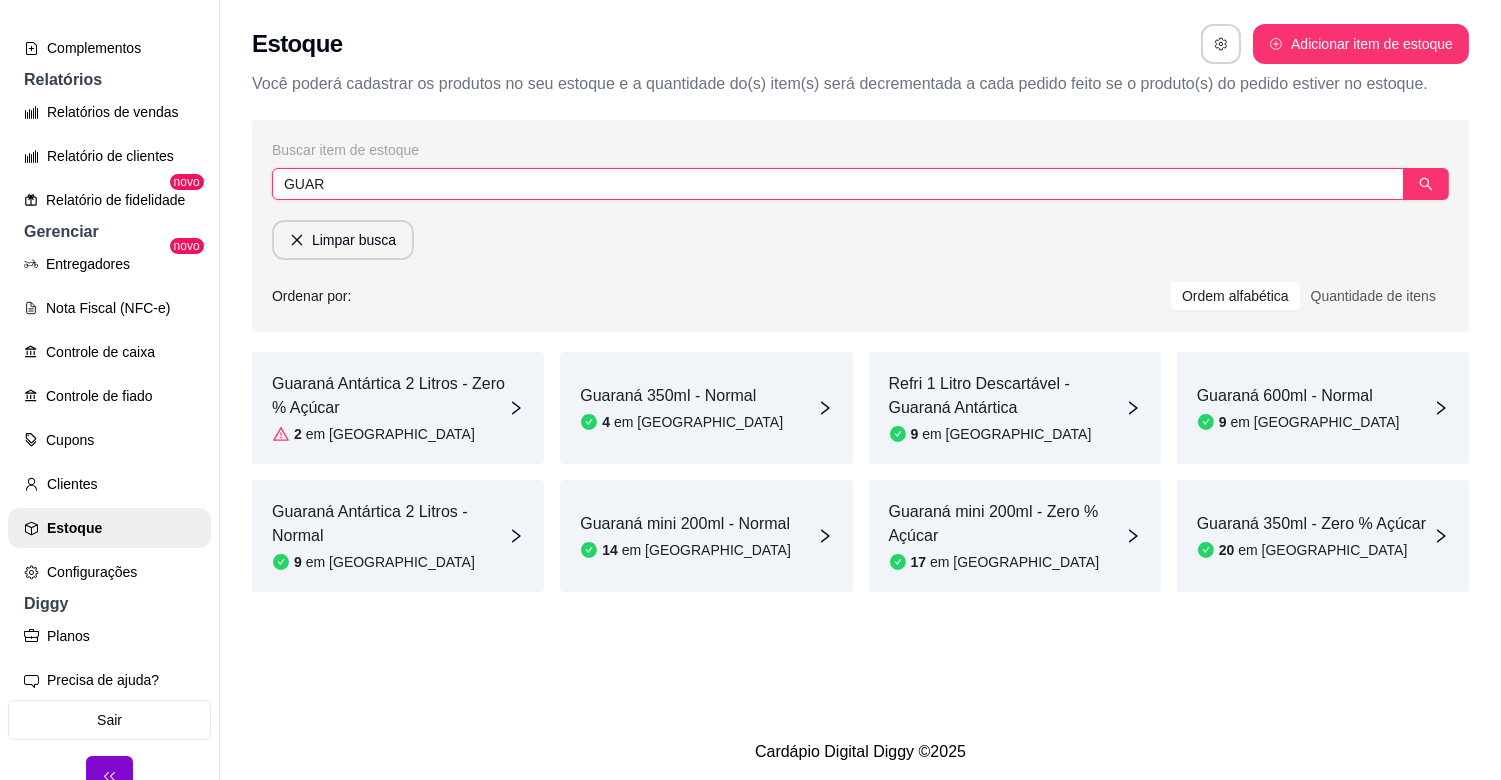 type on "GUAR" 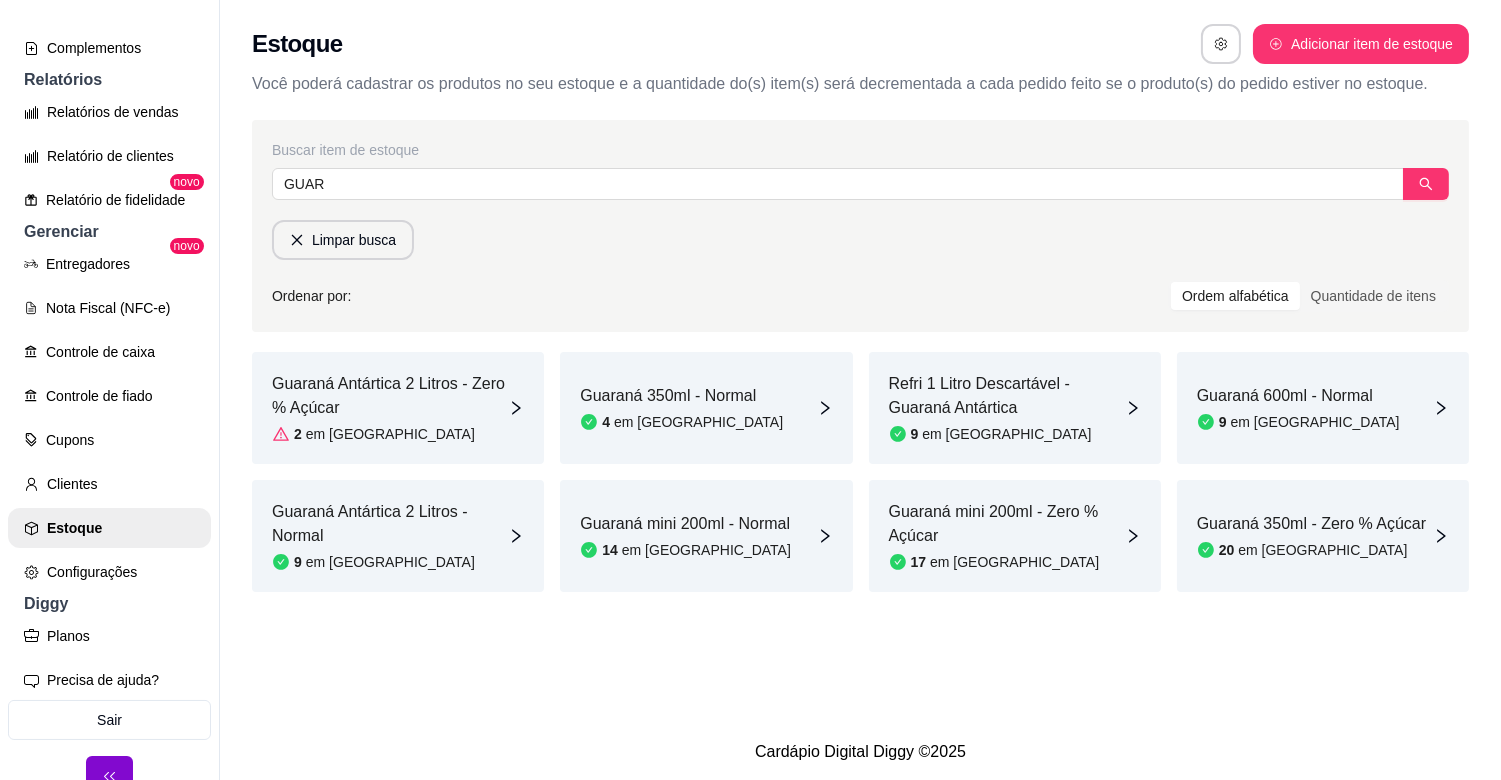 click on "em [GEOGRAPHIC_DATA]" at bounding box center [698, 422] 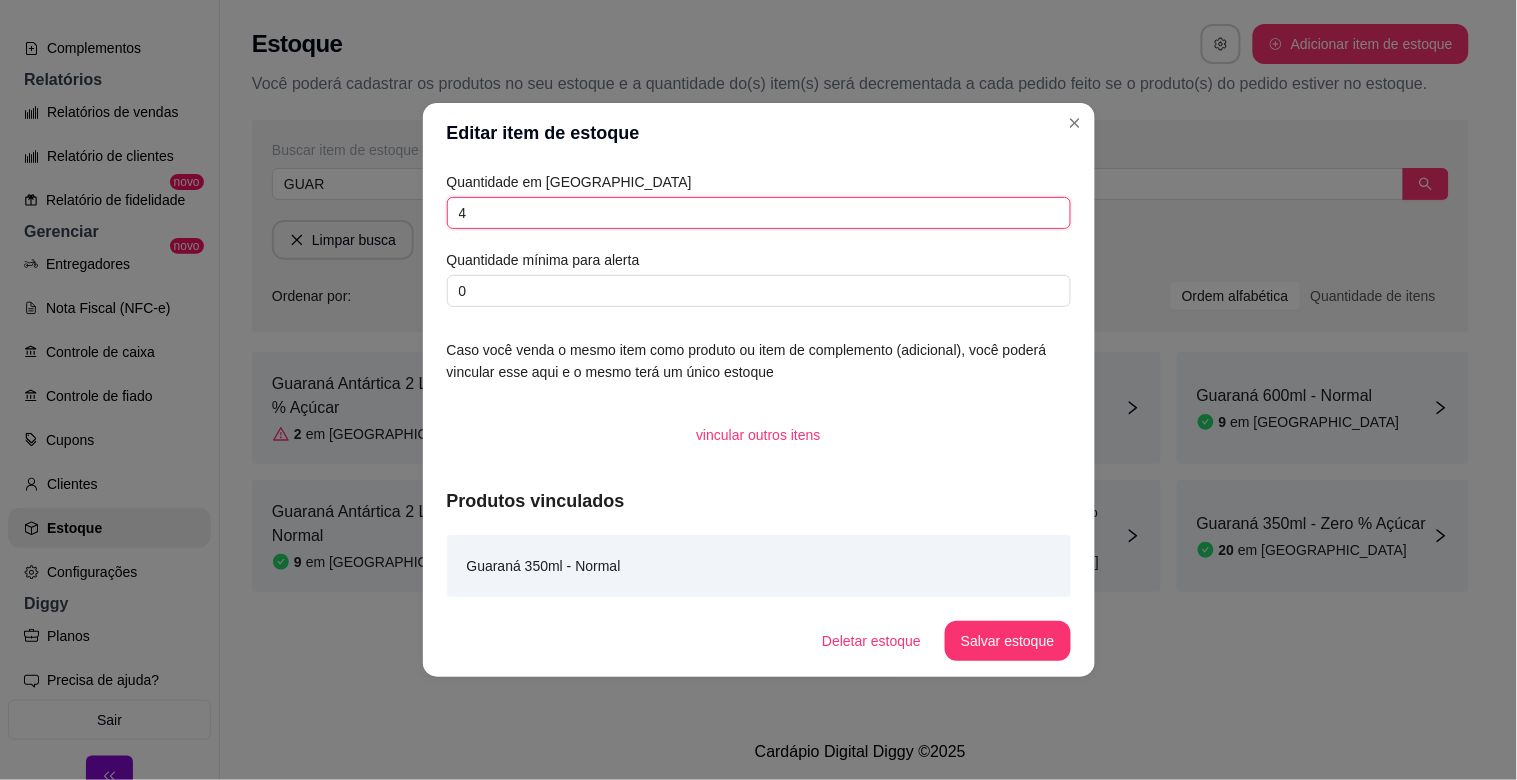 click on "4" at bounding box center (759, 213) 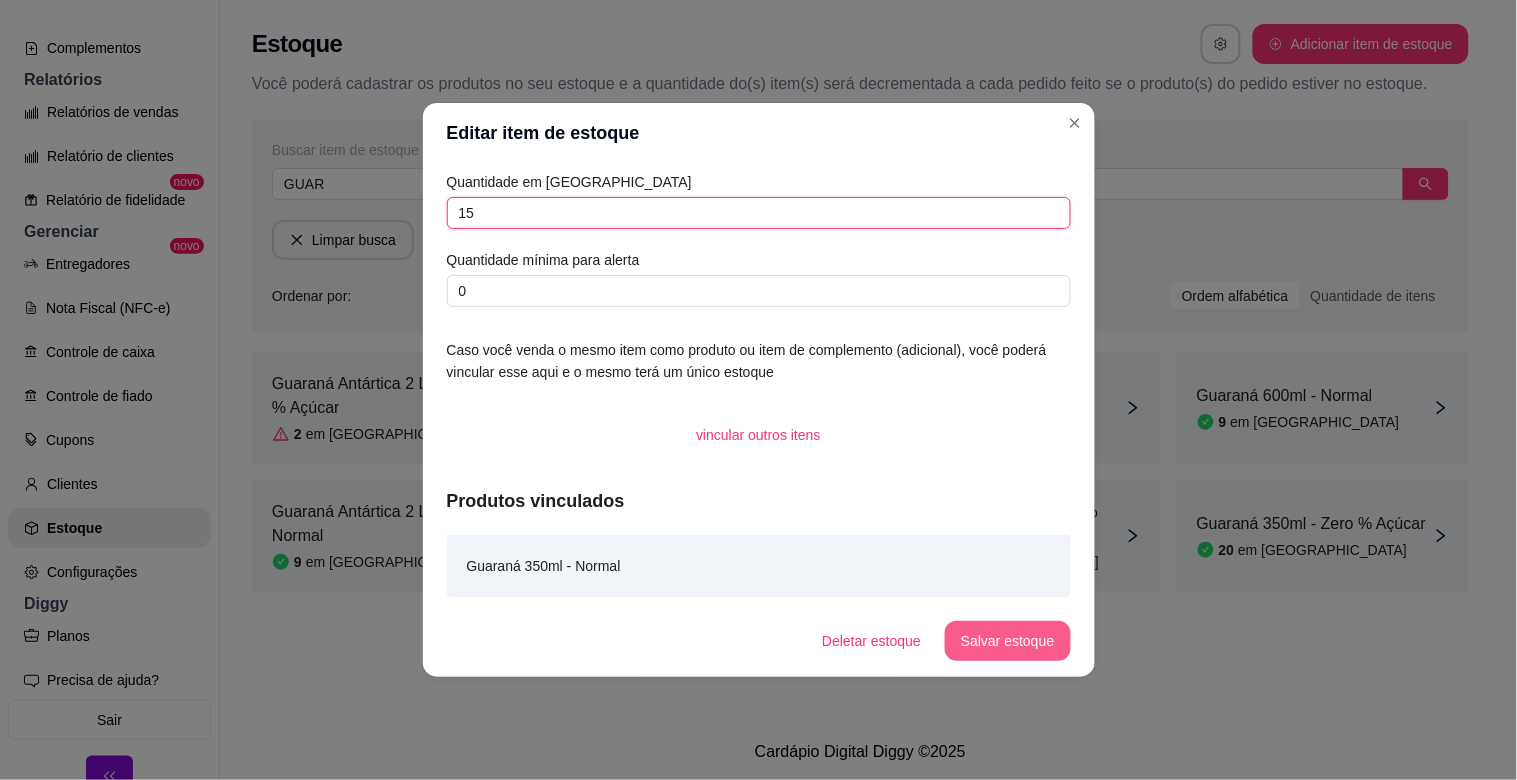 type on "15" 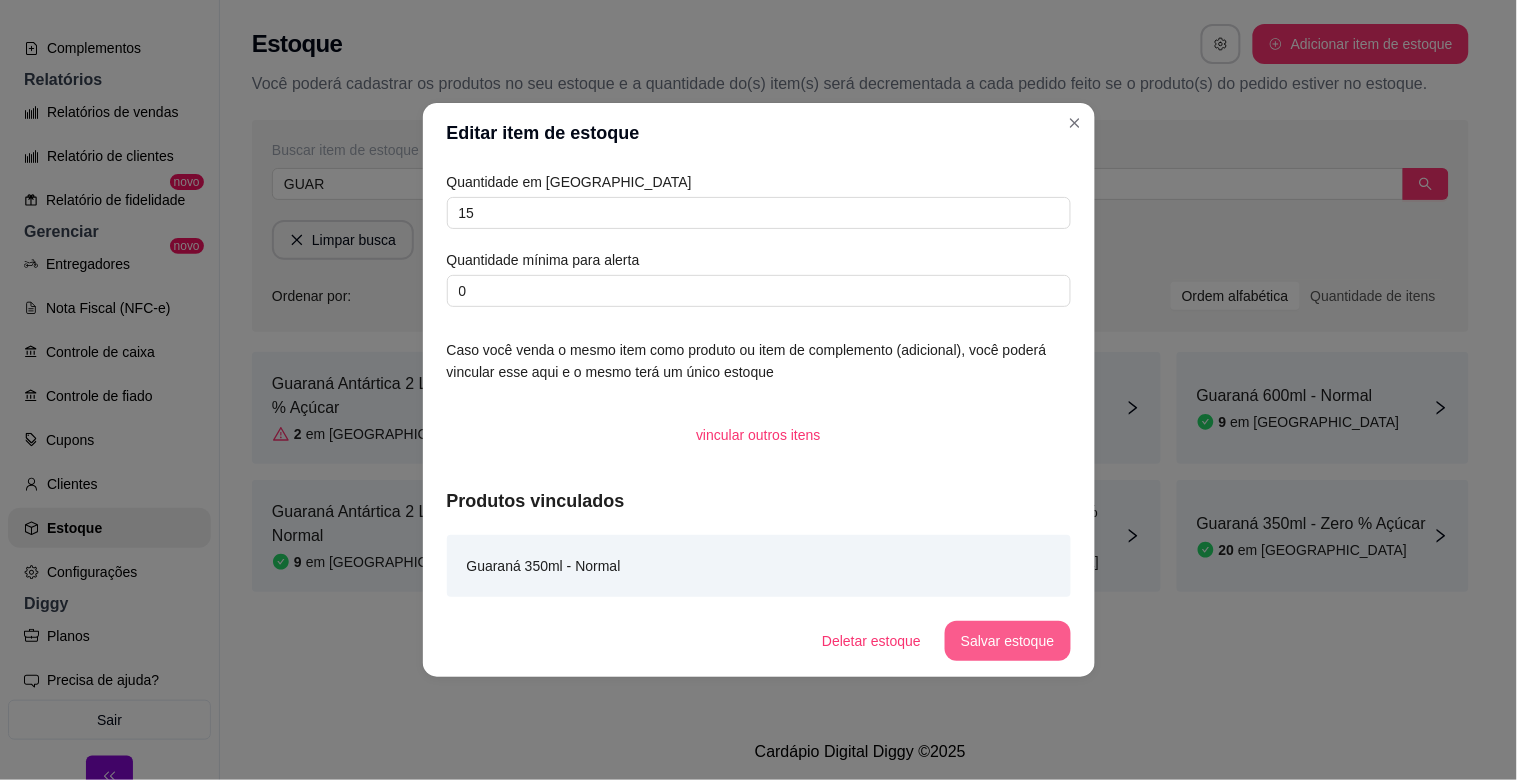 click on "Salvar estoque" at bounding box center [1007, 641] 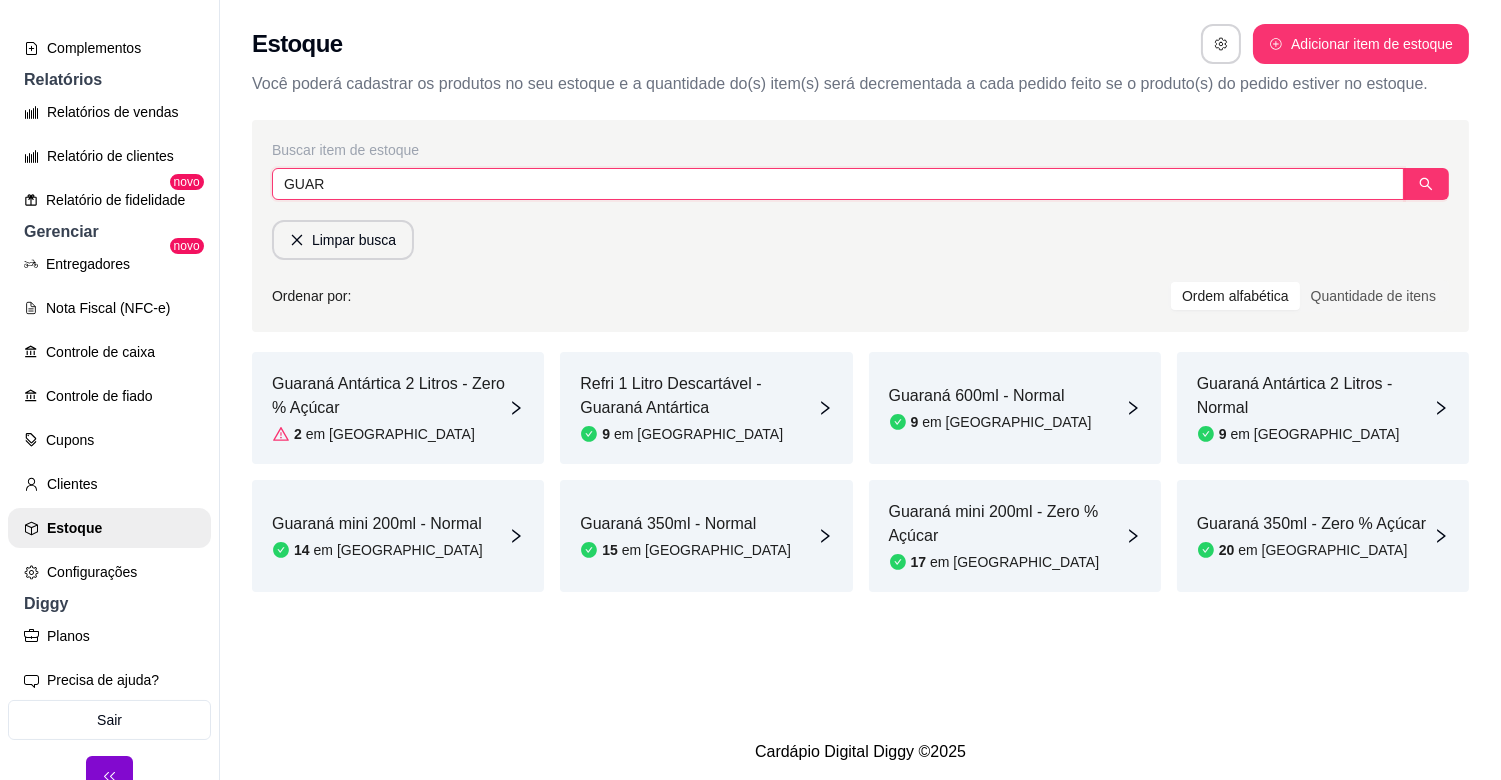 click on "GUAR" at bounding box center (838, 184) 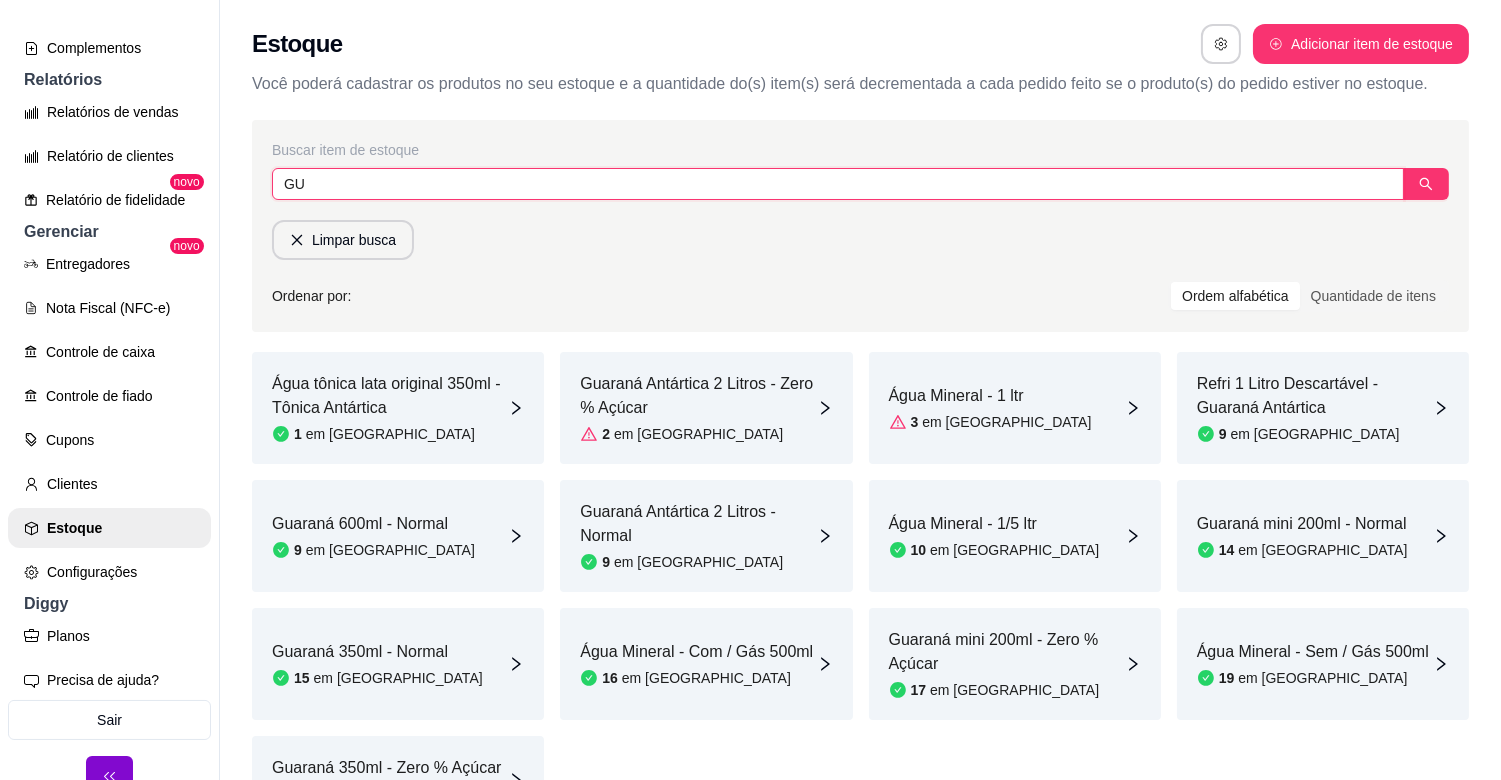 type on "G" 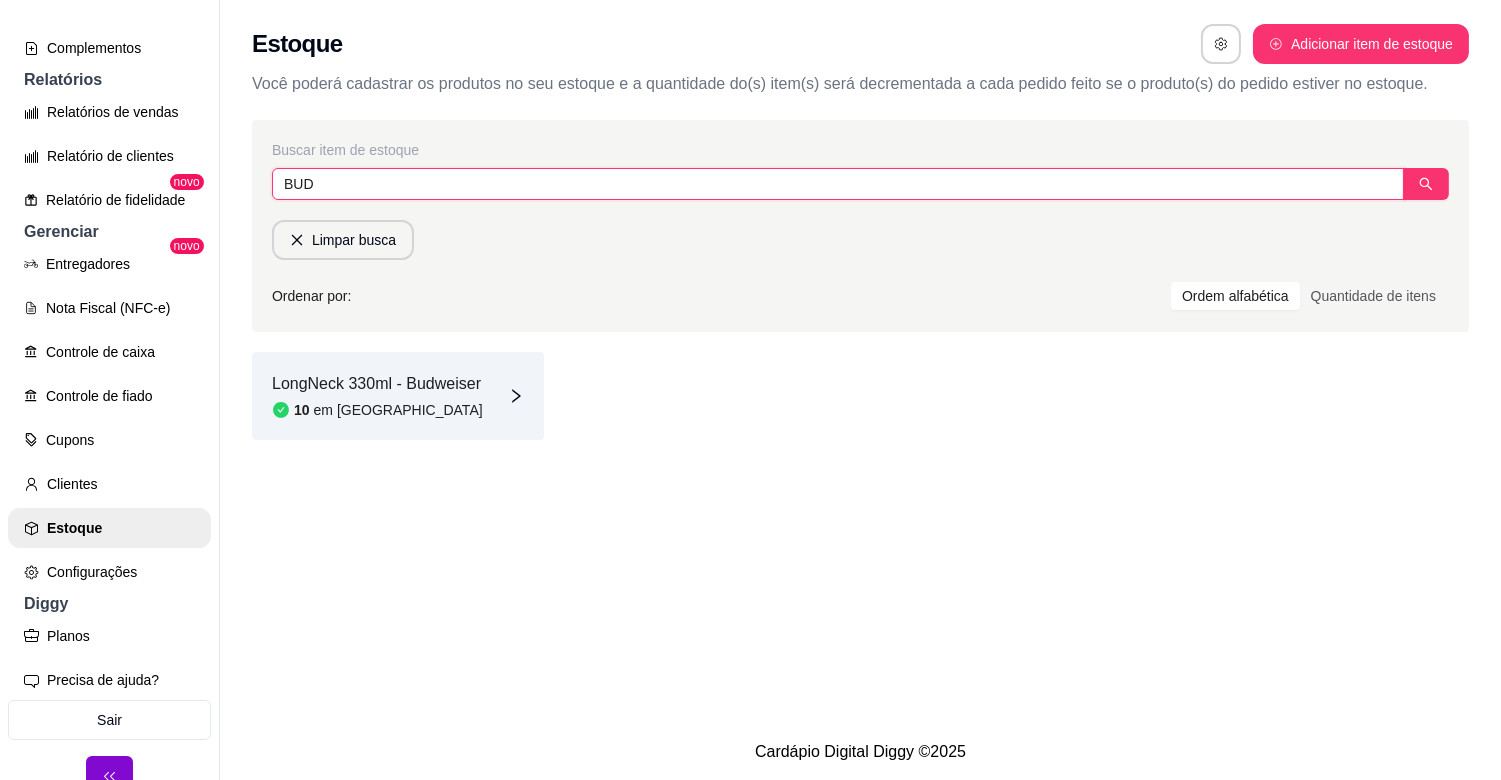 type on "BUD" 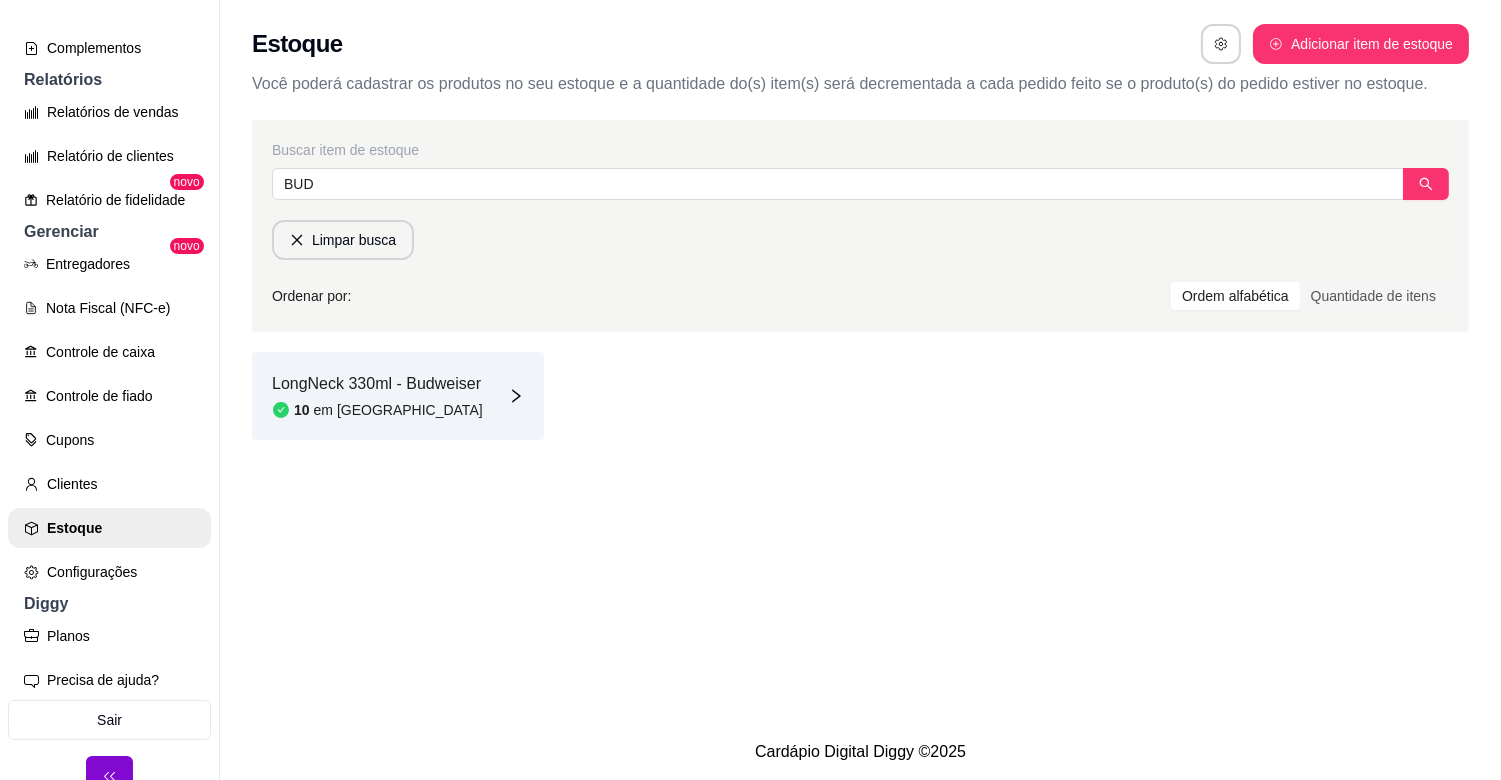 click on "10 em [GEOGRAPHIC_DATA]" at bounding box center [377, 410] 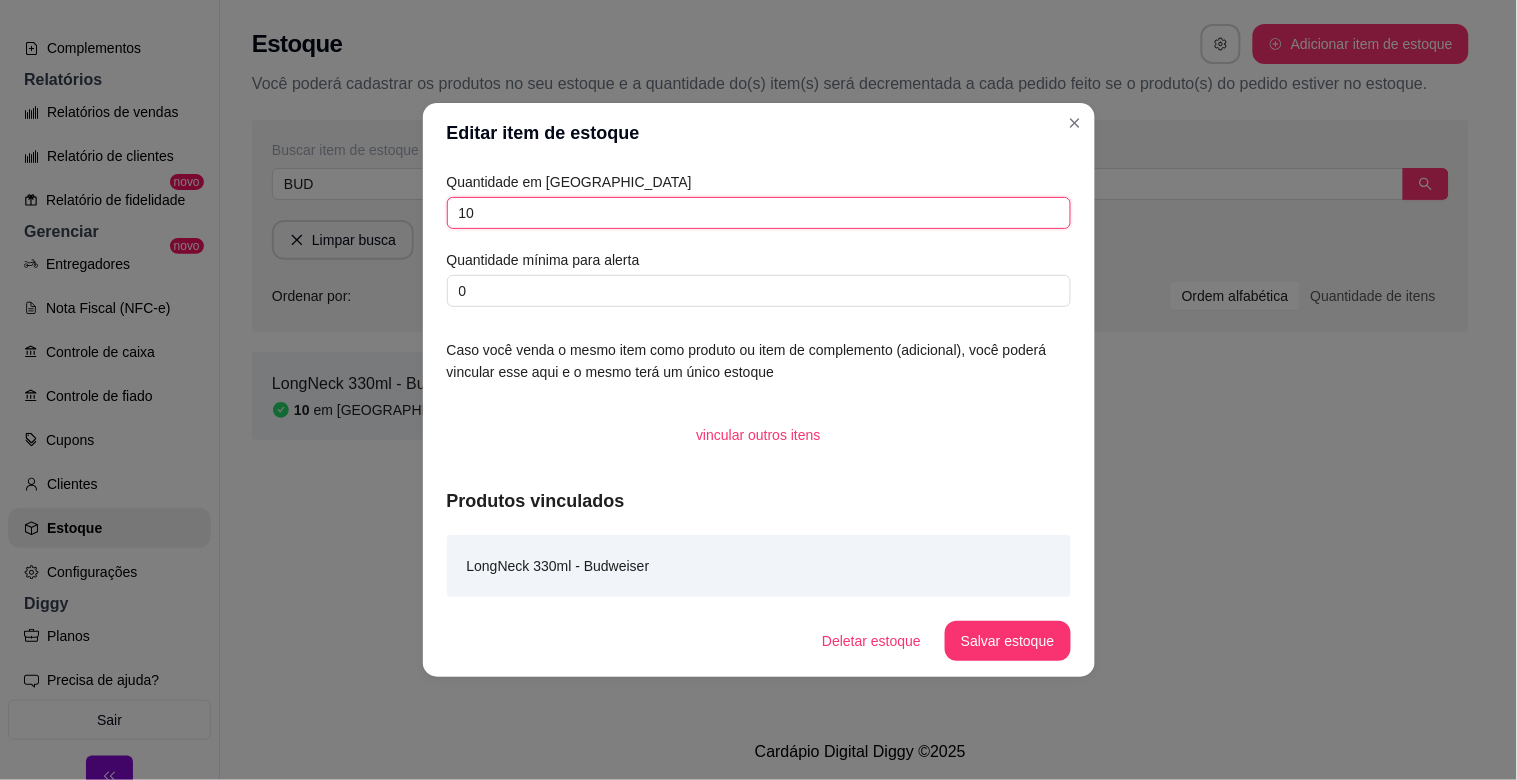 drag, startPoint x: 611, startPoint y: 201, endPoint x: 575, endPoint y: 237, distance: 50.91169 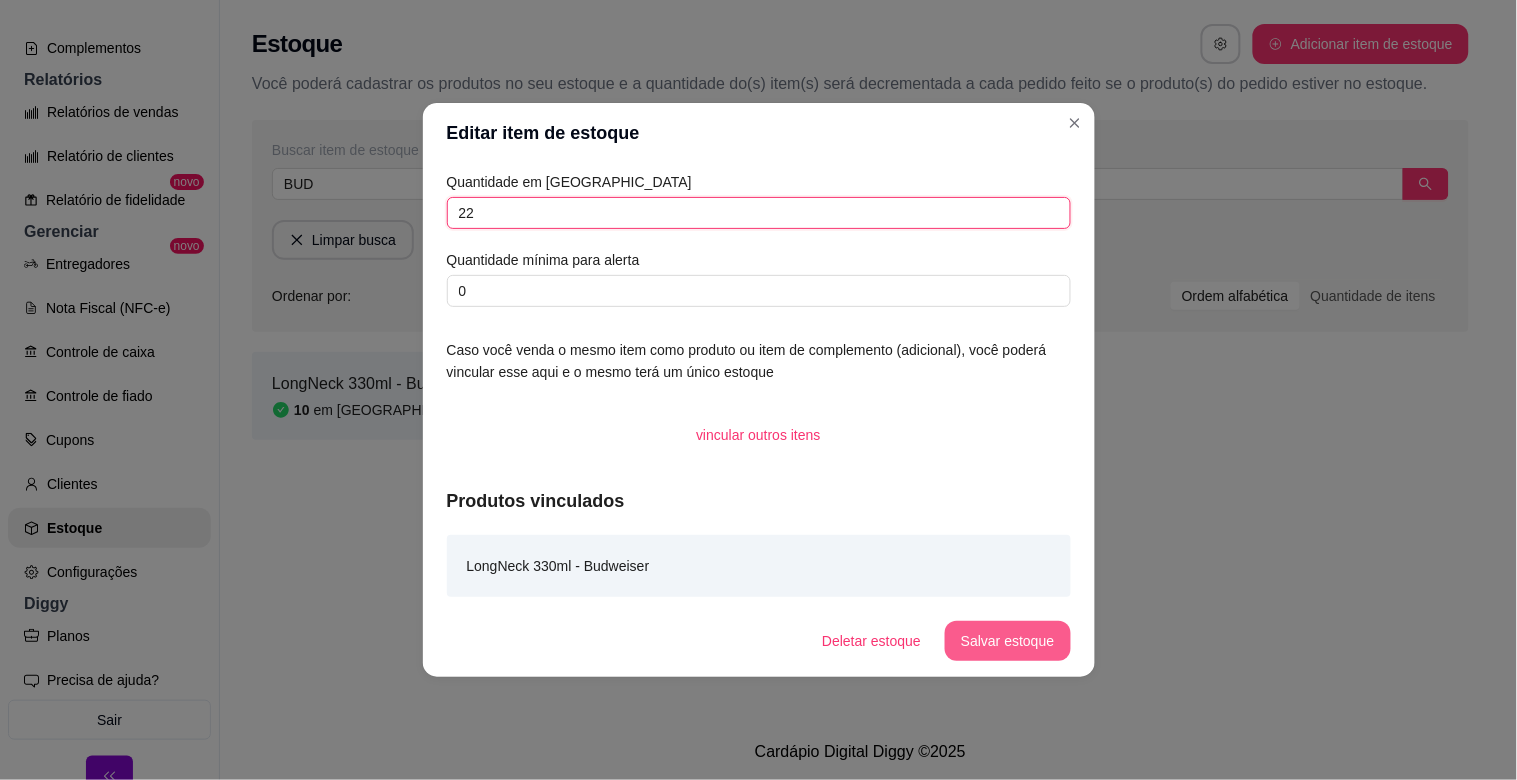 type on "22" 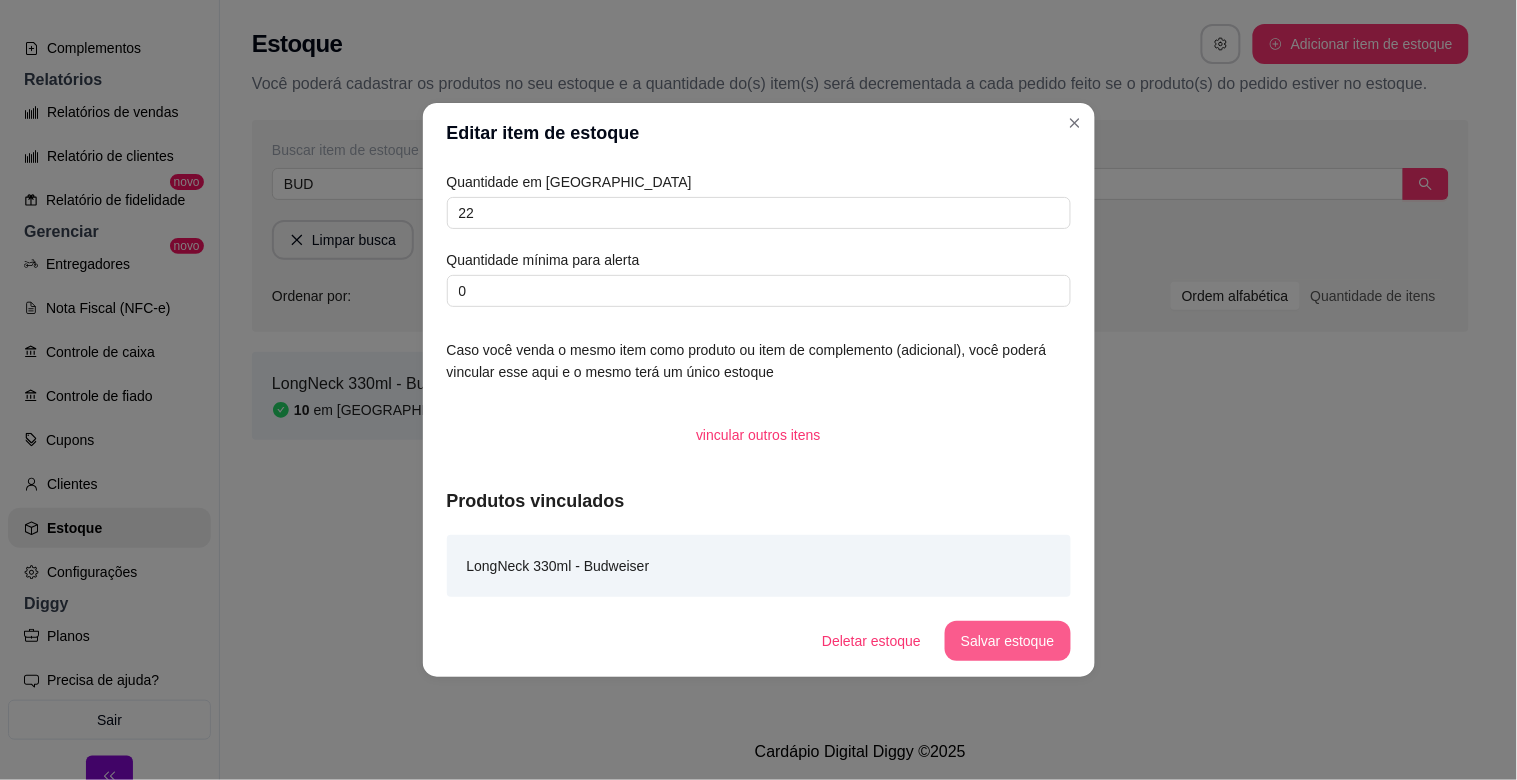 click on "Salvar estoque" at bounding box center [1007, 641] 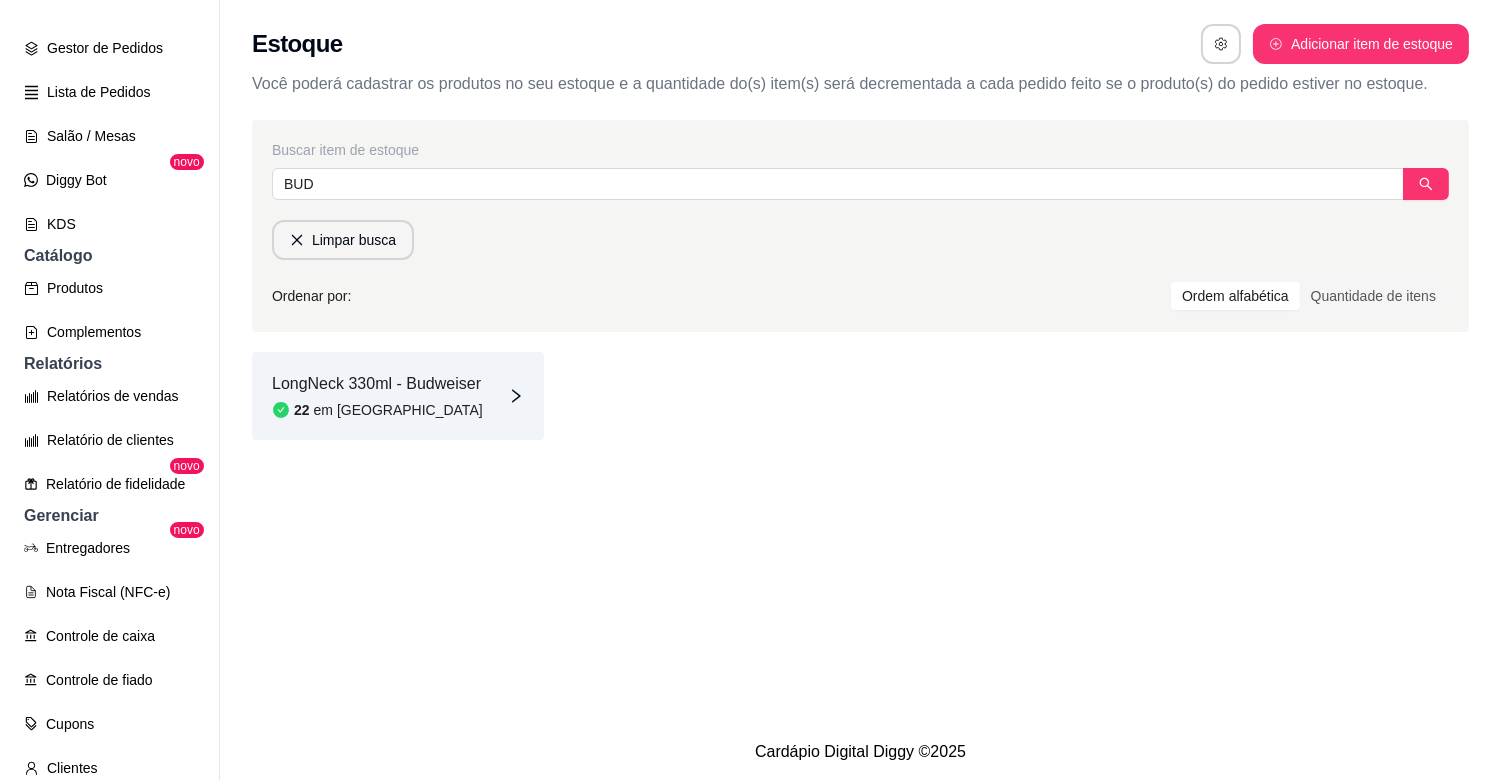 scroll, scrollTop: 0, scrollLeft: 0, axis: both 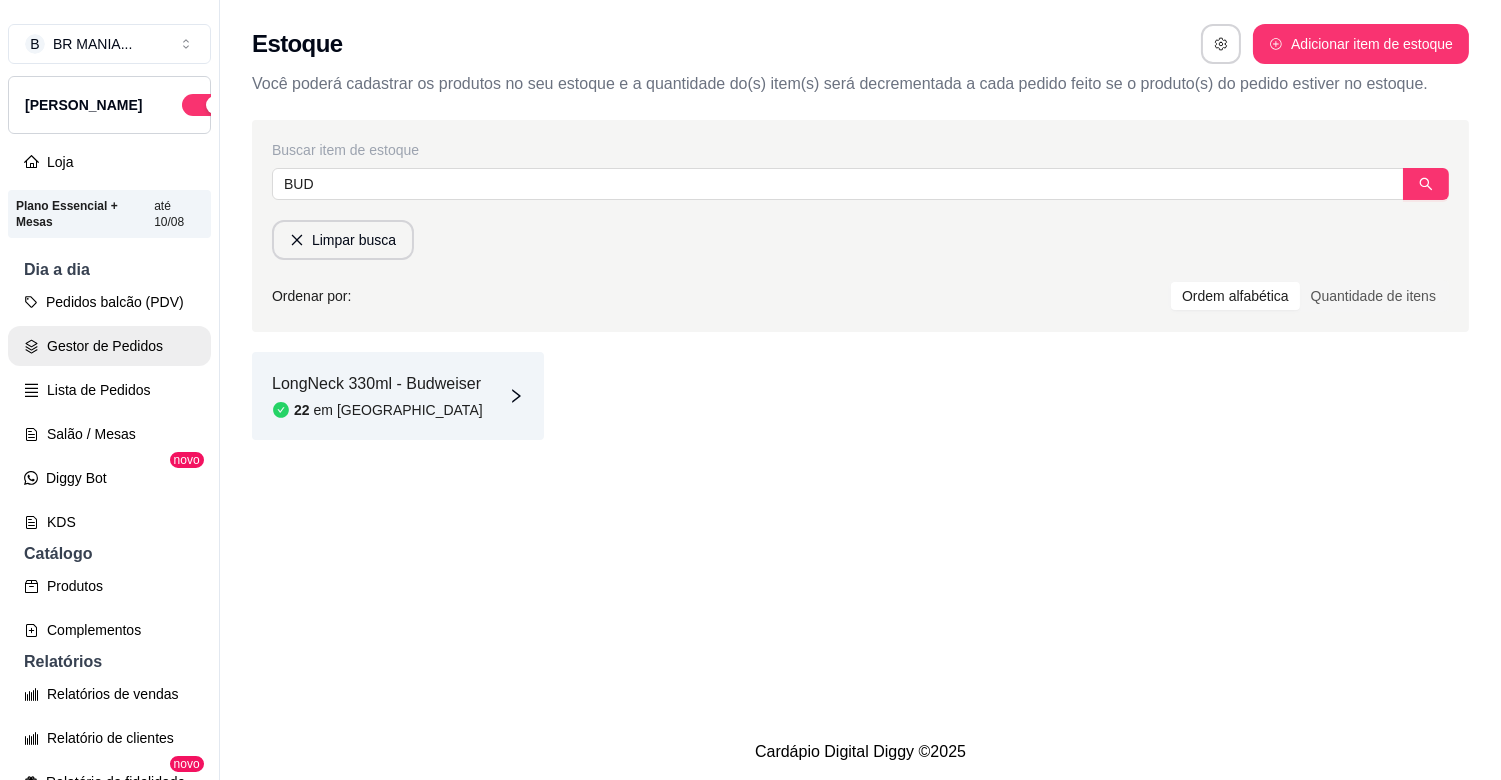 click on "Gestor de Pedidos" at bounding box center [109, 346] 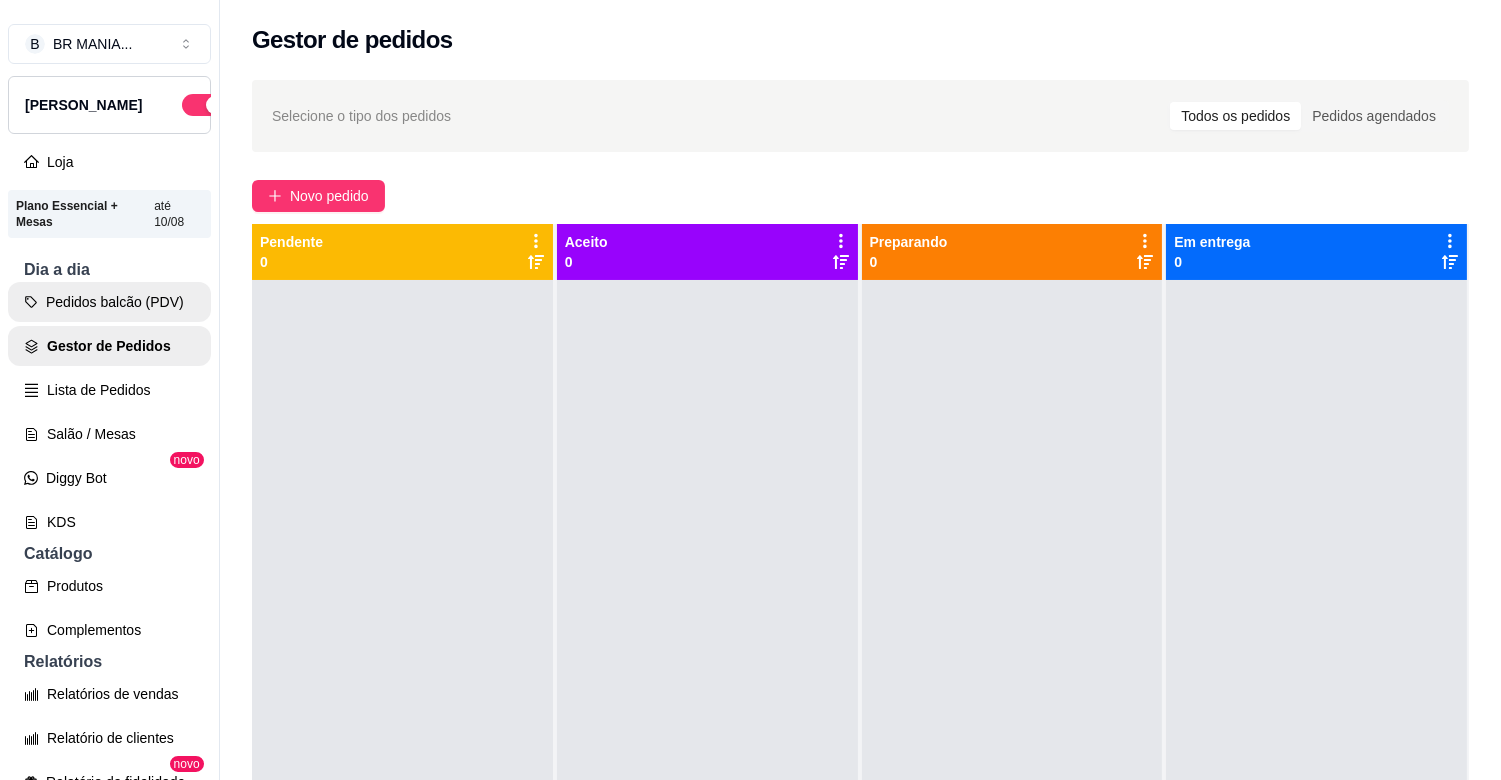 click on "Pedidos balcão (PDV)" at bounding box center (109, 302) 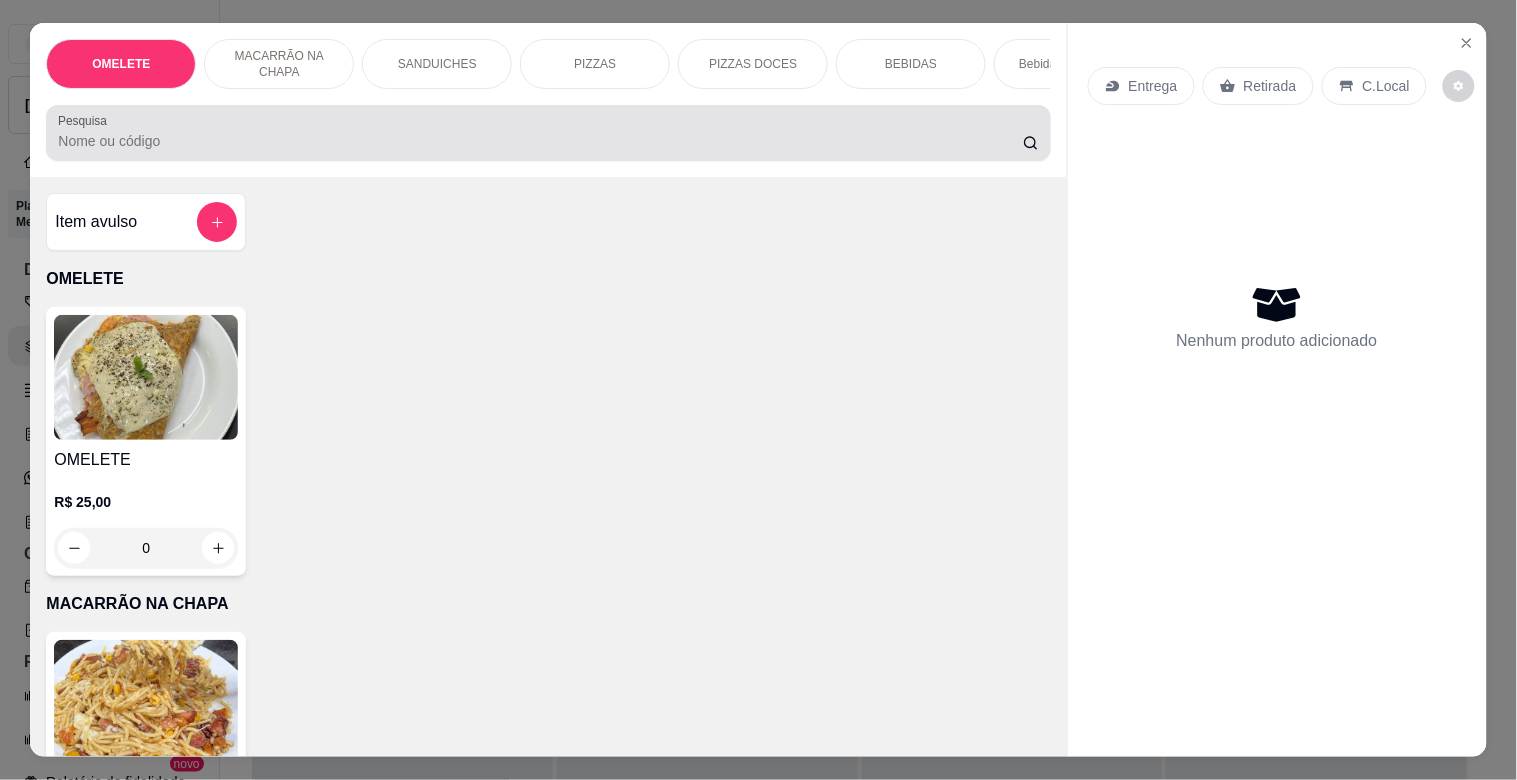 click on "Pesquisa" at bounding box center (540, 141) 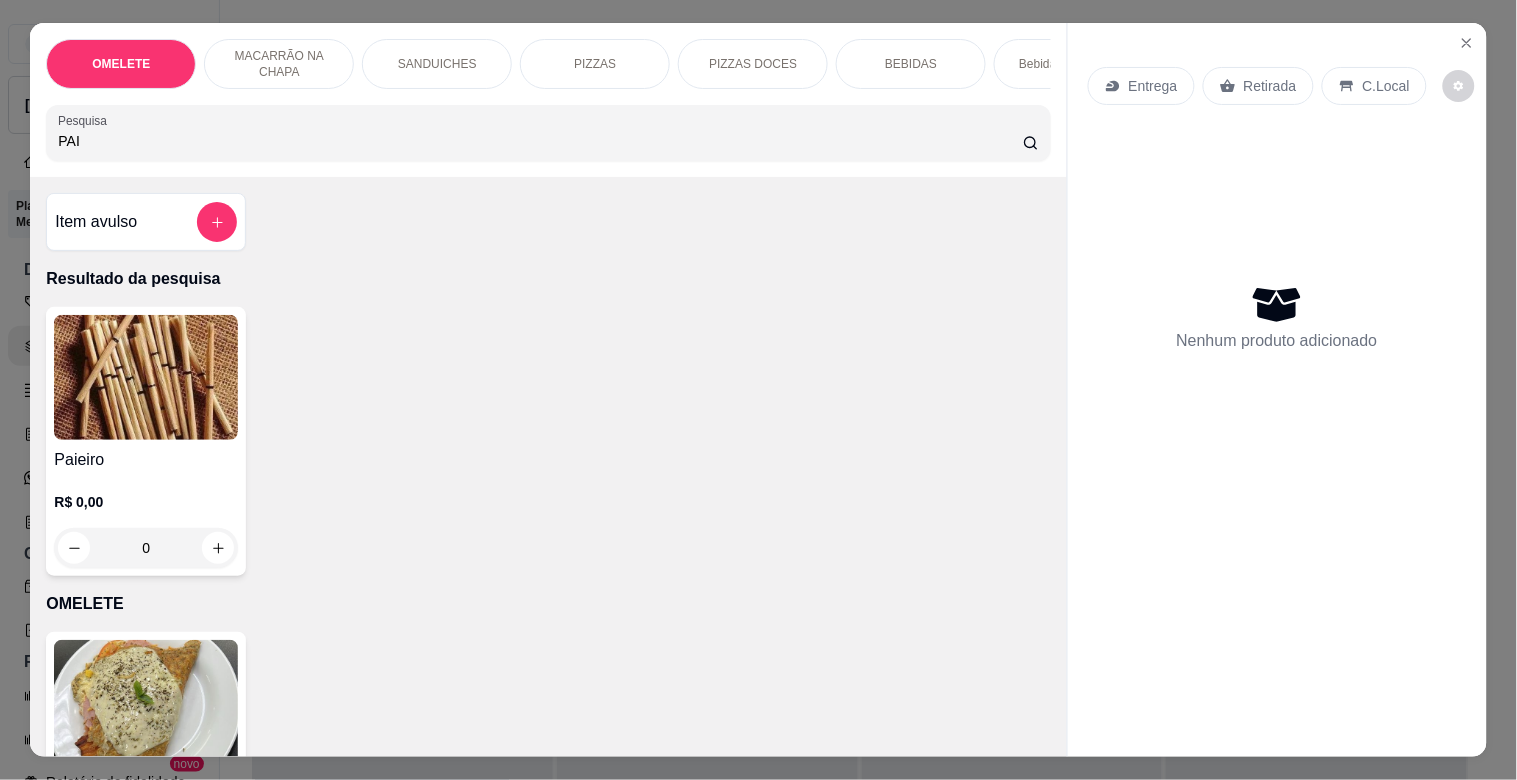 type on "PAI" 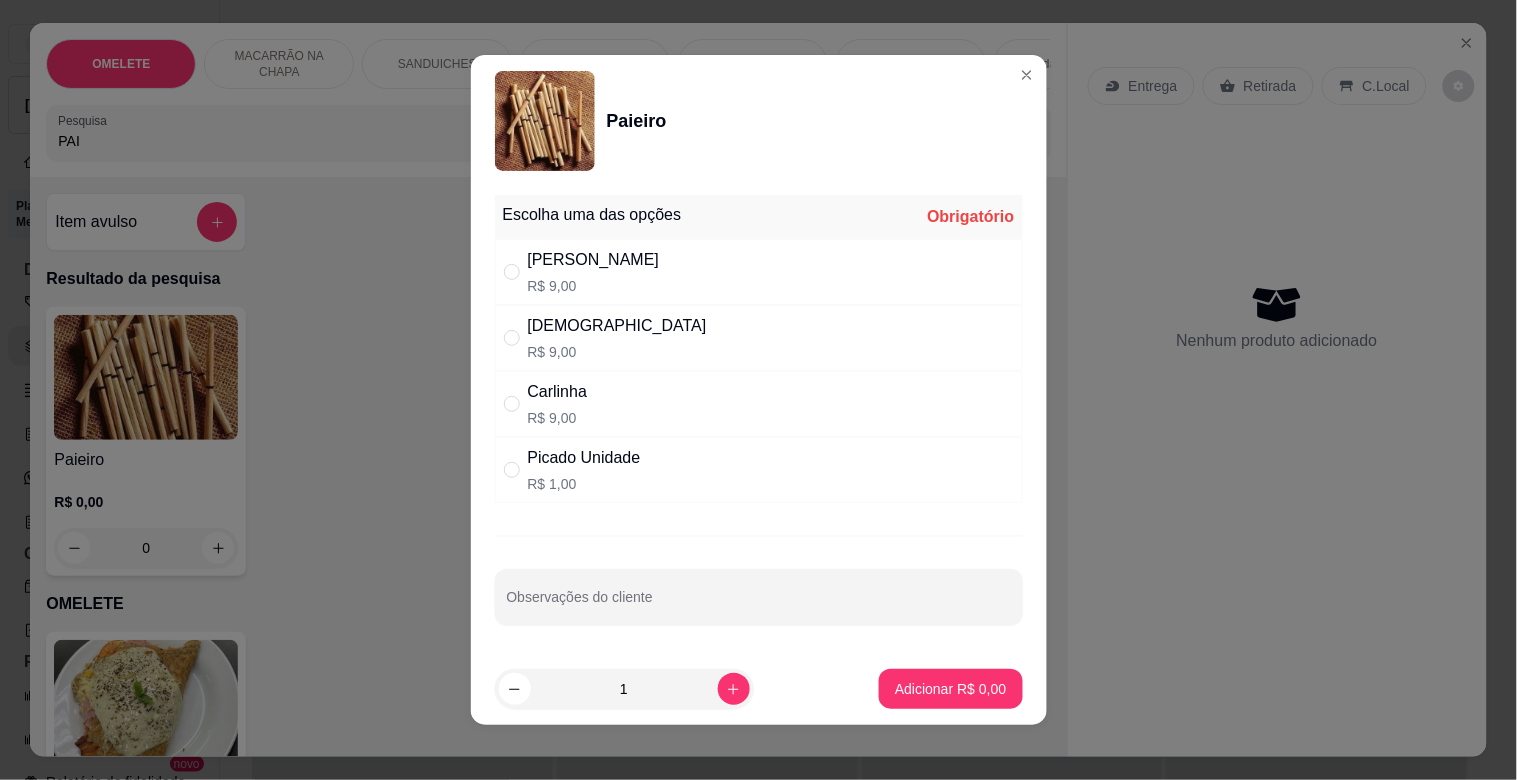 click on "Dinha  R$ 9,00" at bounding box center [759, 338] 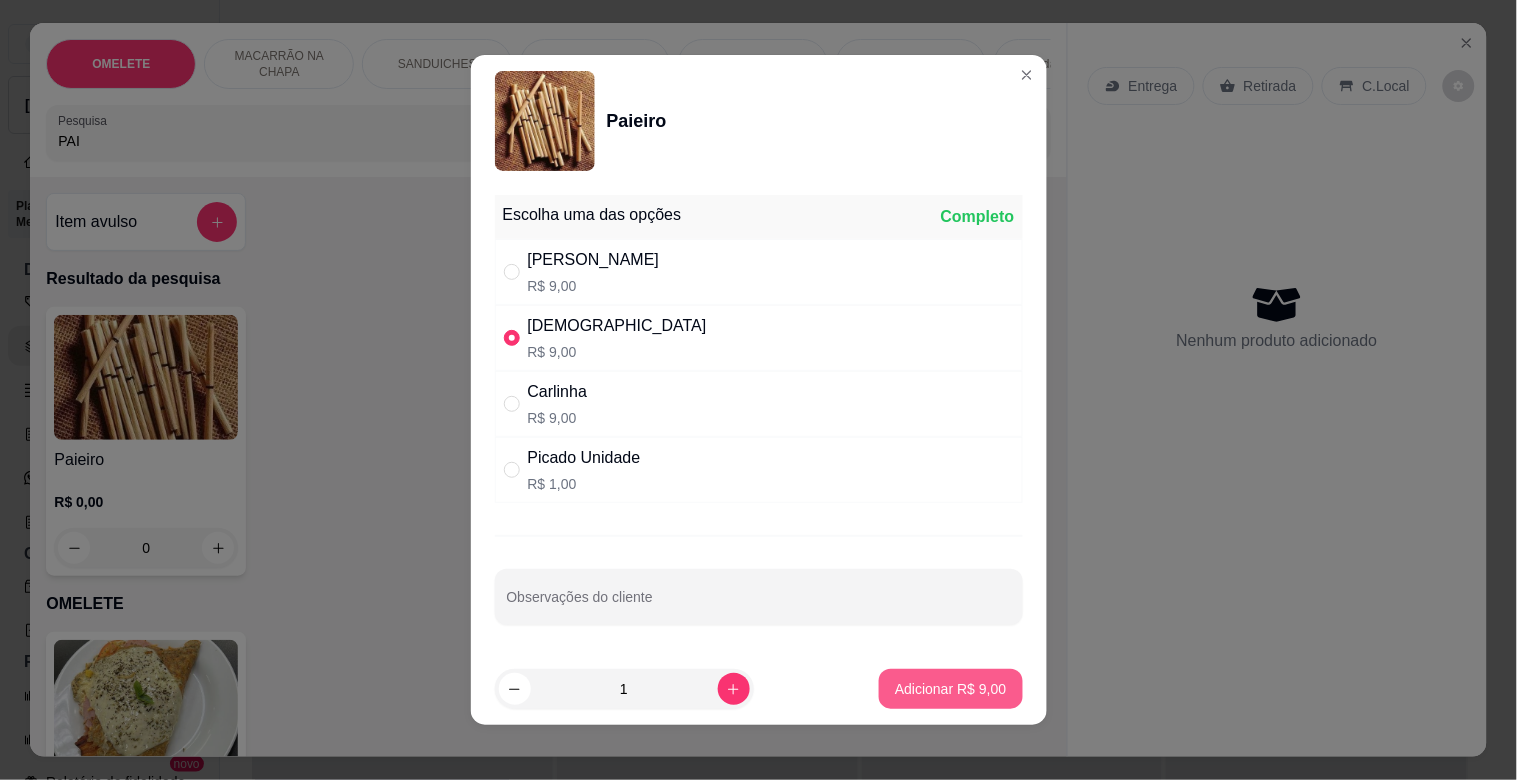 click on "Adicionar   R$ 9,00" at bounding box center [950, 689] 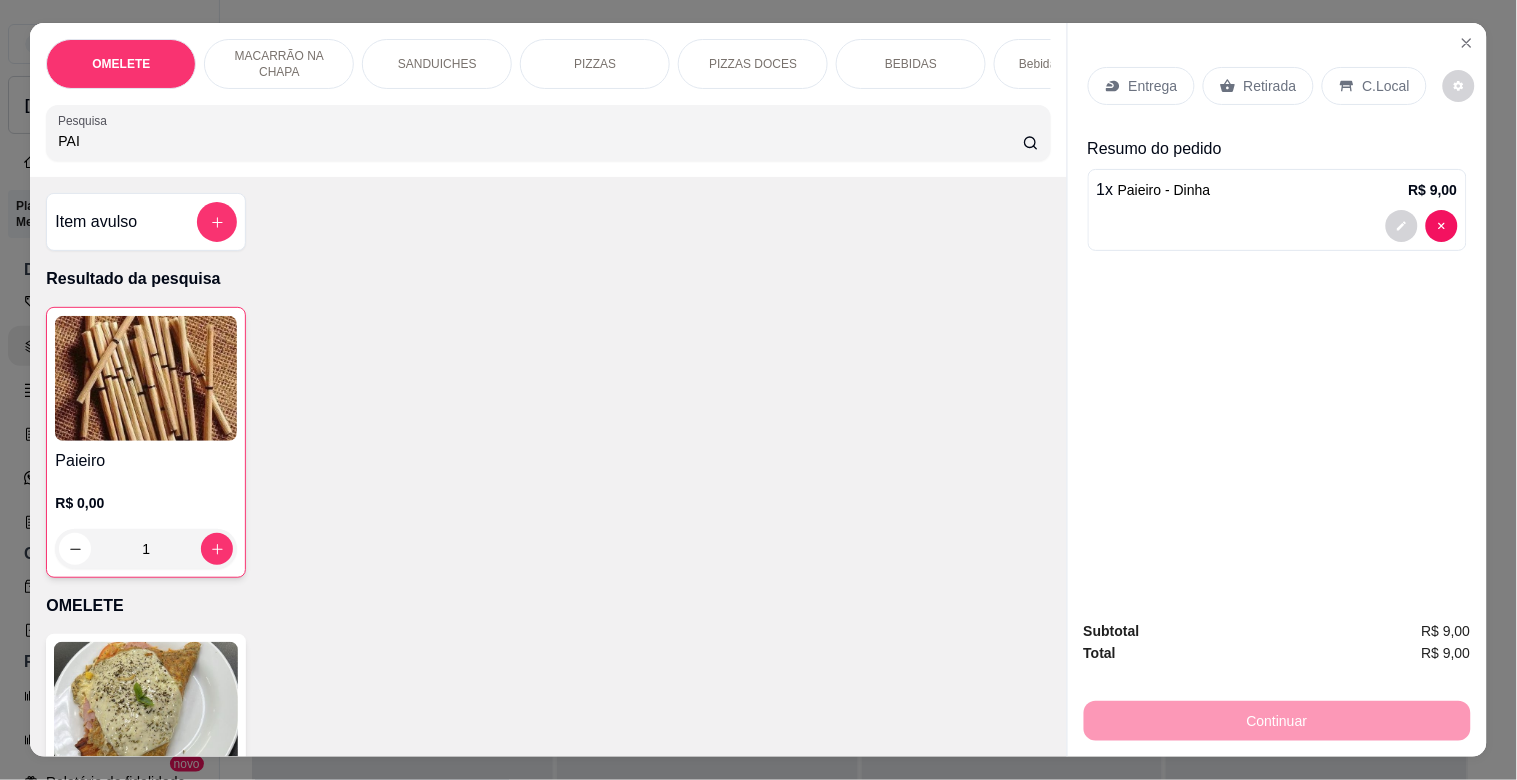 click on "Retirada" at bounding box center (1258, 86) 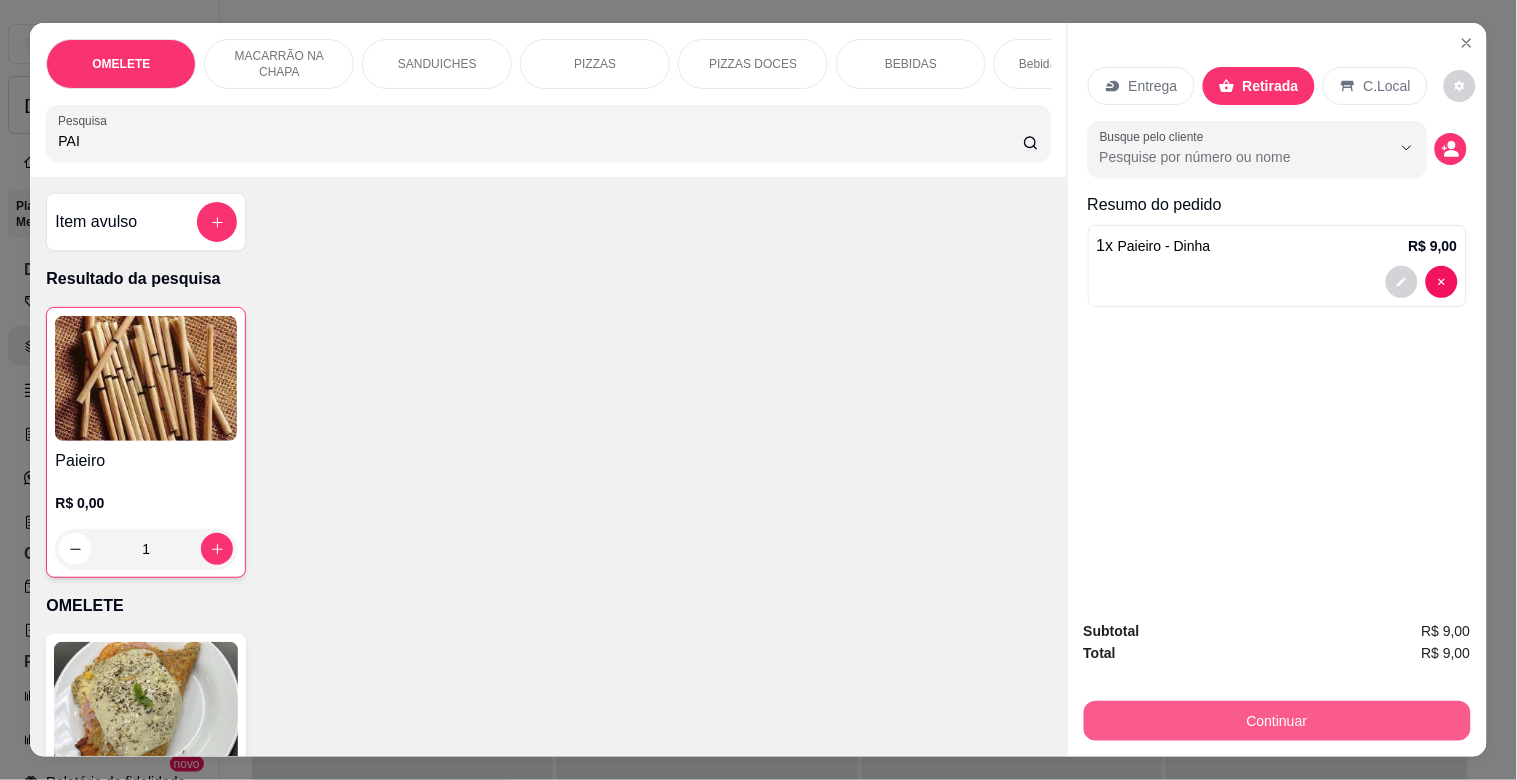 click on "Continuar" at bounding box center (1277, 721) 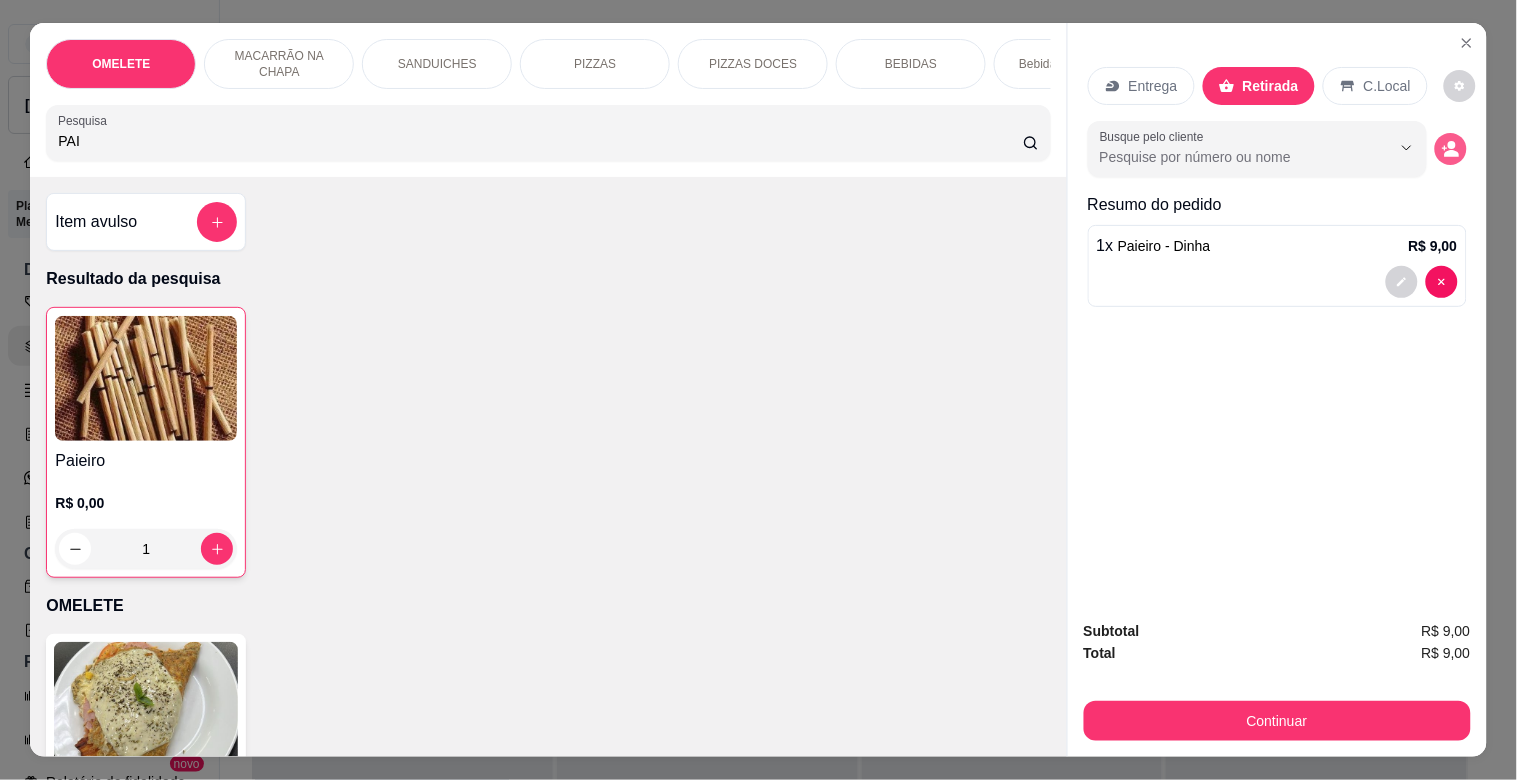click 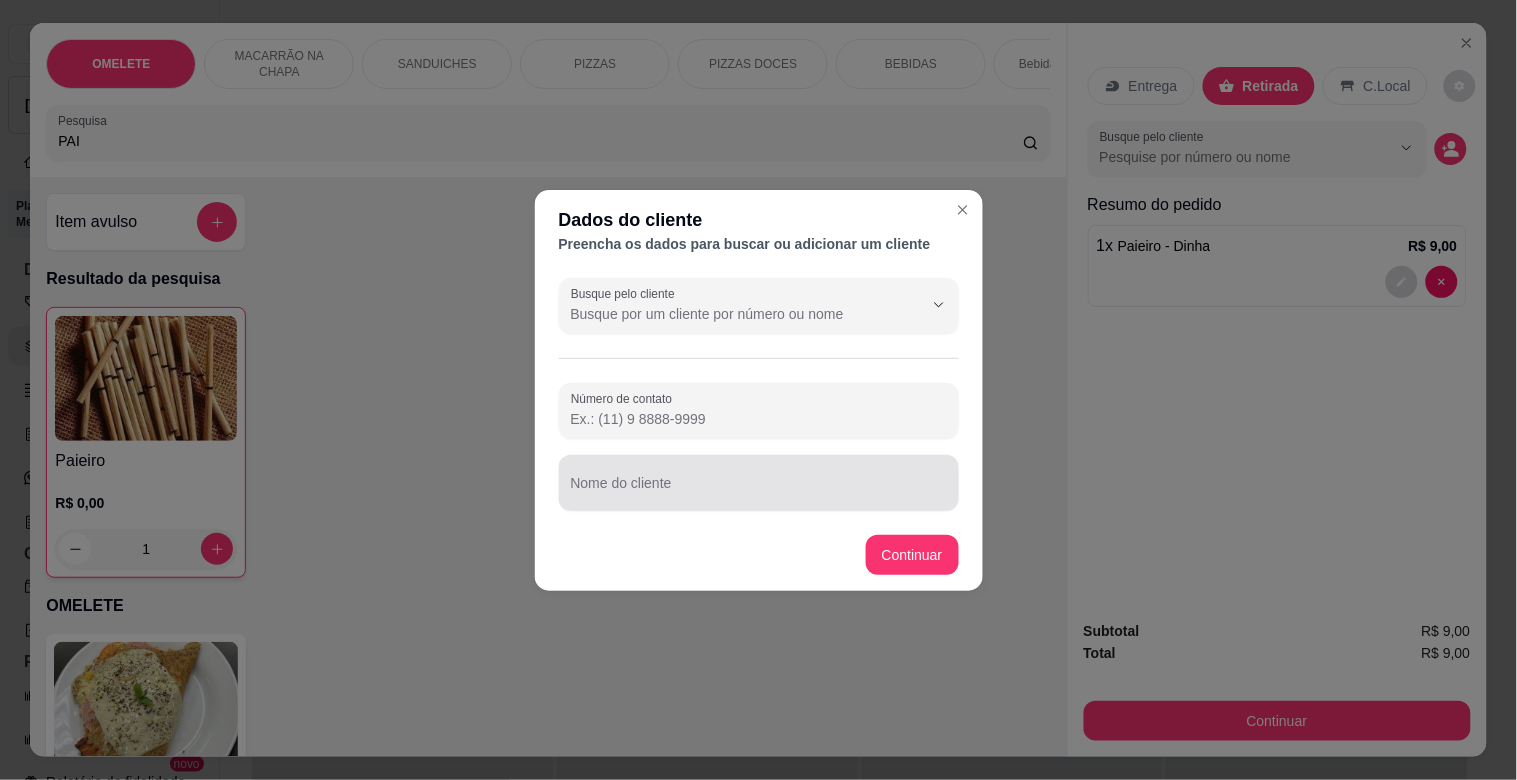 click on "Nome do cliente" at bounding box center [759, 483] 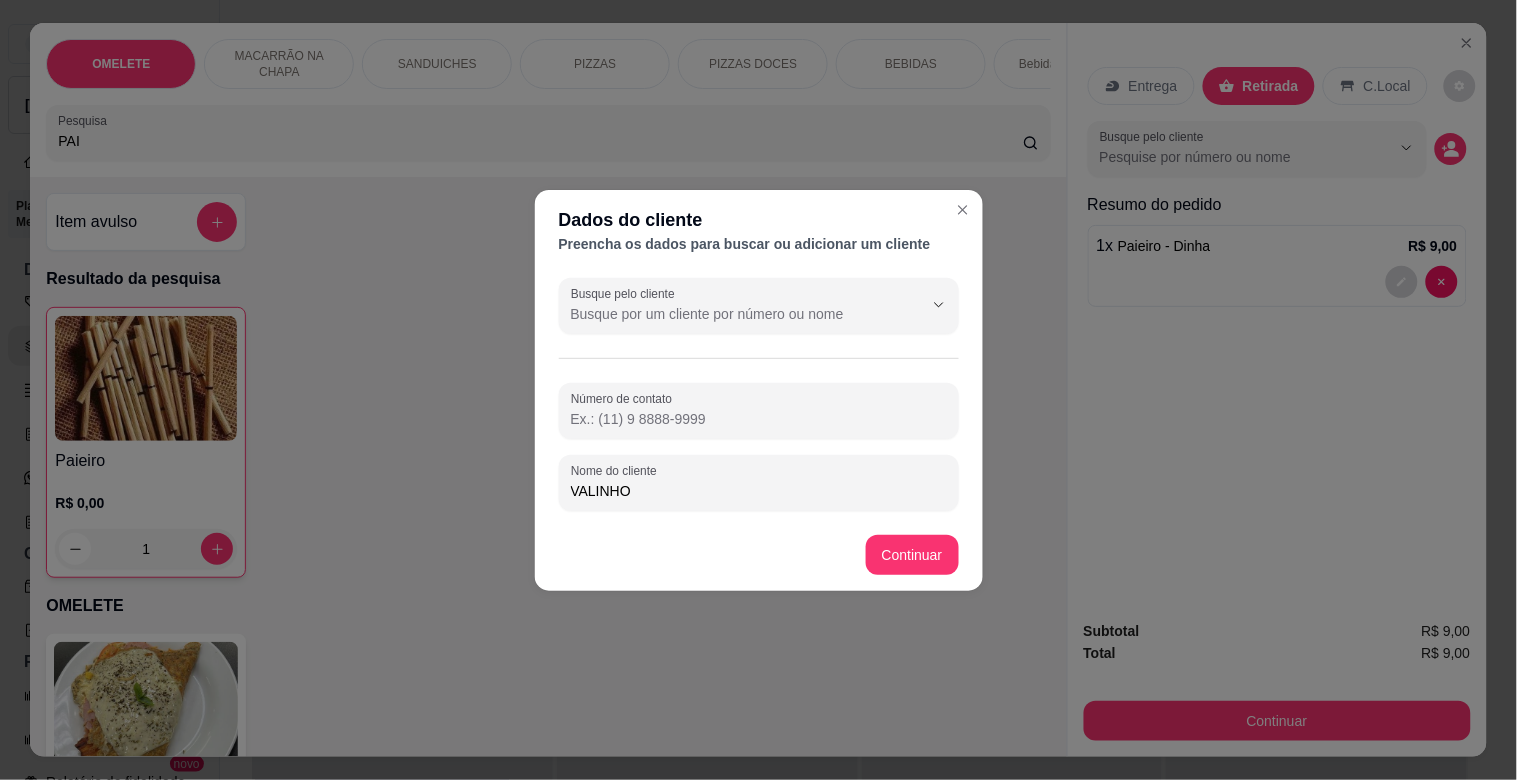 type on "VALINHO" 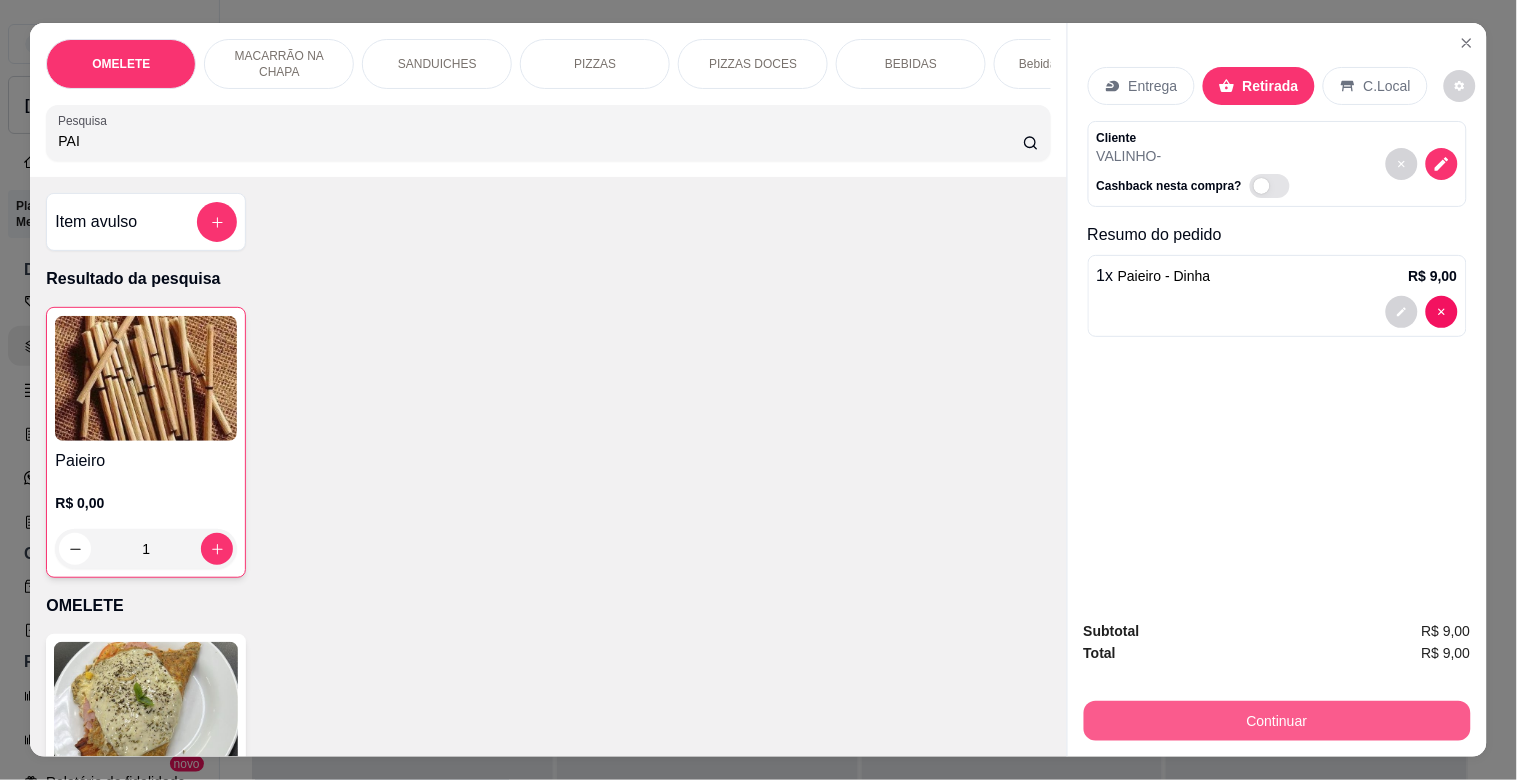 click on "Continuar" at bounding box center [1277, 721] 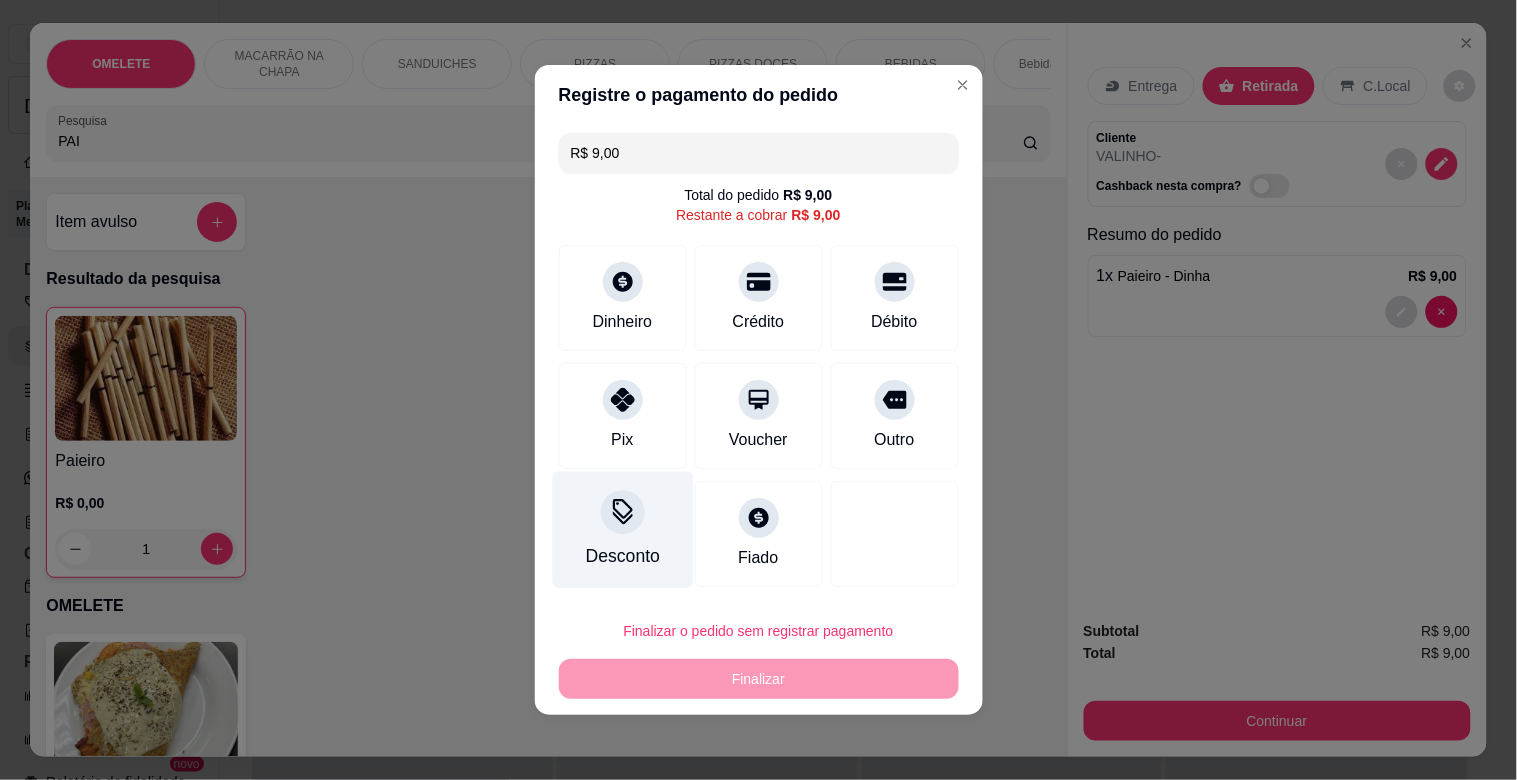 click on "Desconto" at bounding box center (622, 530) 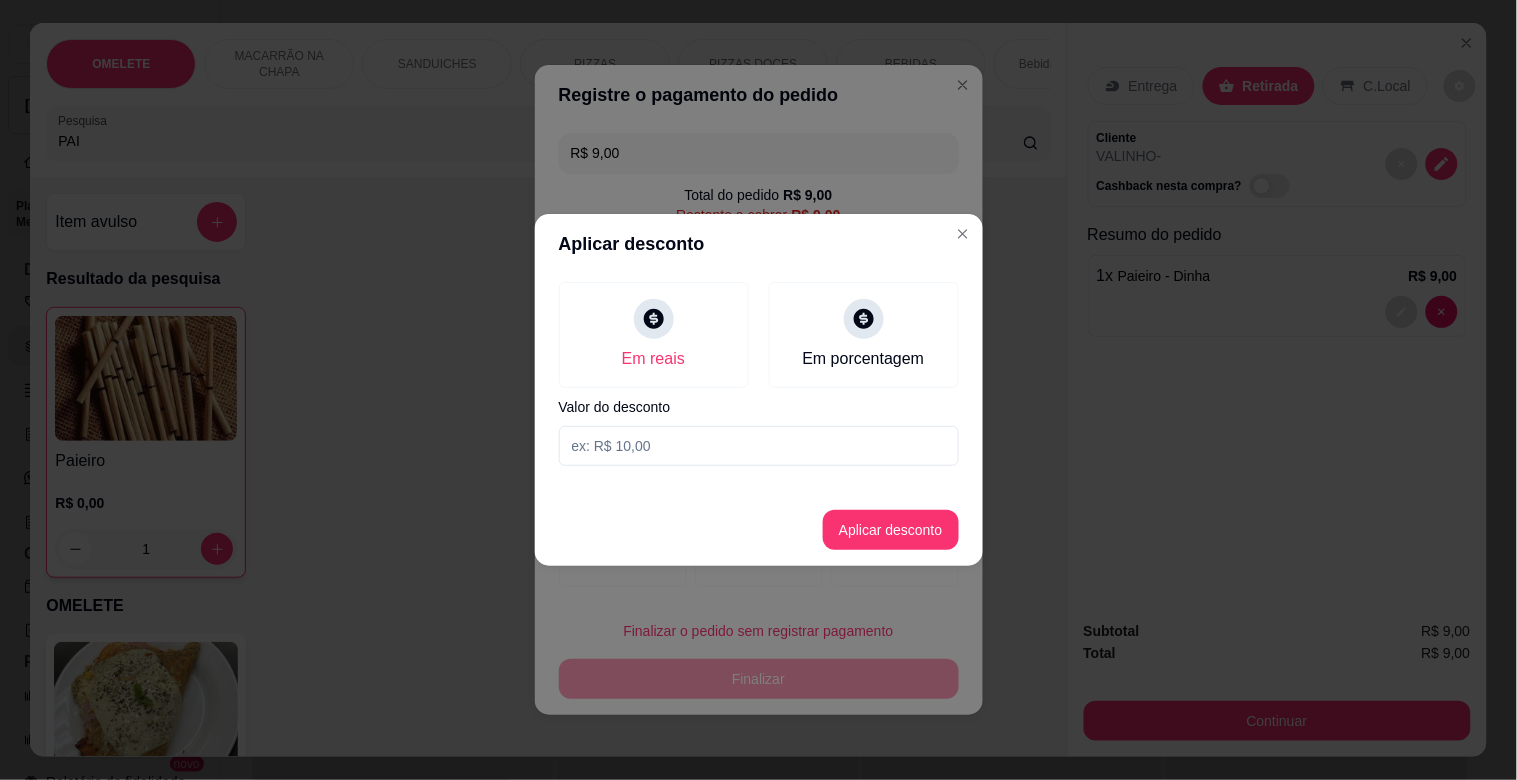 drag, startPoint x: 855, startPoint y: 554, endPoint x: 1254, endPoint y: 515, distance: 400.9015 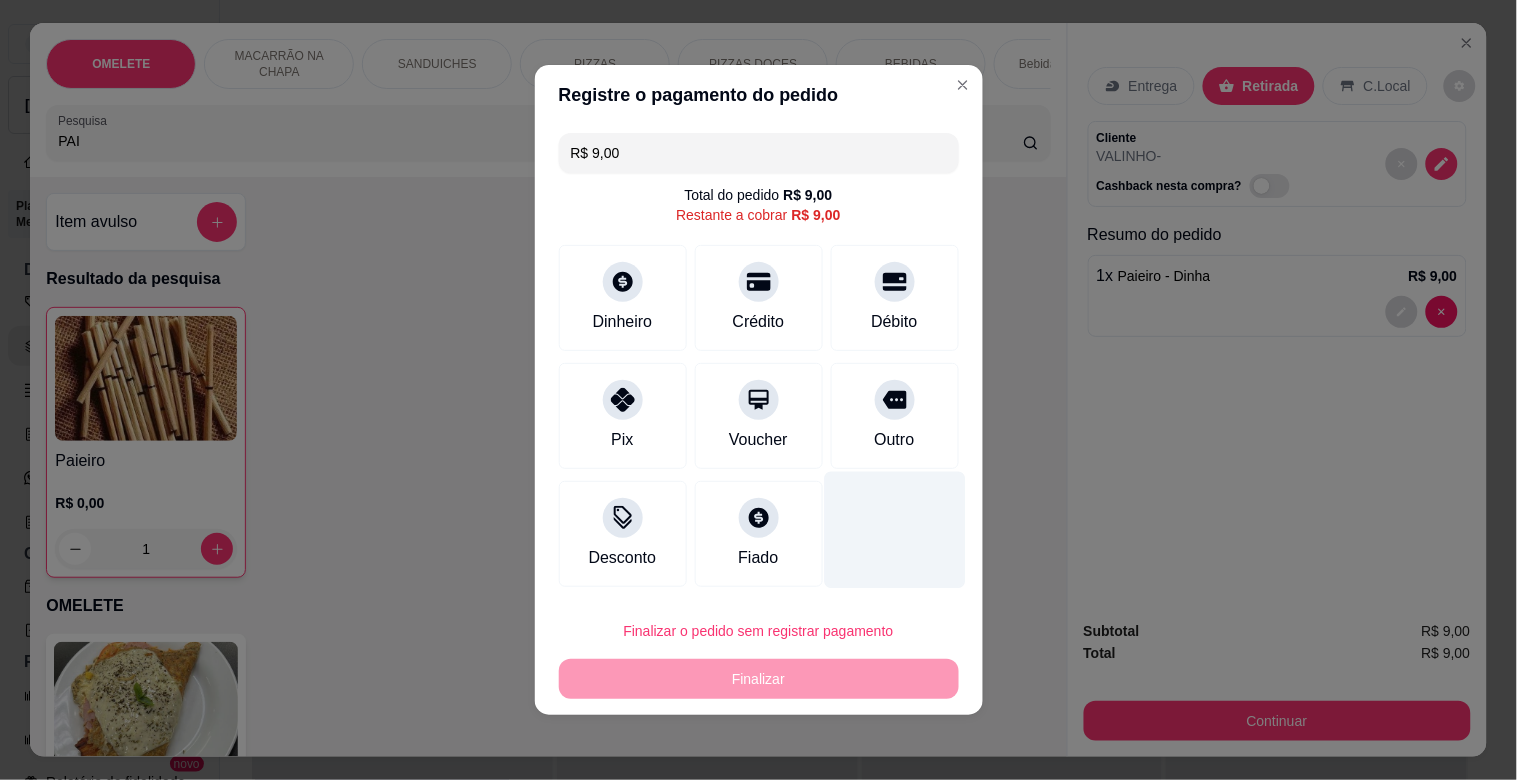 drag, startPoint x: 891, startPoint y: 408, endPoint x: 908, endPoint y: 465, distance: 59.48109 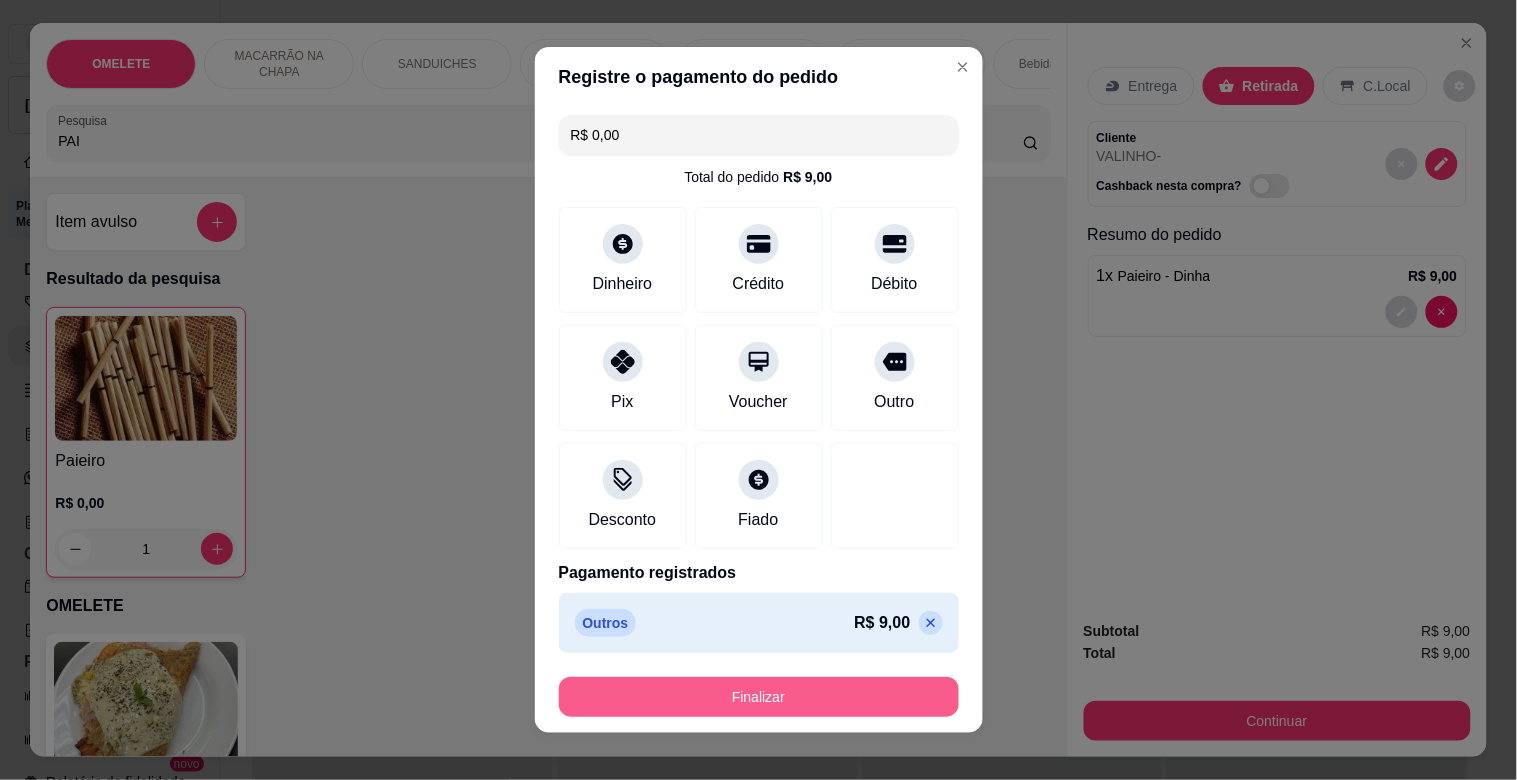 click on "Finalizar" at bounding box center [759, 697] 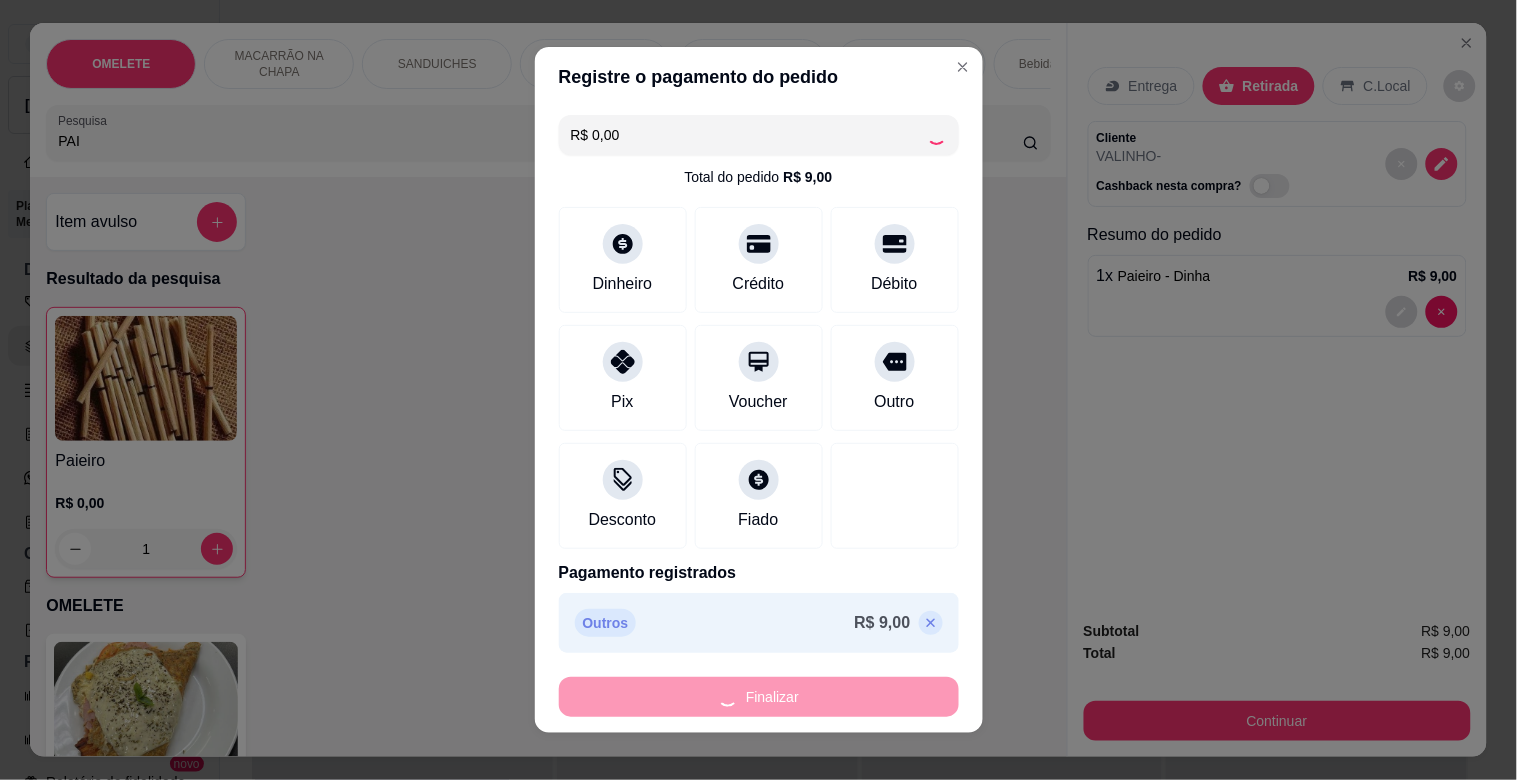 type on "0" 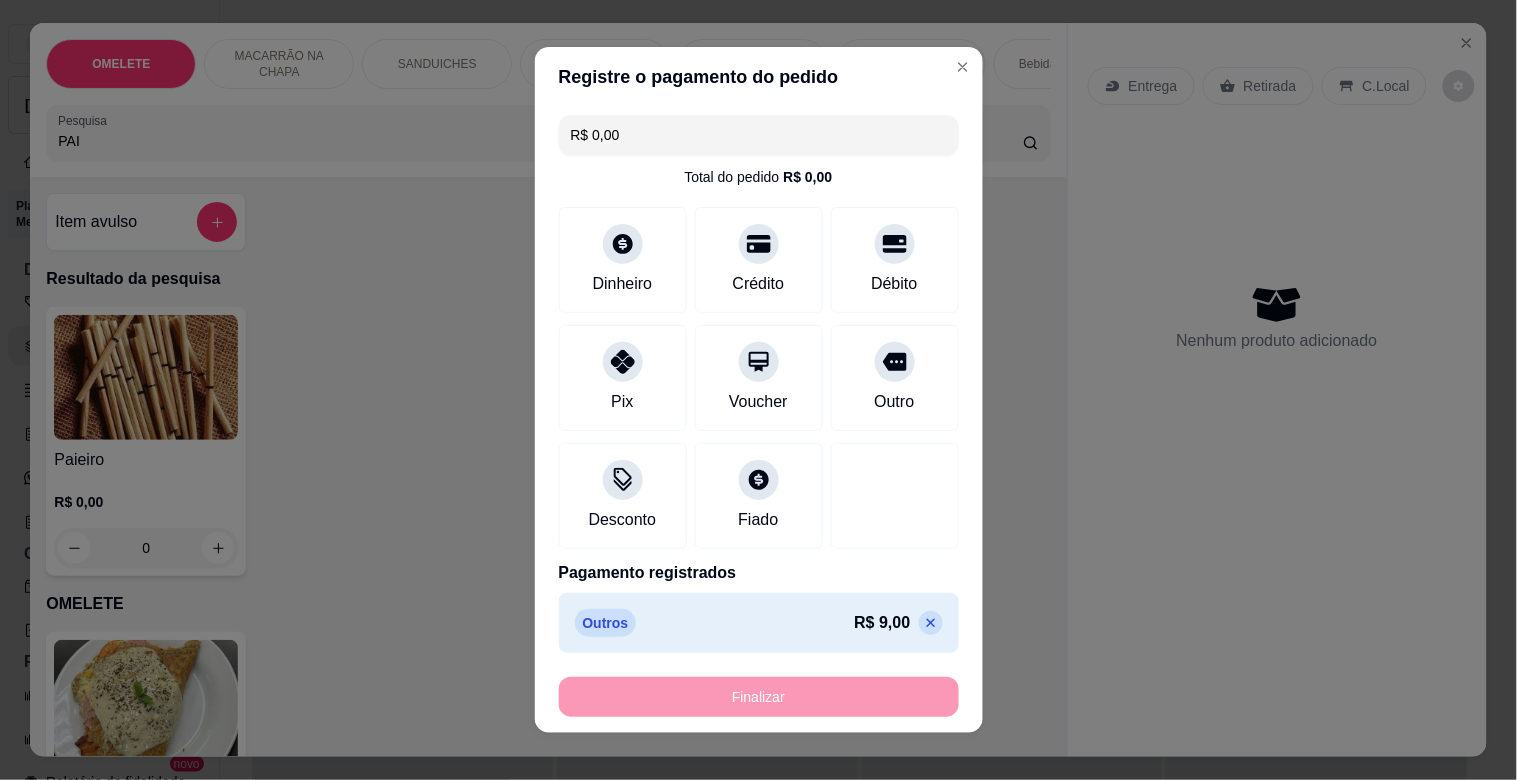 type on "-R$ 9,00" 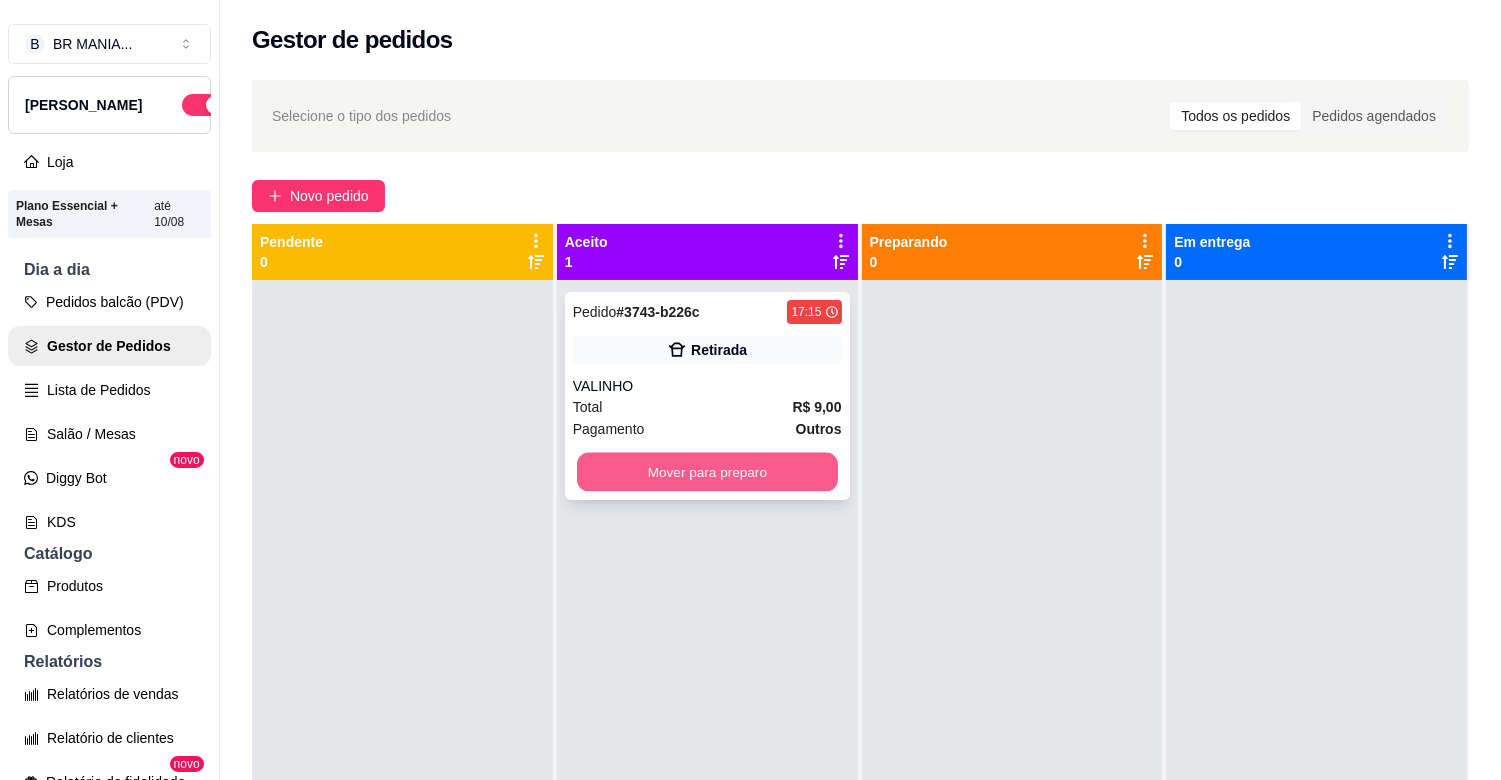 click on "Mover para preparo" at bounding box center [707, 472] 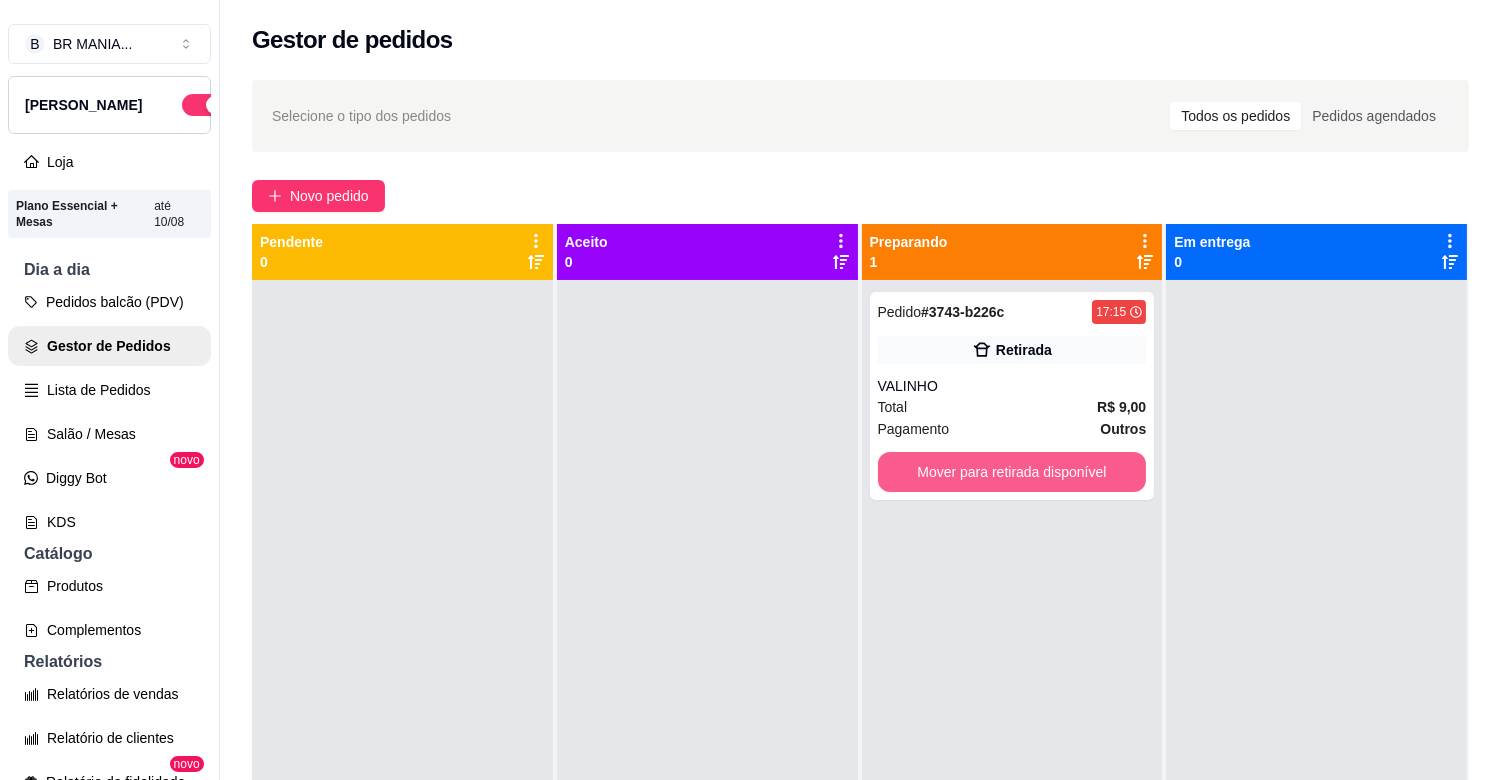 click on "Mover para retirada disponível" at bounding box center (1012, 472) 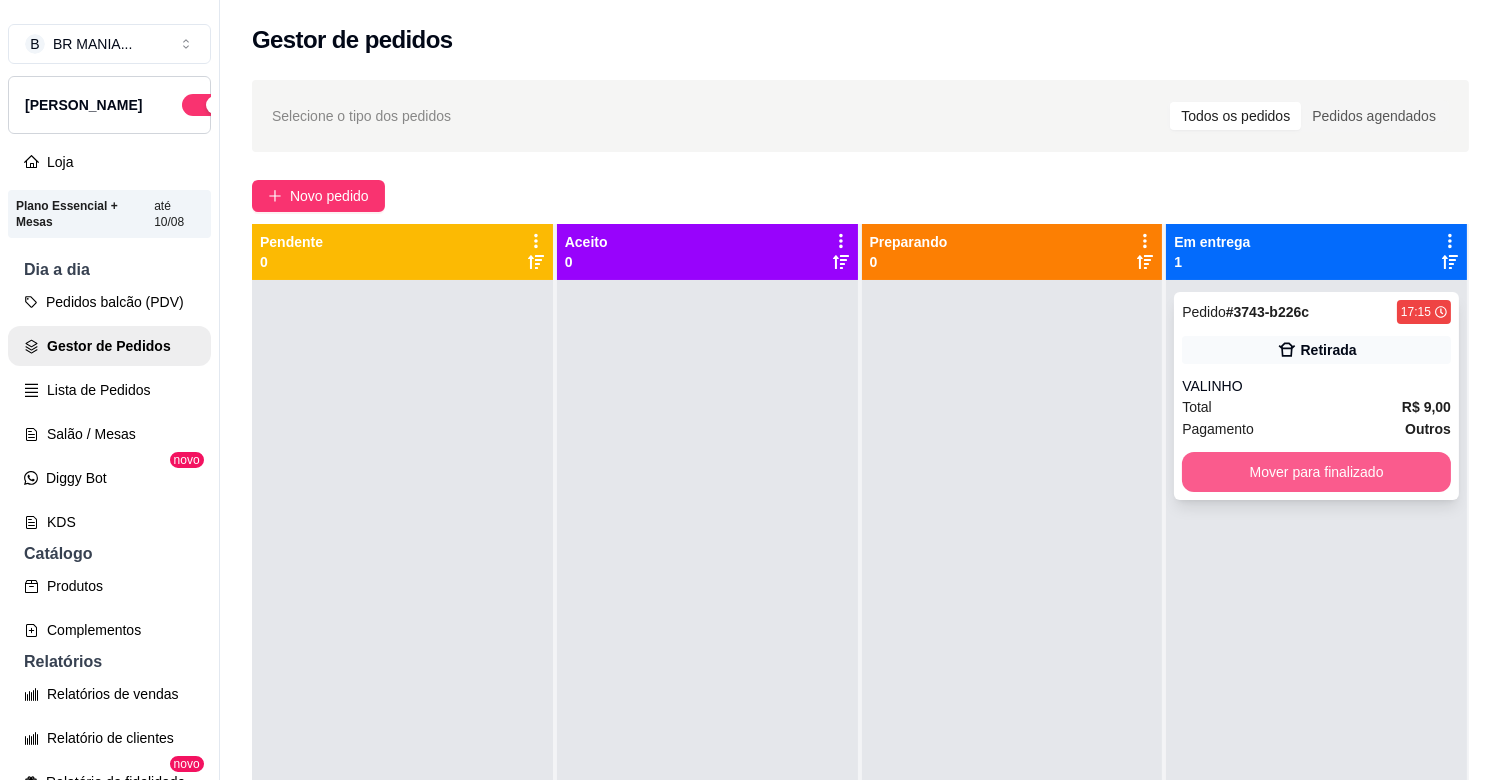 click on "Mover para finalizado" at bounding box center [1316, 472] 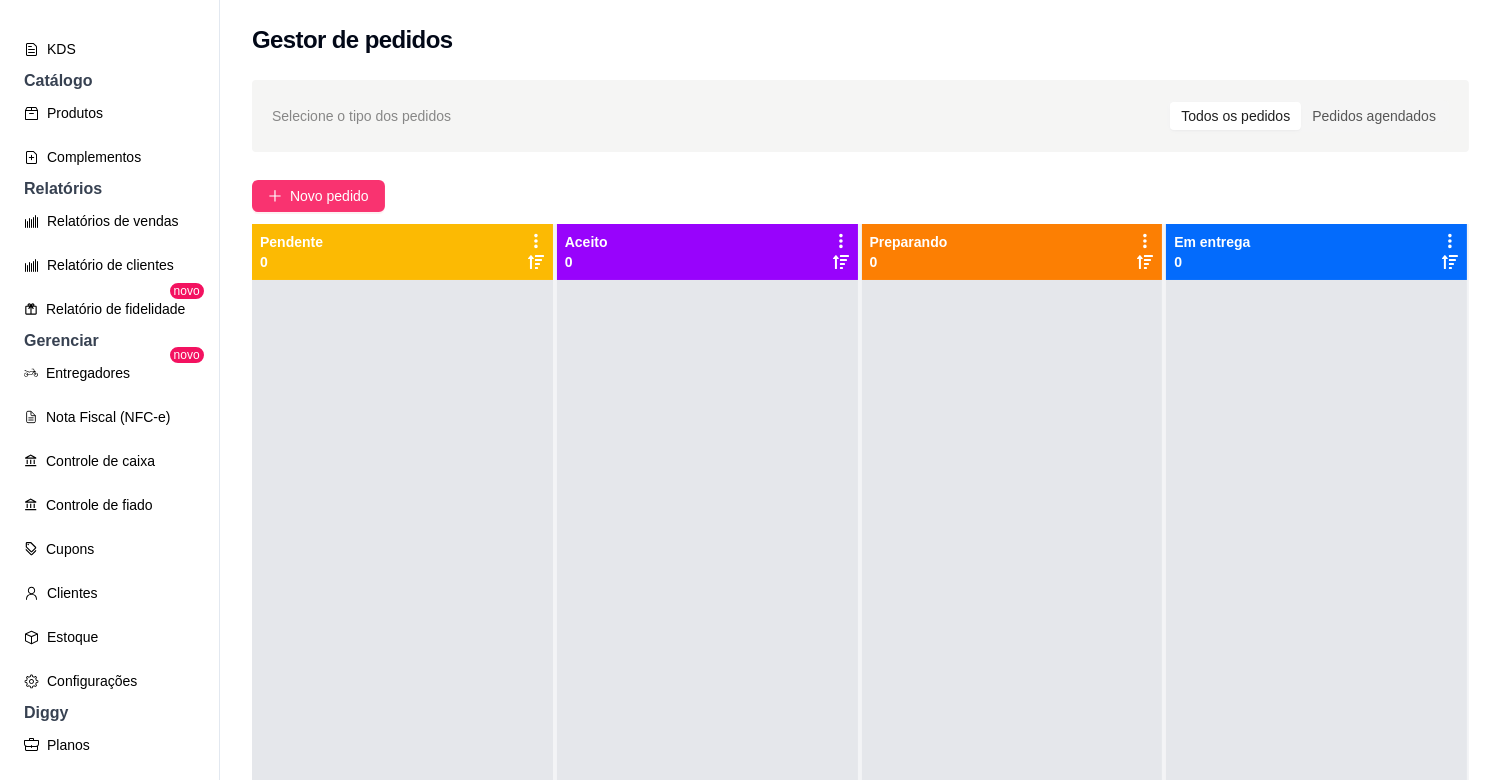 scroll, scrollTop: 473, scrollLeft: 0, axis: vertical 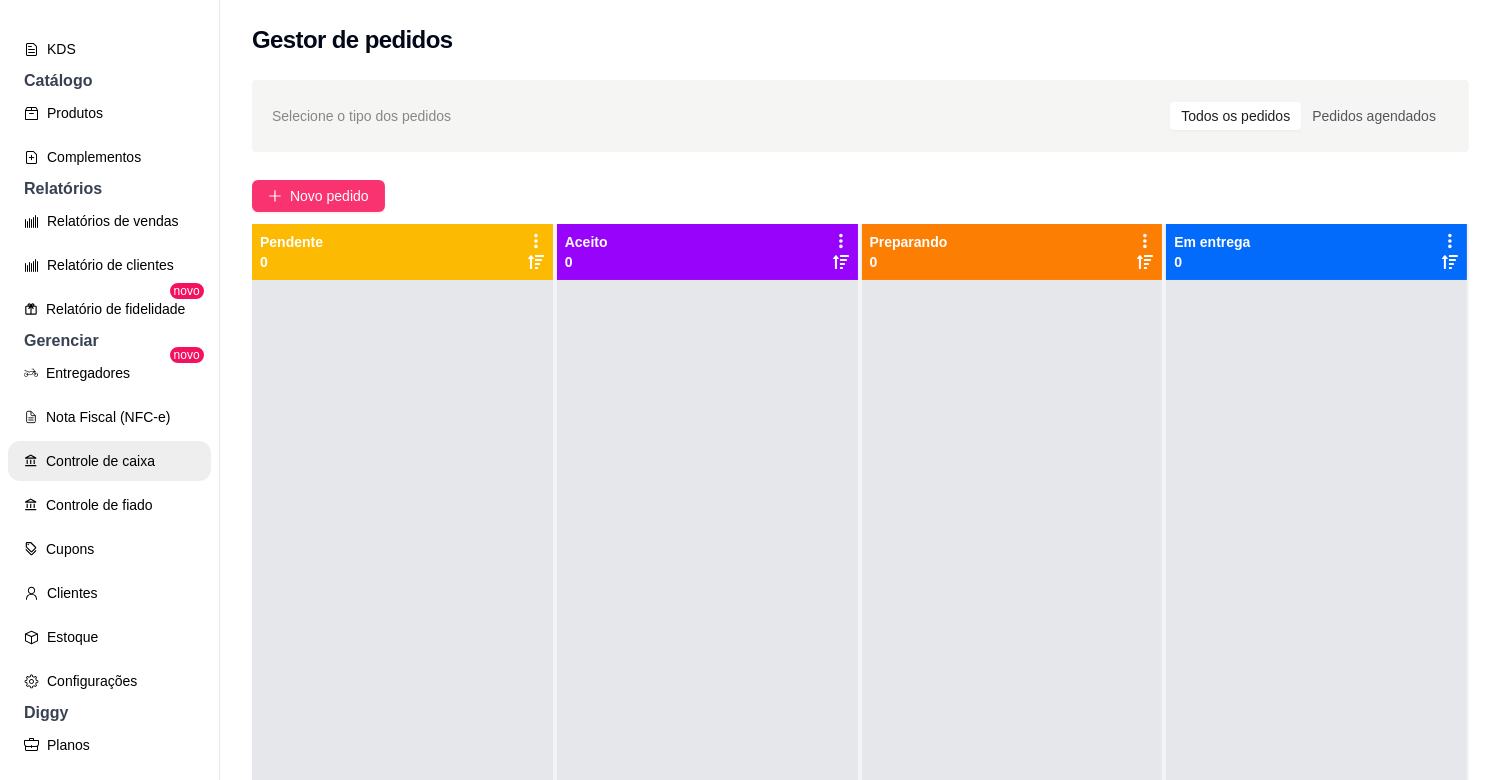 click on "Controle de caixa" at bounding box center [109, 461] 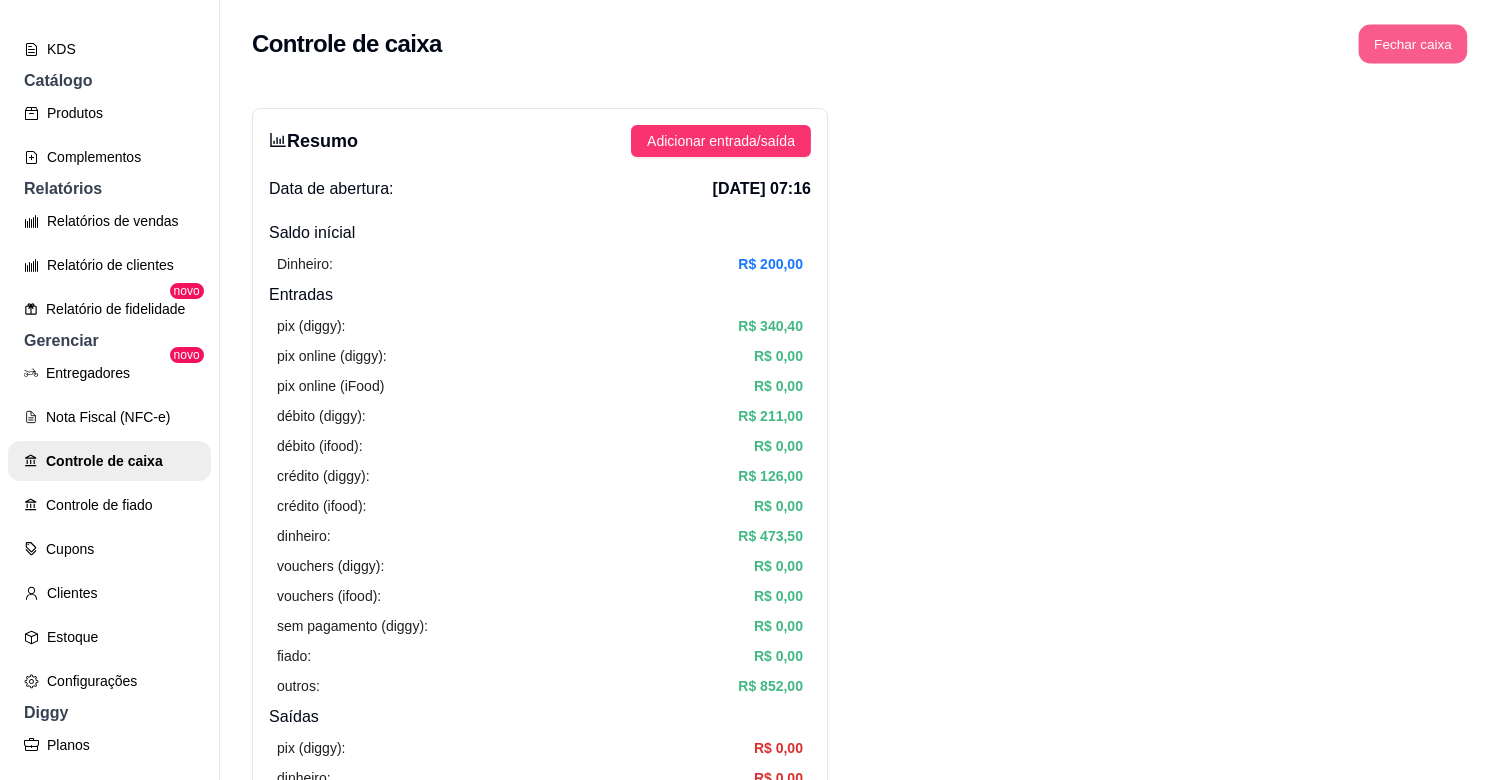 click on "Fechar caixa" at bounding box center (1413, 44) 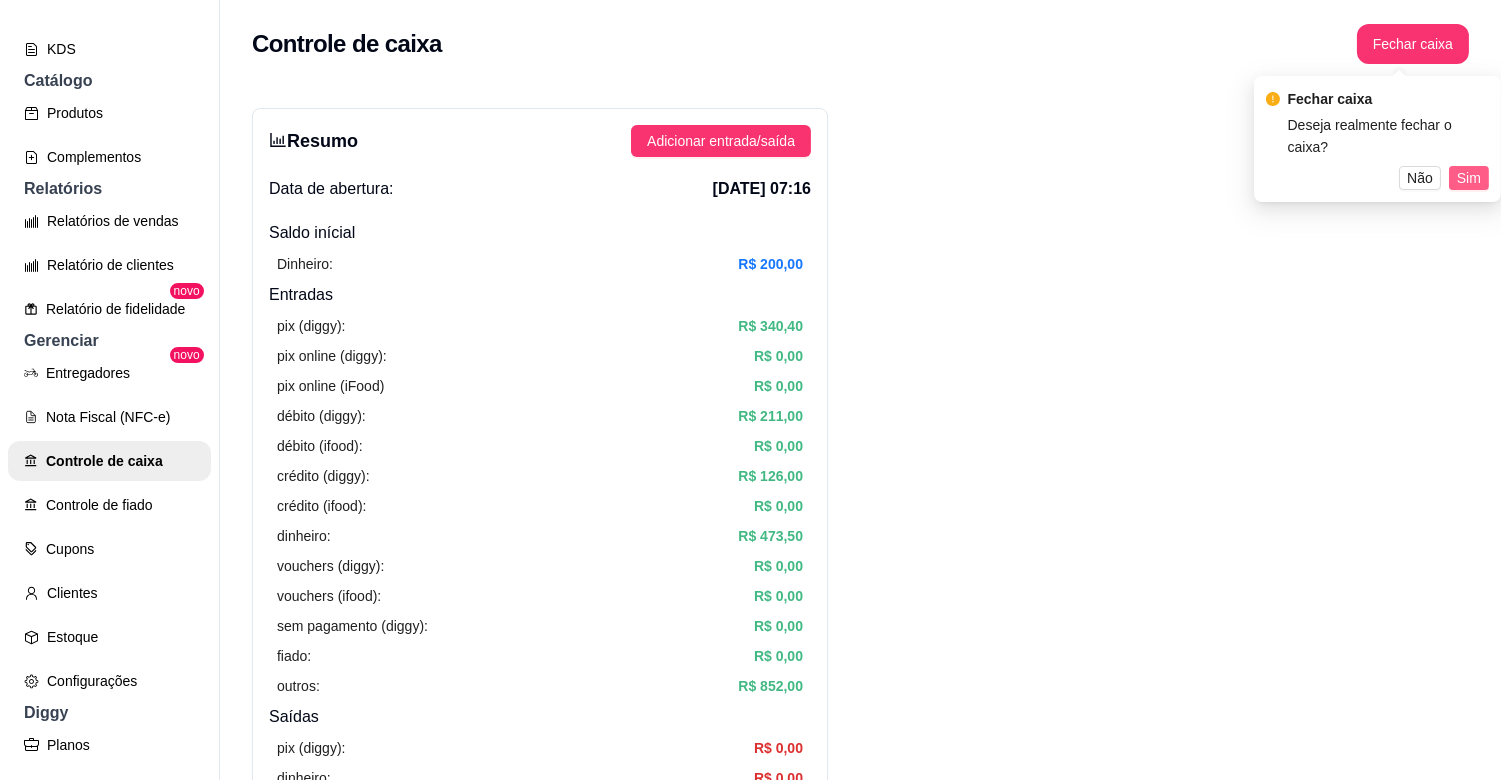 click on "Sim" at bounding box center (1469, 178) 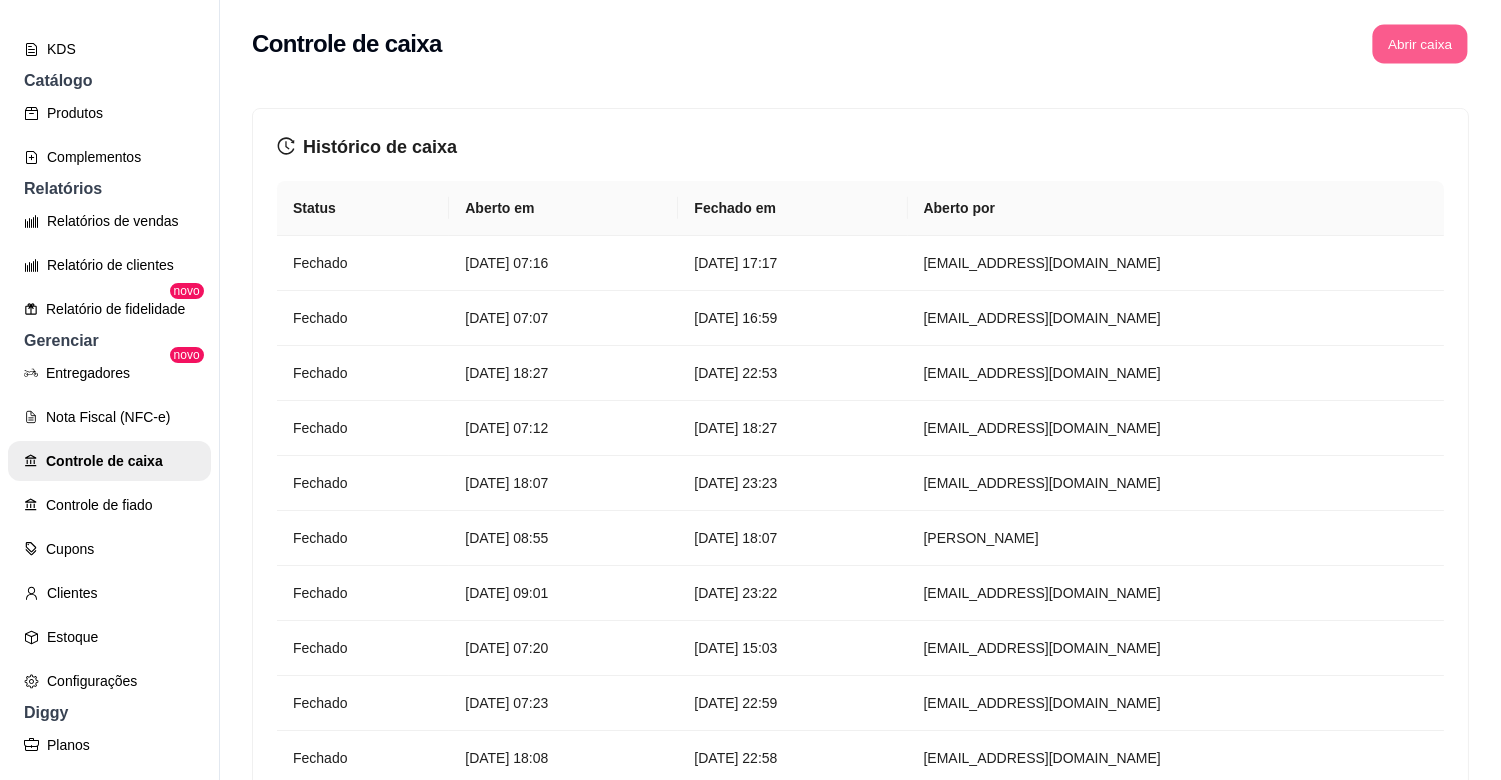 click on "Abrir caixa" at bounding box center [1419, 44] 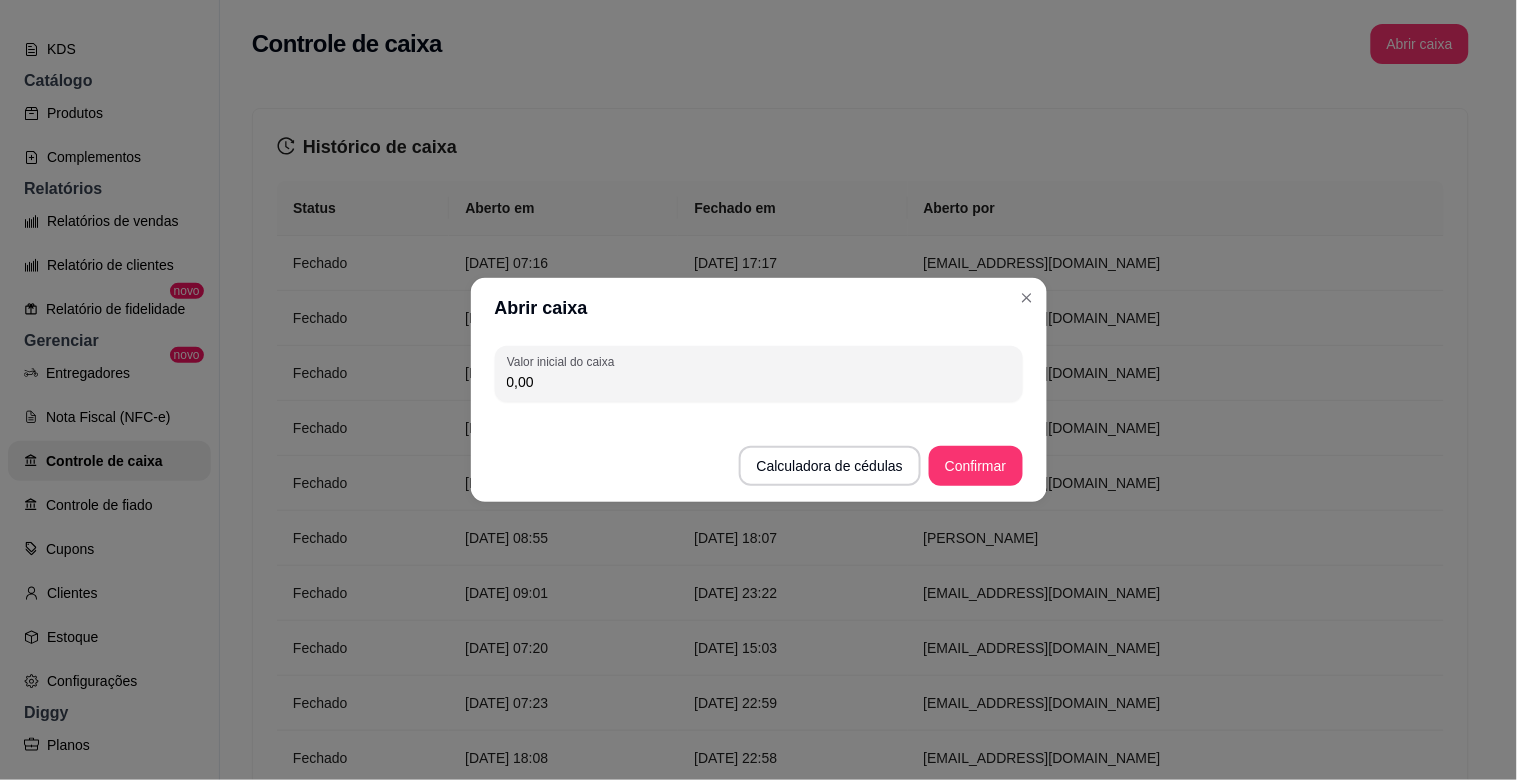 click on "0,00" at bounding box center [759, 382] 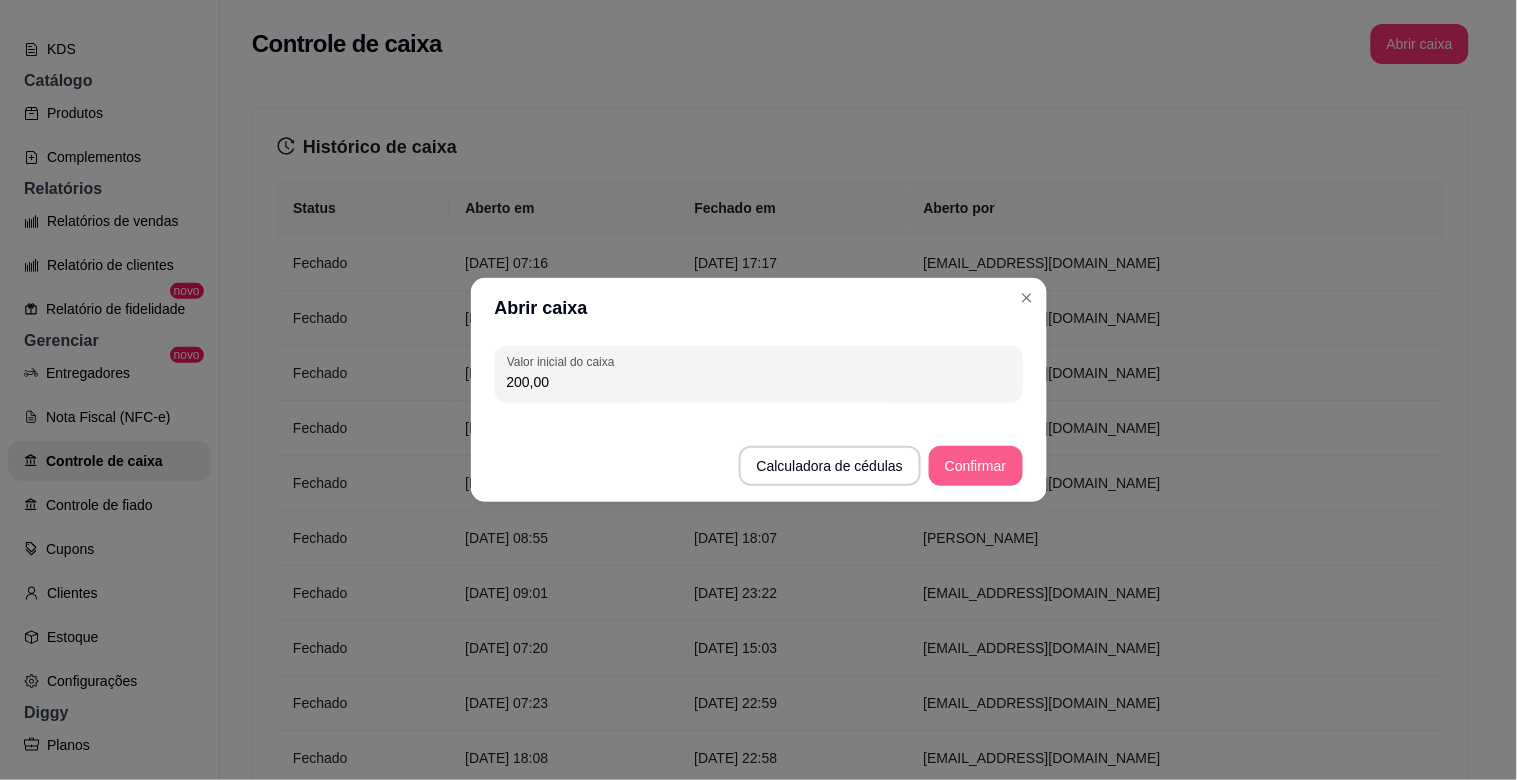 type on "200,00" 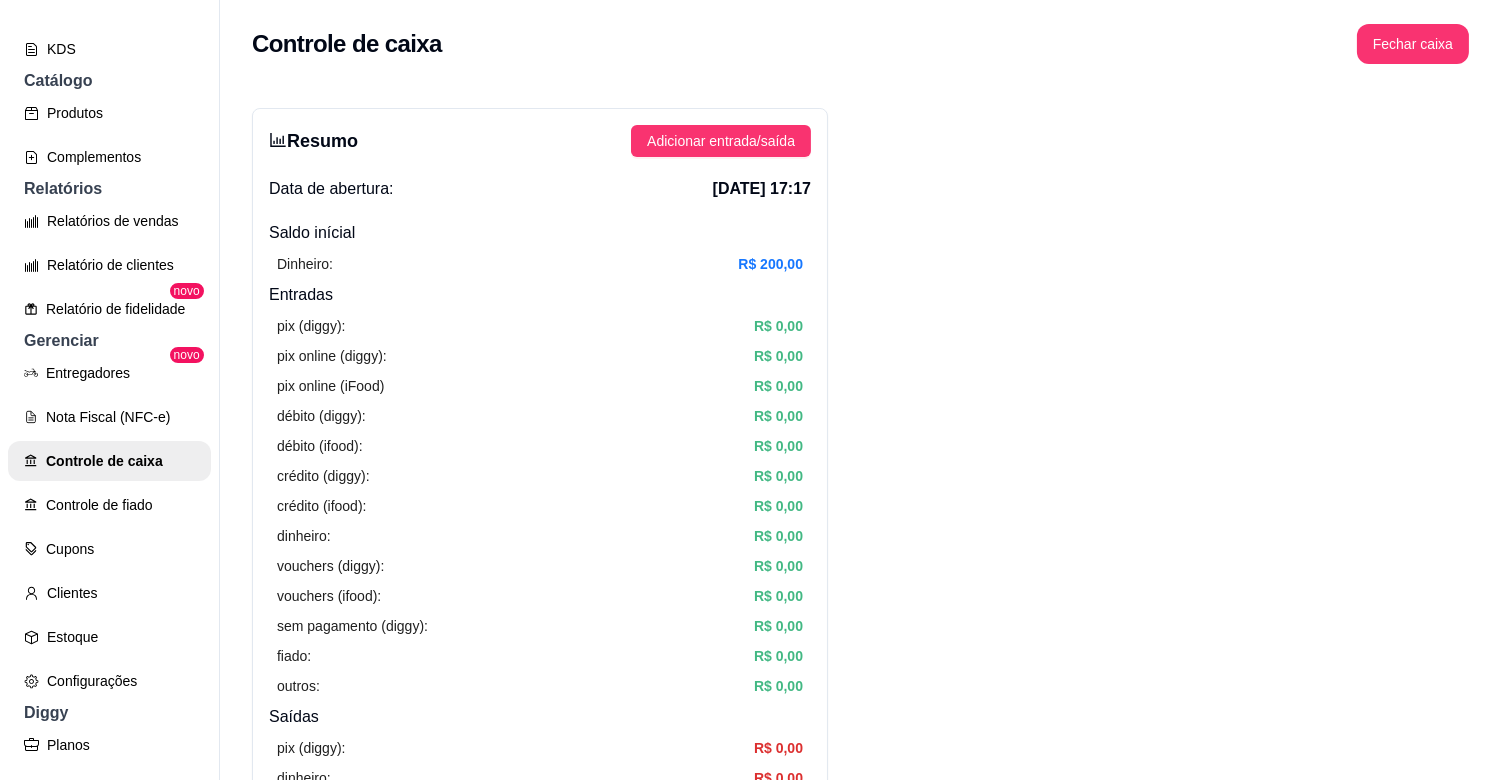 scroll, scrollTop: 427, scrollLeft: 0, axis: vertical 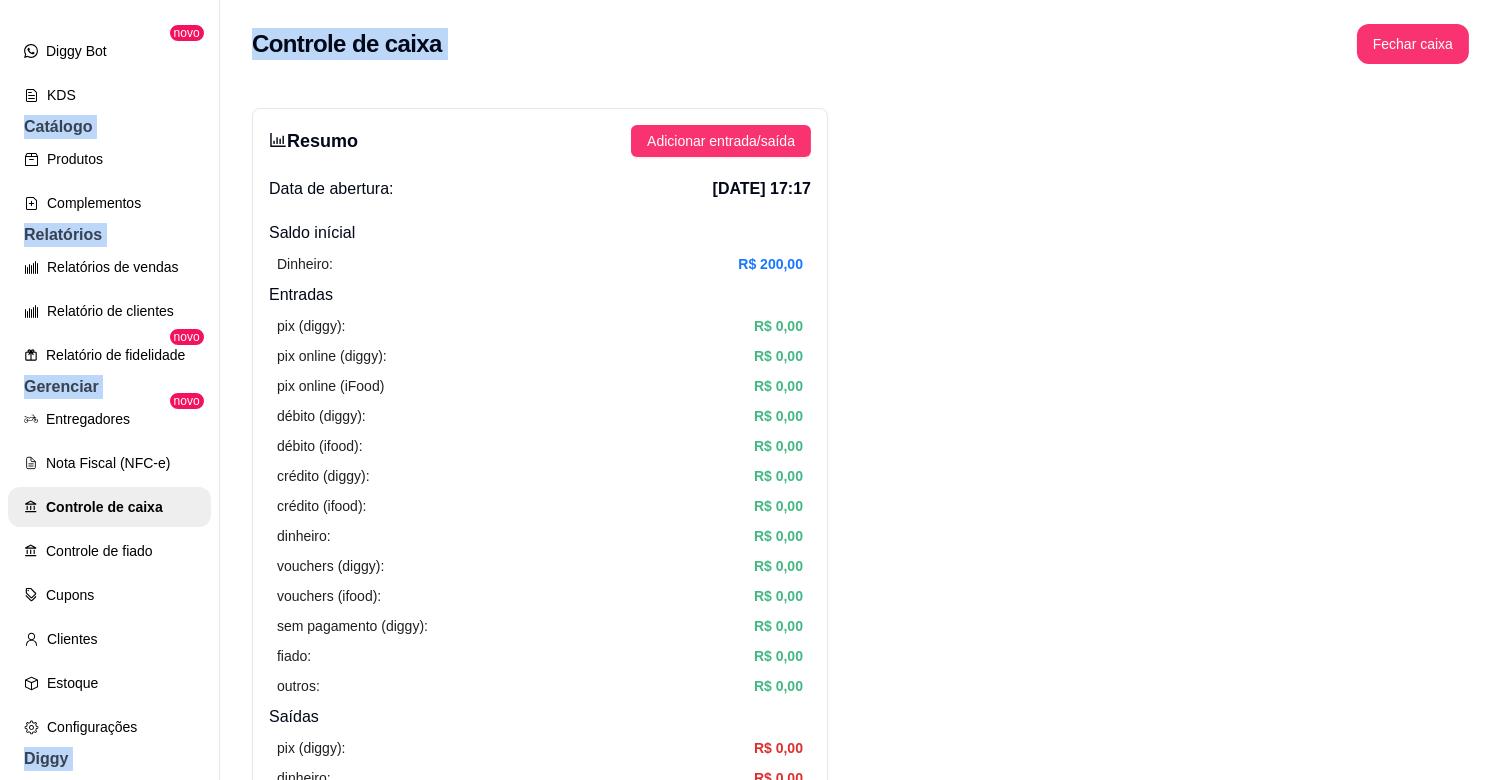 click on "B BR MANIA ... Loja Aberta Loja Plano Essencial + Mesas até 10/08   Dia a dia Pedidos balcão (PDV) Gestor de Pedidos Lista de Pedidos Salão / Mesas Diggy Bot novo KDS Catálogo Produtos Complementos Relatórios Relatórios de vendas Relatório de clientes Relatório de fidelidade novo Gerenciar Entregadores novo Nota Fiscal (NFC-e) Controle de caixa Controle de fiado Cupons Clientes Estoque Configurações Diggy Planos Precisa de ajuda? Sair Controle de caixa Fechar caixa  Resumo Adicionar entrada/saída Data de abertura: [DATE] 17:17 Saldo inícial Dinheiro: R$ 200,00 Entradas pix (diggy): R$ 0,00 pix online (diggy): R$ 0,00 pix online (iFood) R$ 0,00 débito (diggy): R$ 0,00 débito (ifood): R$ 0,00 crédito (diggy): R$ 0,00 crédito (ifood): R$ 0,00 dinheiro: R$ 0,00 vouchers (diggy): R$ 0,00 vouchers (ifood): R$ 0,00 sem pagamento (diggy): R$ 0,00 fiado: R$ 0,00 outros: R$ 0,00 Saídas pix (diggy): R$ 0,00 dinheiro: R$ 0,00 débito (diggy): R$ 0,00 débito (ifood): Todos" at bounding box center [750, 390] 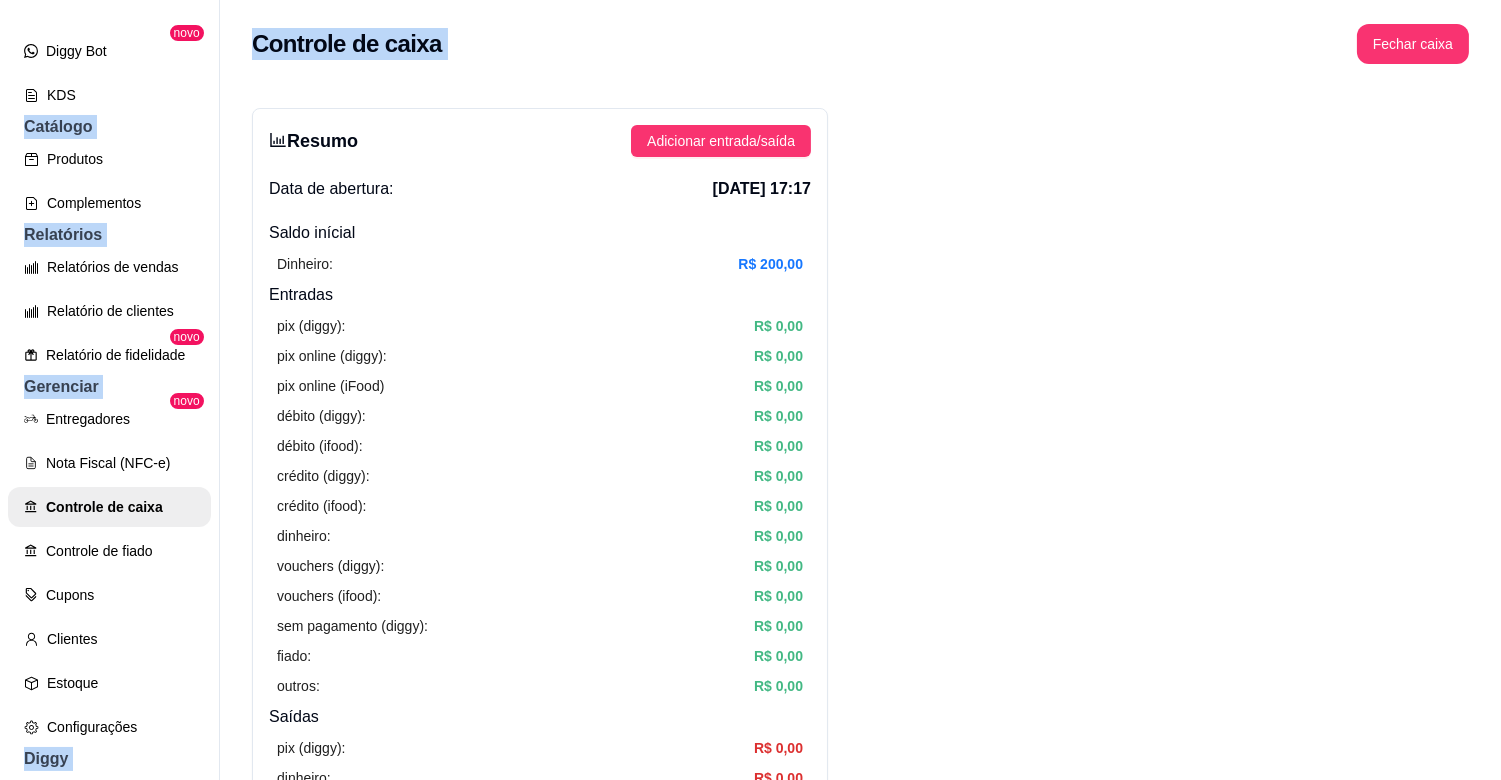 scroll, scrollTop: 0, scrollLeft: 0, axis: both 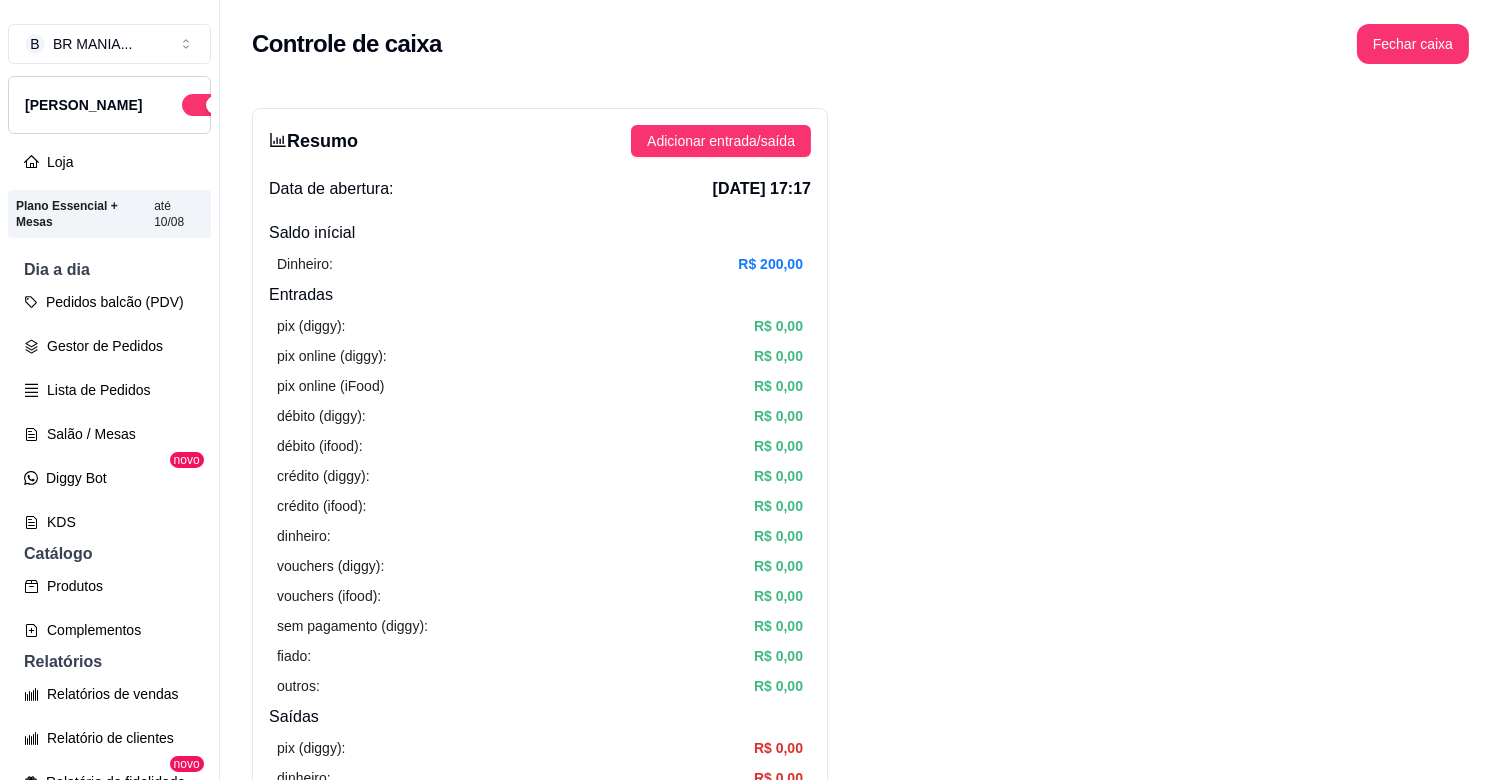 drag, startPoint x: 182, startPoint y: -7, endPoint x: 217, endPoint y: 171, distance: 181.40839 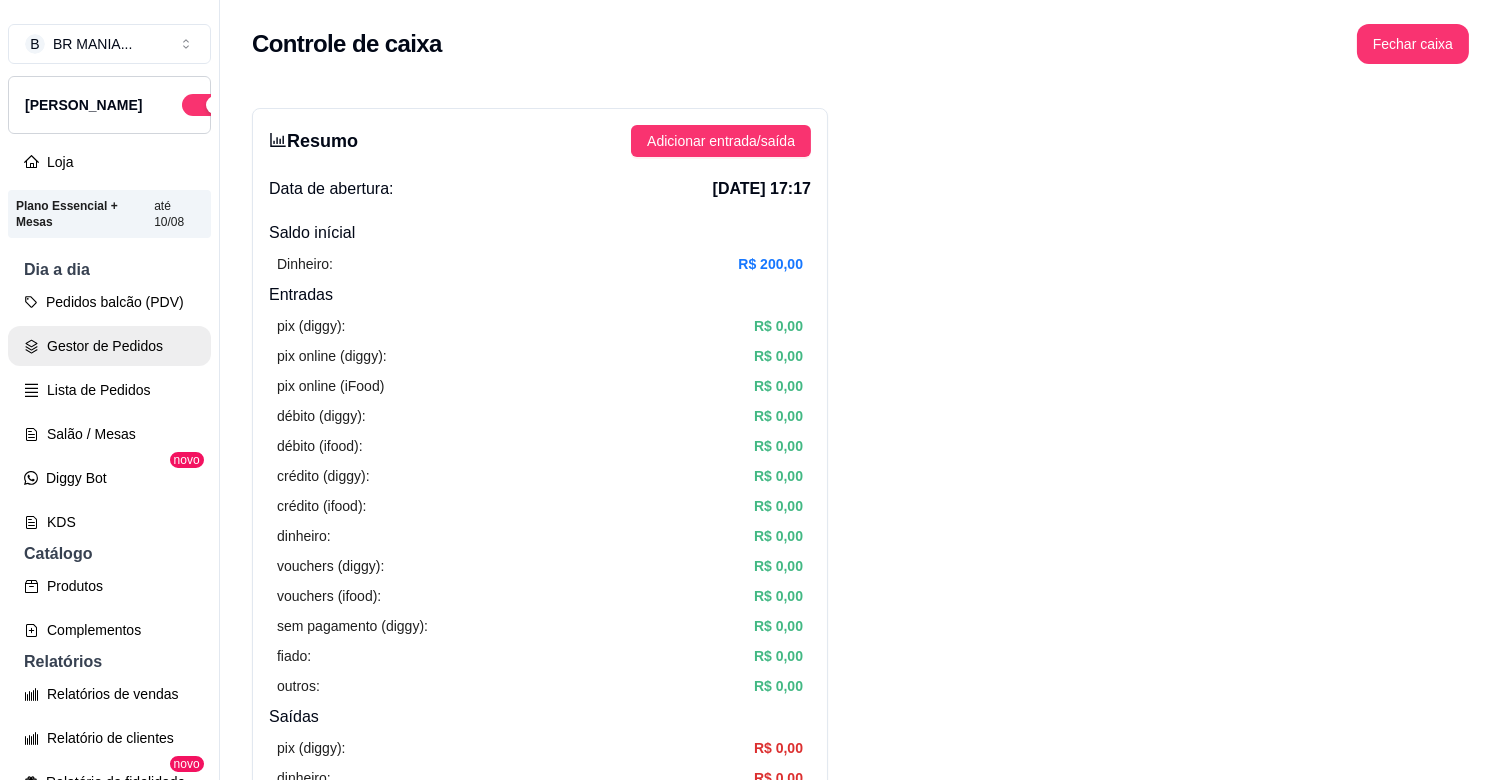 click on "Gestor de Pedidos" at bounding box center [109, 346] 